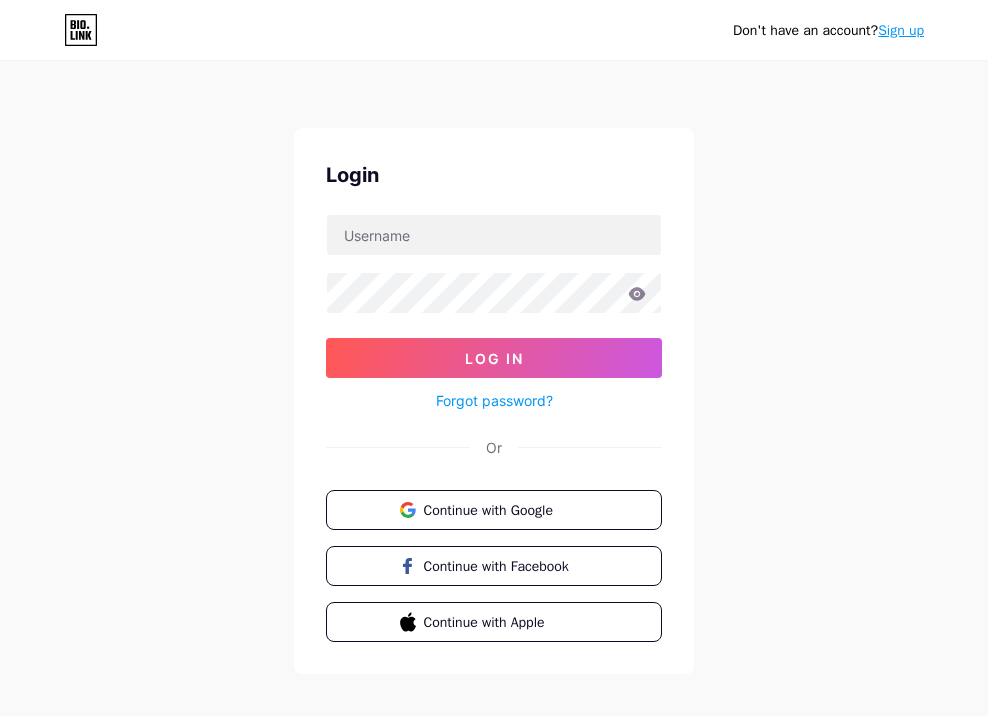 scroll, scrollTop: 0, scrollLeft: 0, axis: both 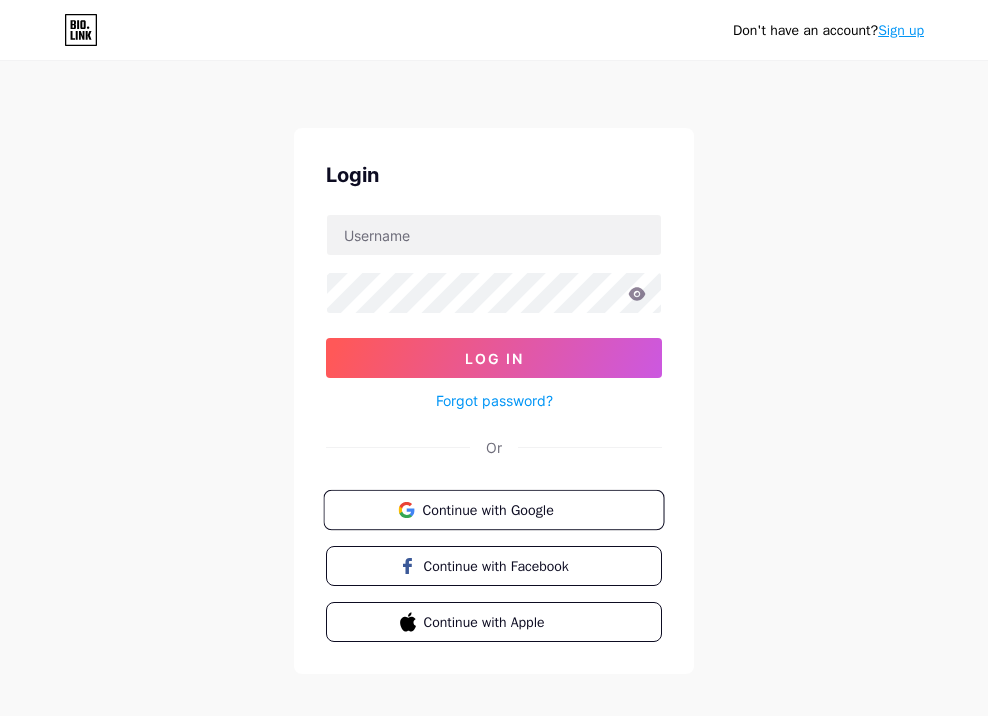click on "Continue with Google" at bounding box center (505, 509) 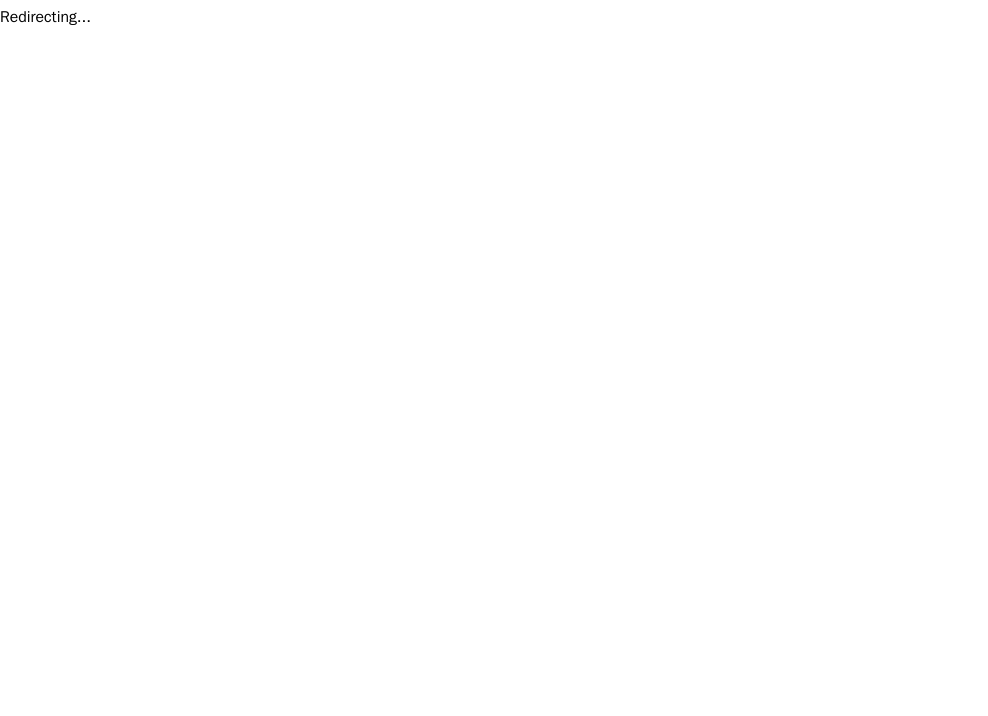 scroll, scrollTop: 0, scrollLeft: 0, axis: both 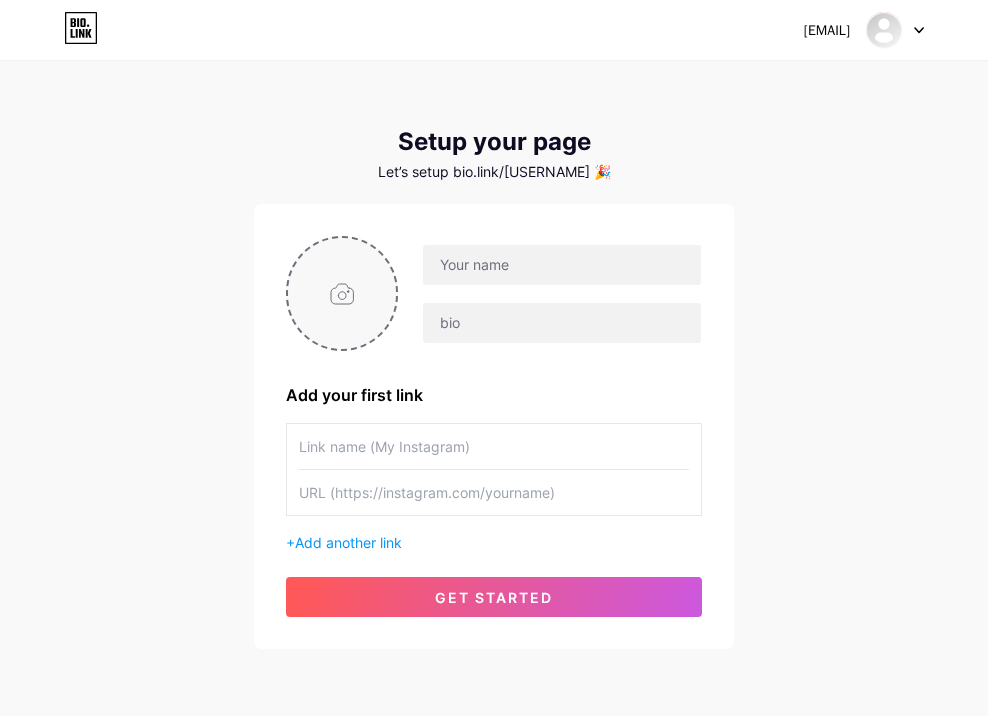 click at bounding box center [342, 293] 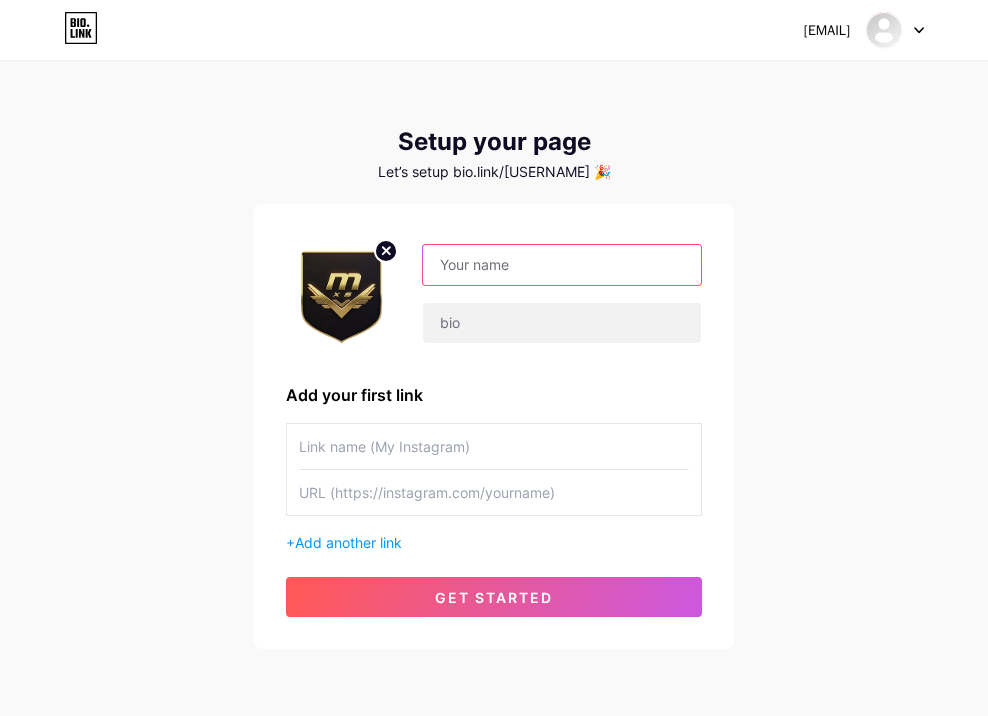 click at bounding box center [562, 265] 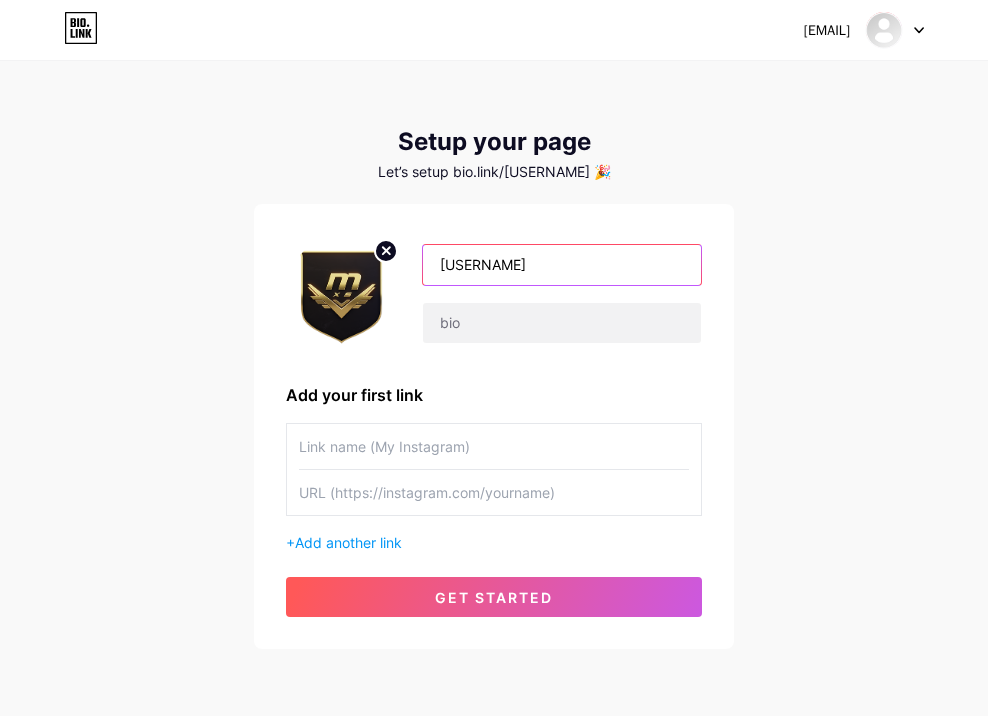 type on "[USERNAME]" 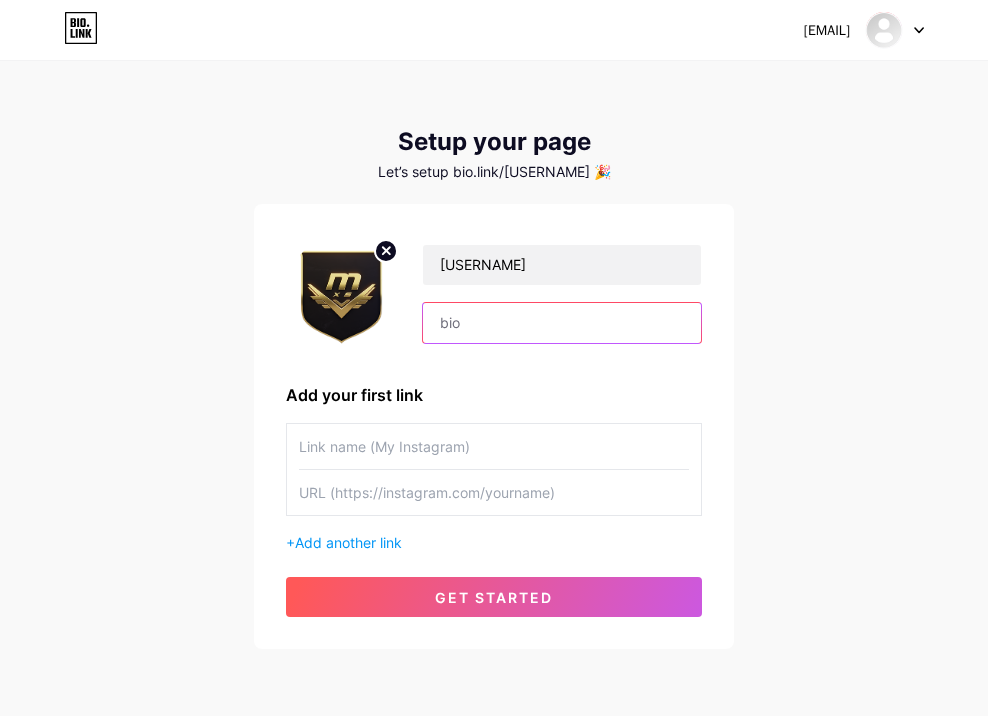 click at bounding box center [562, 323] 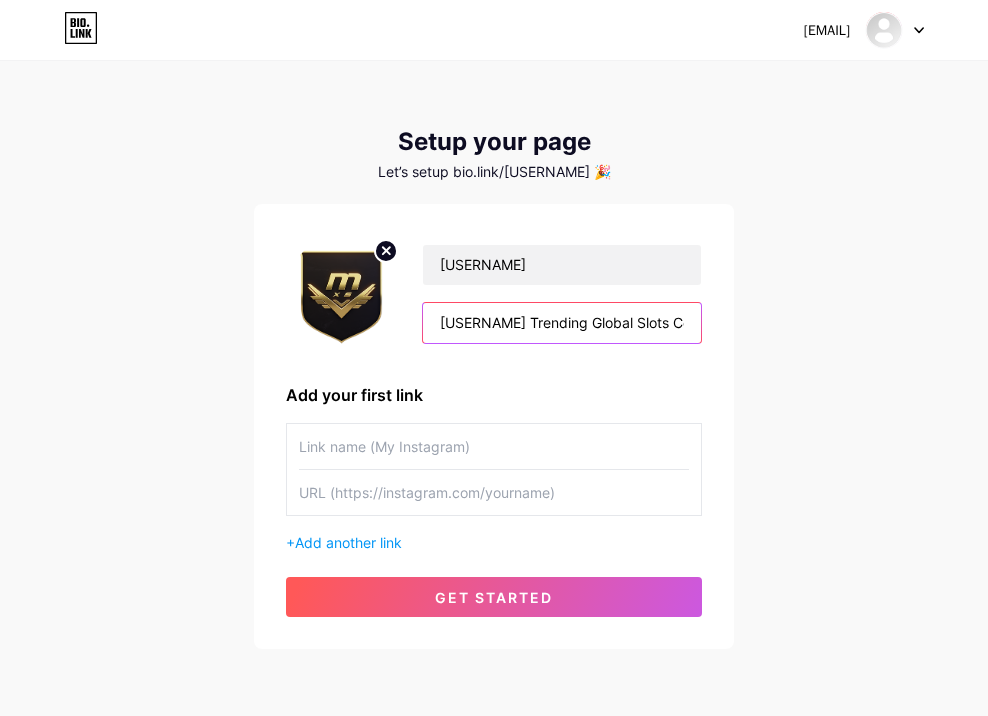 scroll, scrollTop: 0, scrollLeft: 25, axis: horizontal 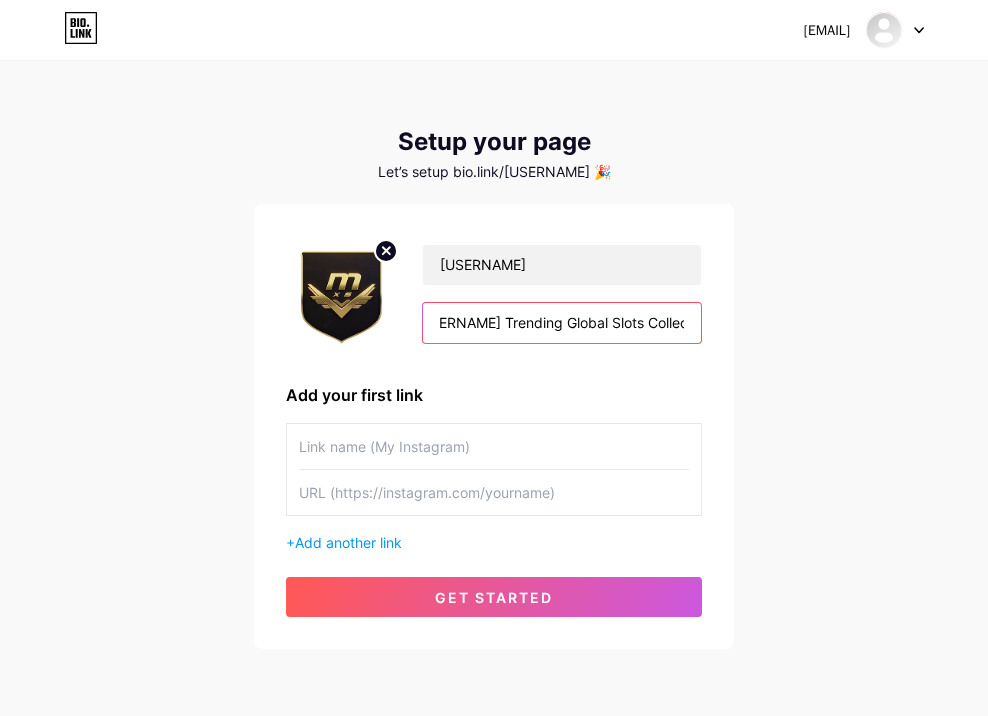 type 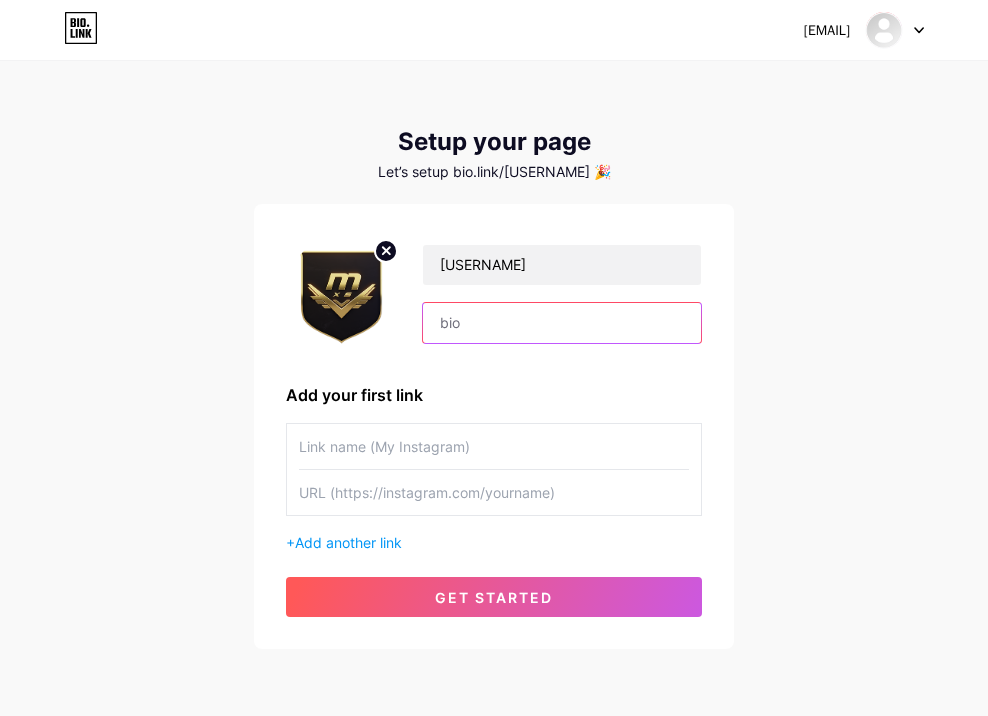 scroll, scrollTop: 0, scrollLeft: 0, axis: both 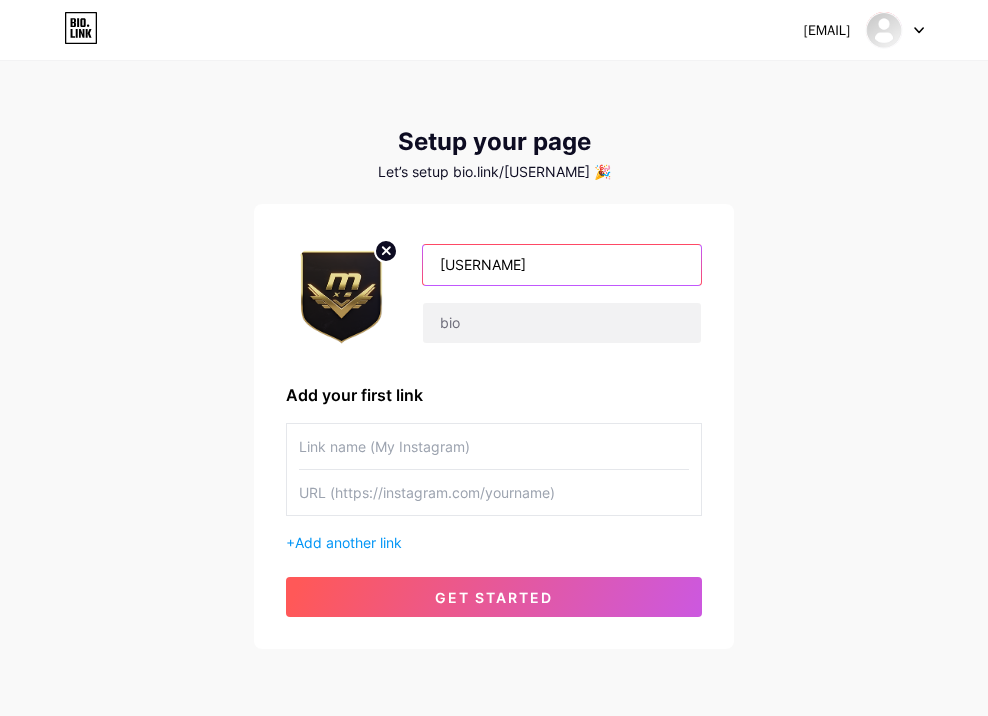 click on "[USERNAME]" at bounding box center [562, 265] 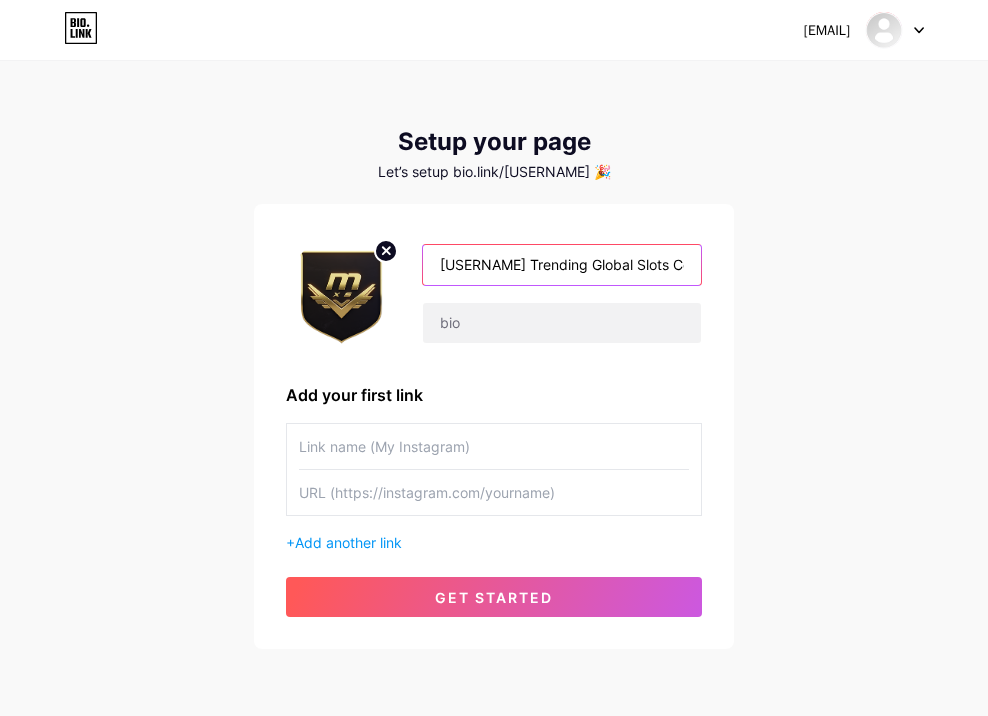 scroll, scrollTop: 0, scrollLeft: 25, axis: horizontal 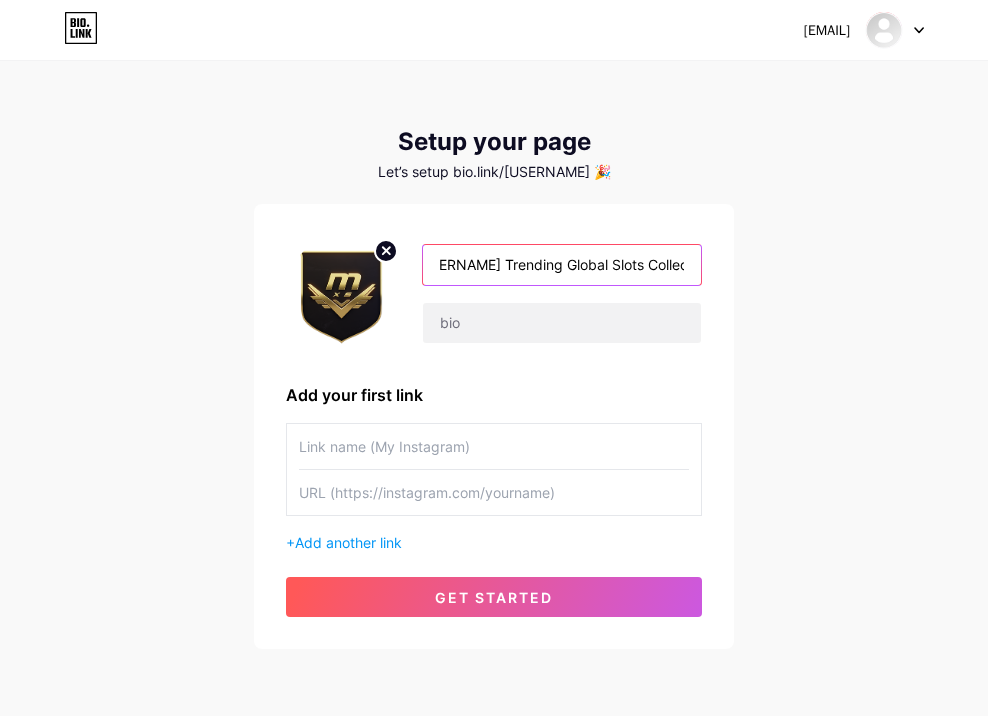 type on "[USERNAME] Trending Global Slots Collection" 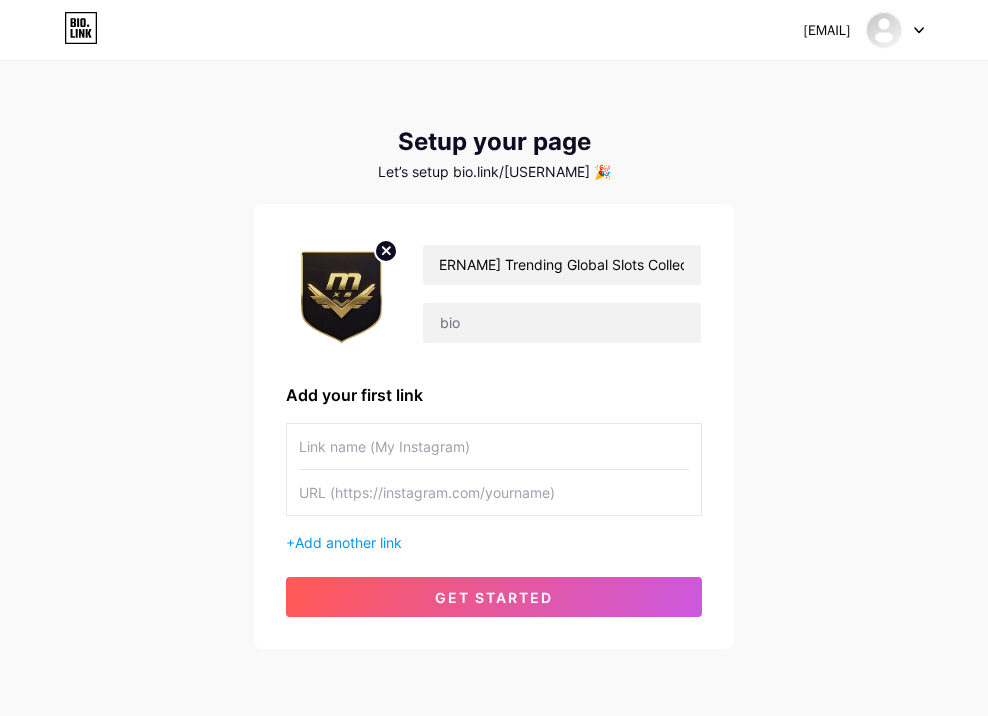 scroll, scrollTop: 0, scrollLeft: 0, axis: both 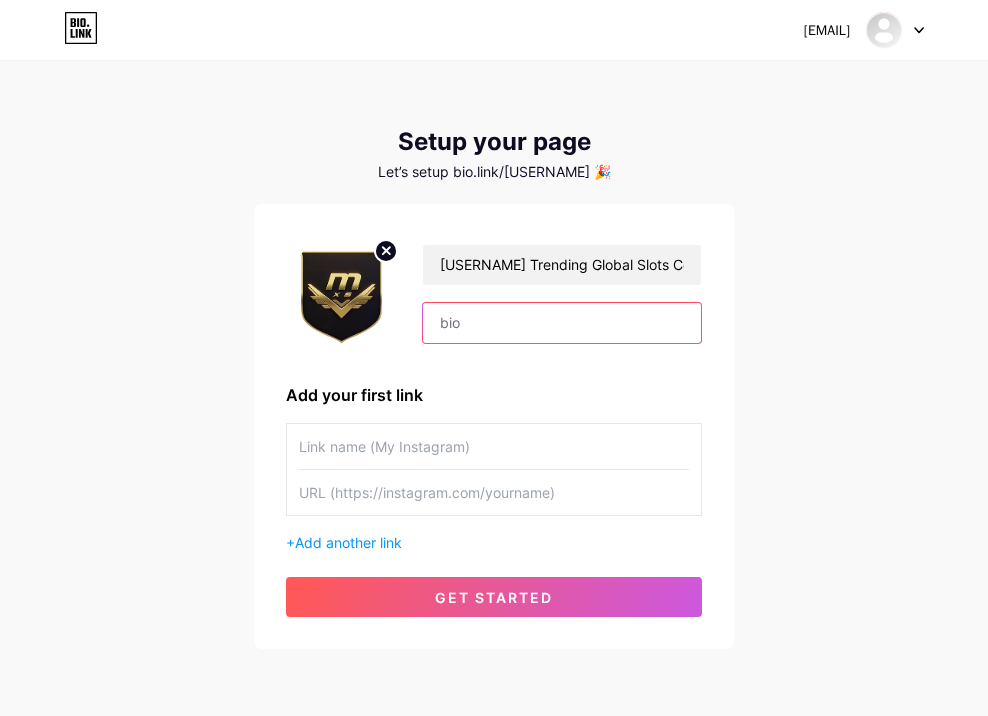 click at bounding box center [562, 323] 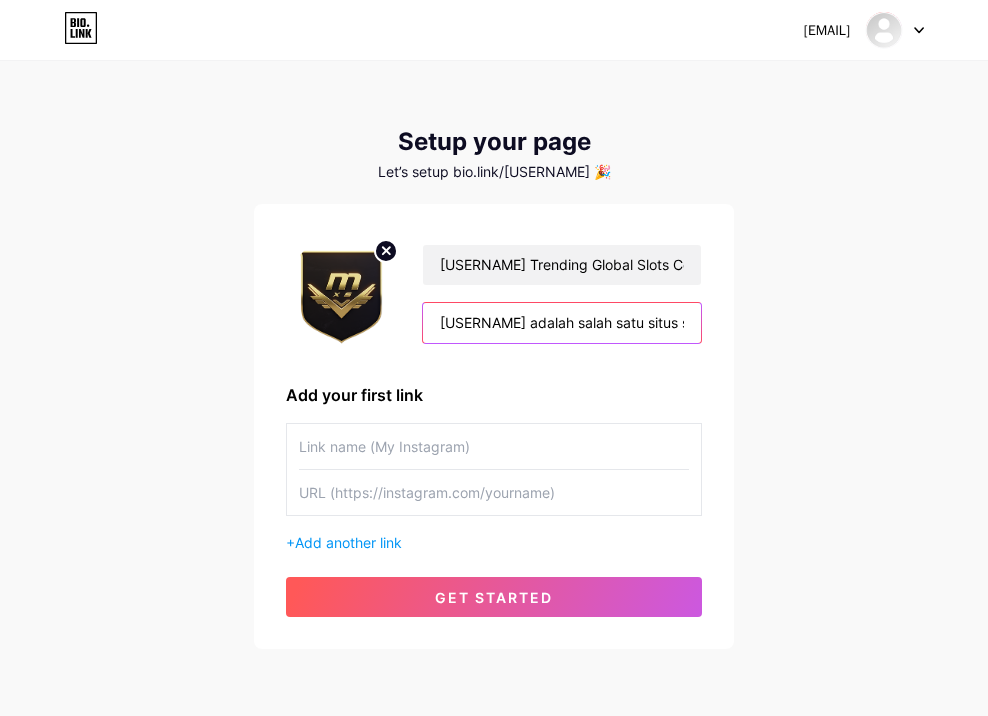 scroll, scrollTop: 0, scrollLeft: 560, axis: horizontal 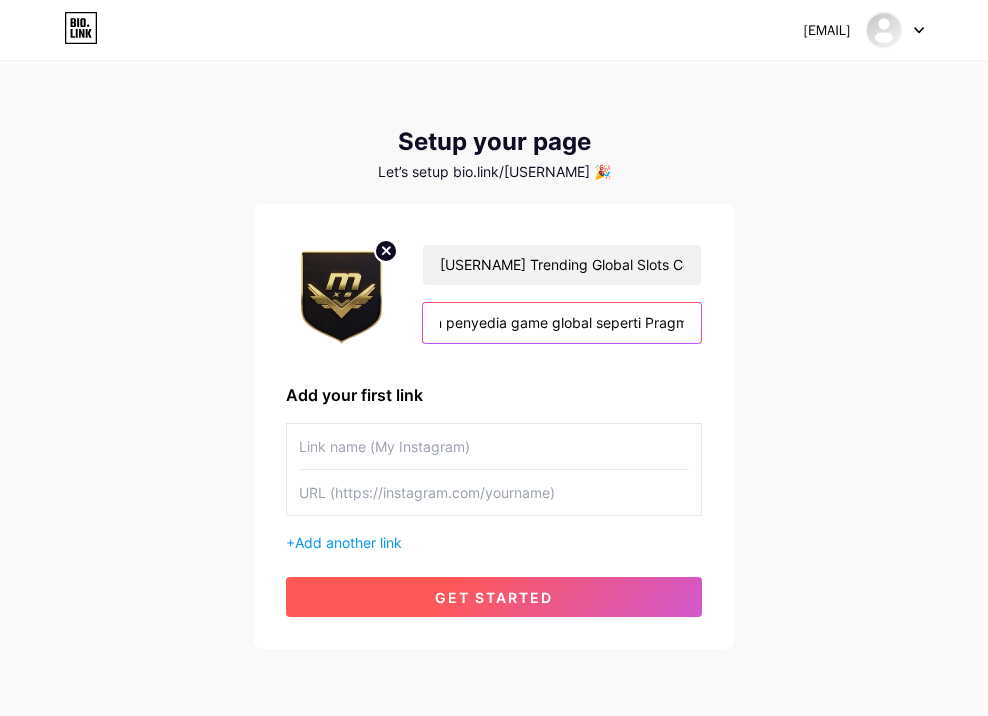 type on "[USERNAME] adalah salah satu situs slot online terkemuka, bermitra langsung dengan penyedia game global seperti Pragmatic" 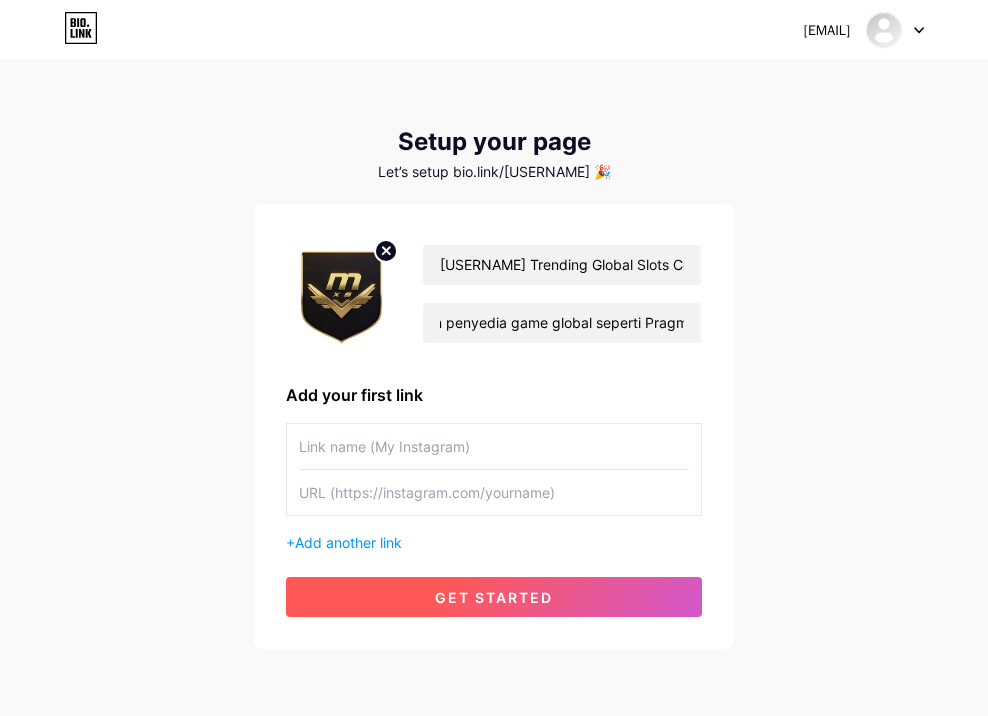 click on "get started" at bounding box center (494, 597) 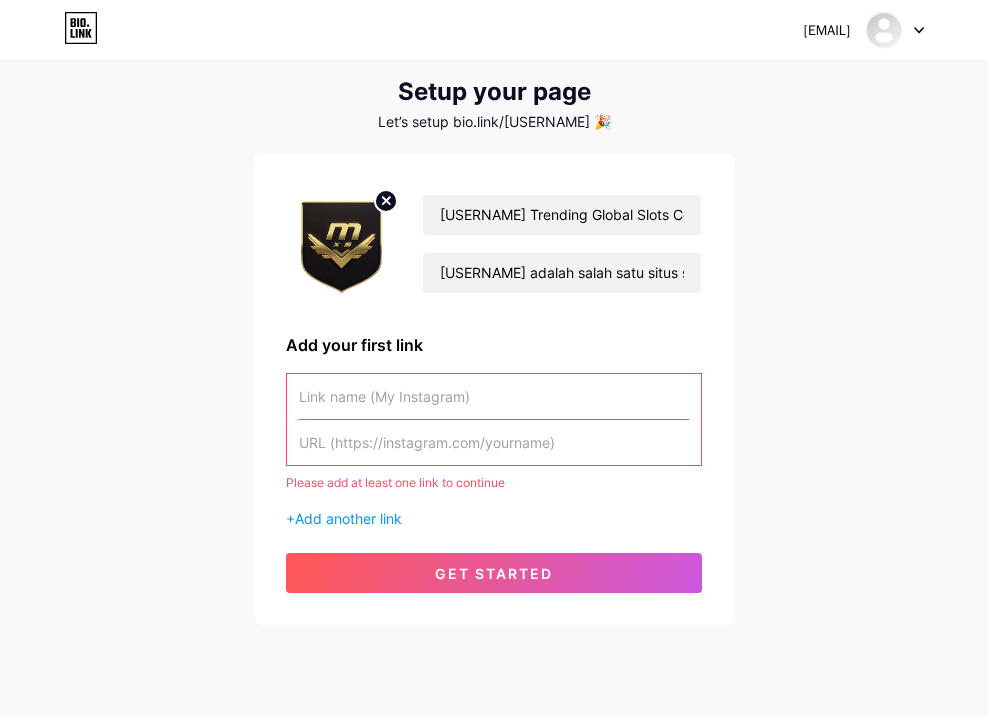 scroll, scrollTop: 3, scrollLeft: 0, axis: vertical 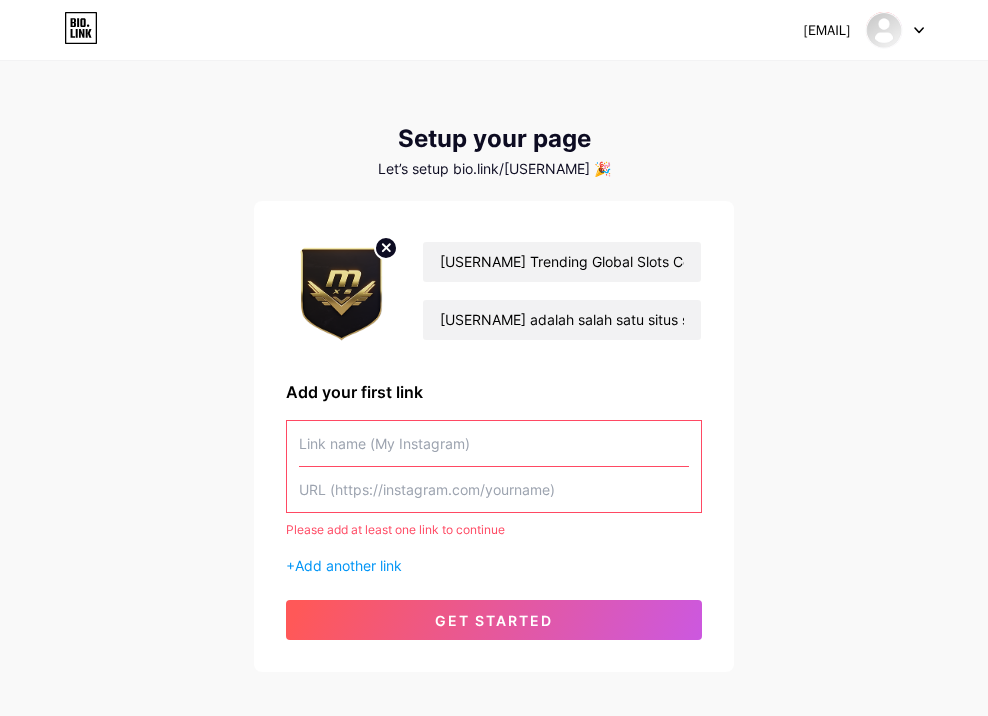 click at bounding box center (494, 443) 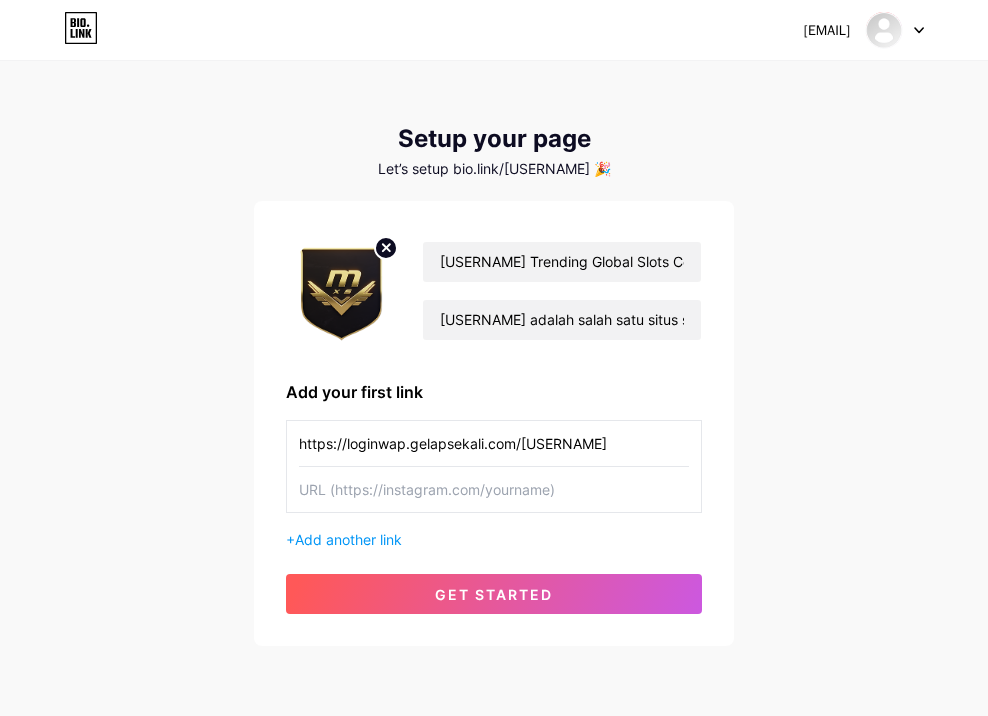 type 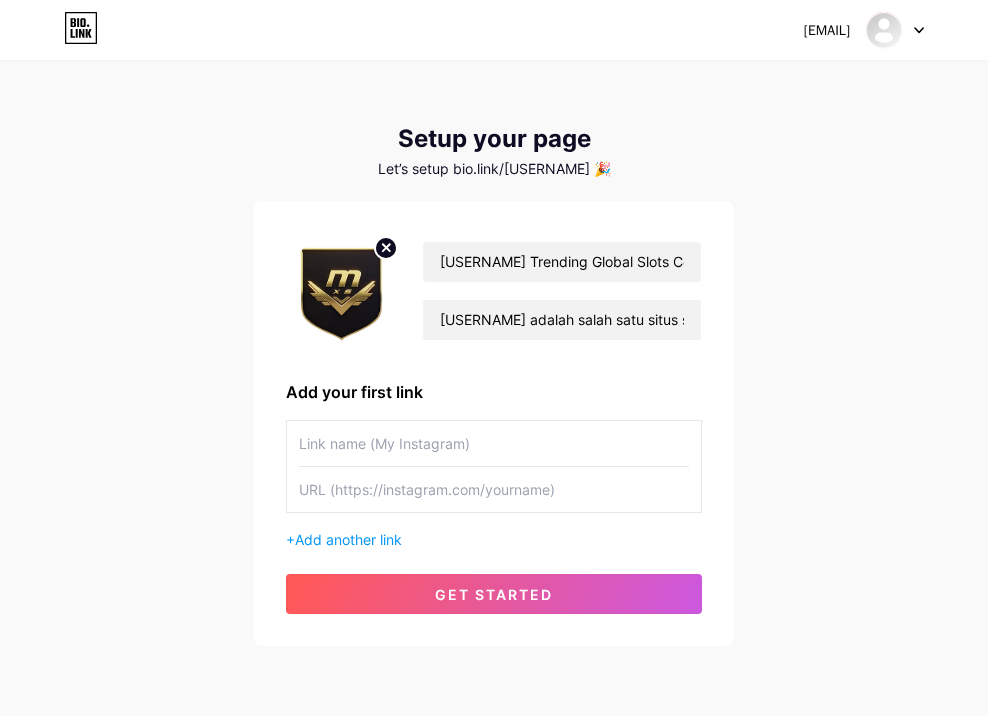 click at bounding box center [494, 489] 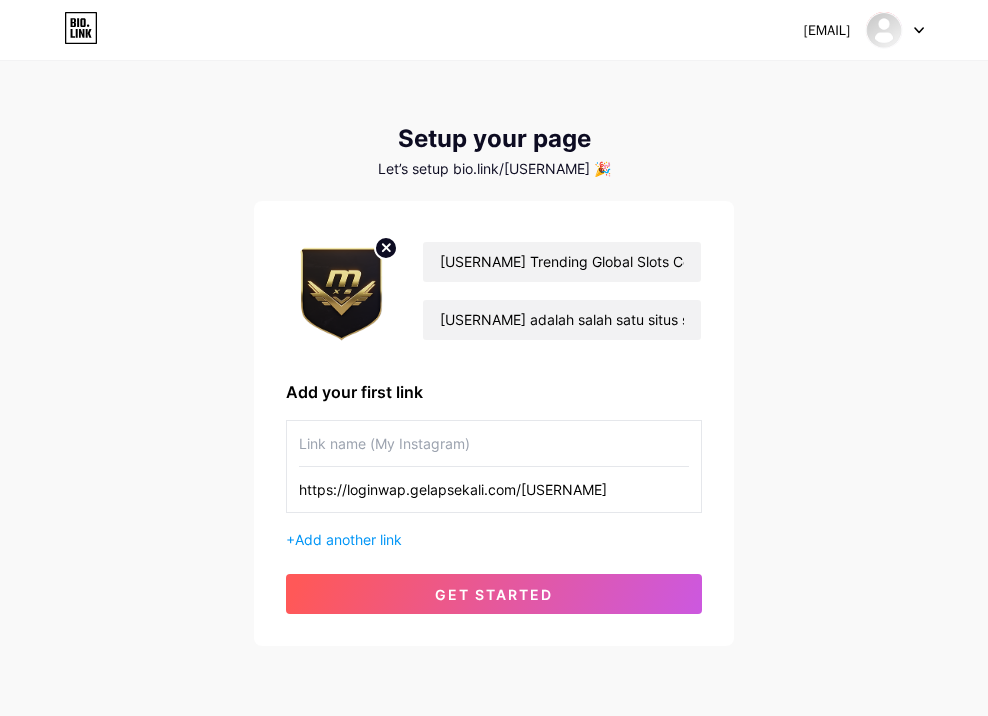type on "https://loginwap.gelapsekali.com/[USERNAME]" 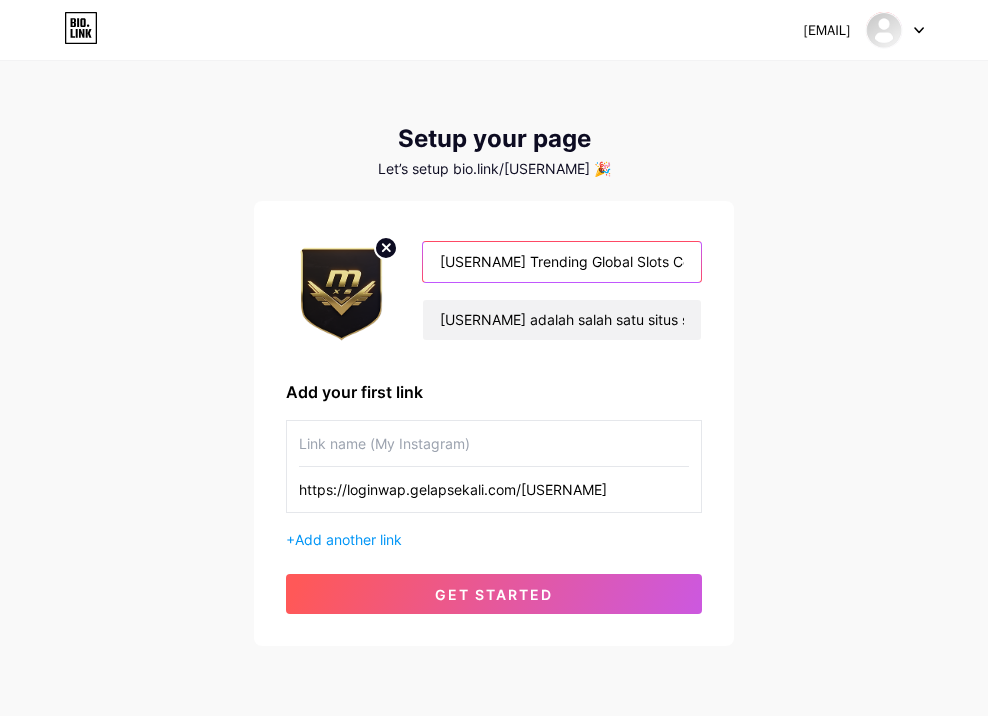 drag, startPoint x: 494, startPoint y: 261, endPoint x: 413, endPoint y: 259, distance: 81.02469 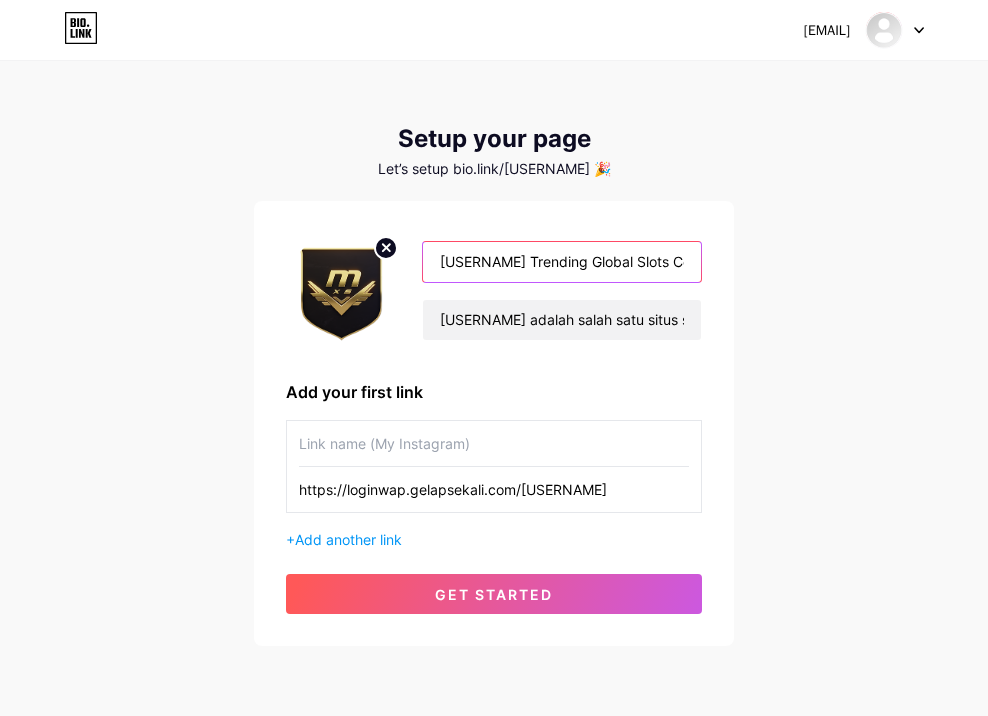 click on "[USERNAME] Trending Global Slots Collection     [USERNAME] adalah salah satu situs slot online terkemuka, bermitra langsung dengan penyedia game global seperti Pragmatic" at bounding box center [550, 291] 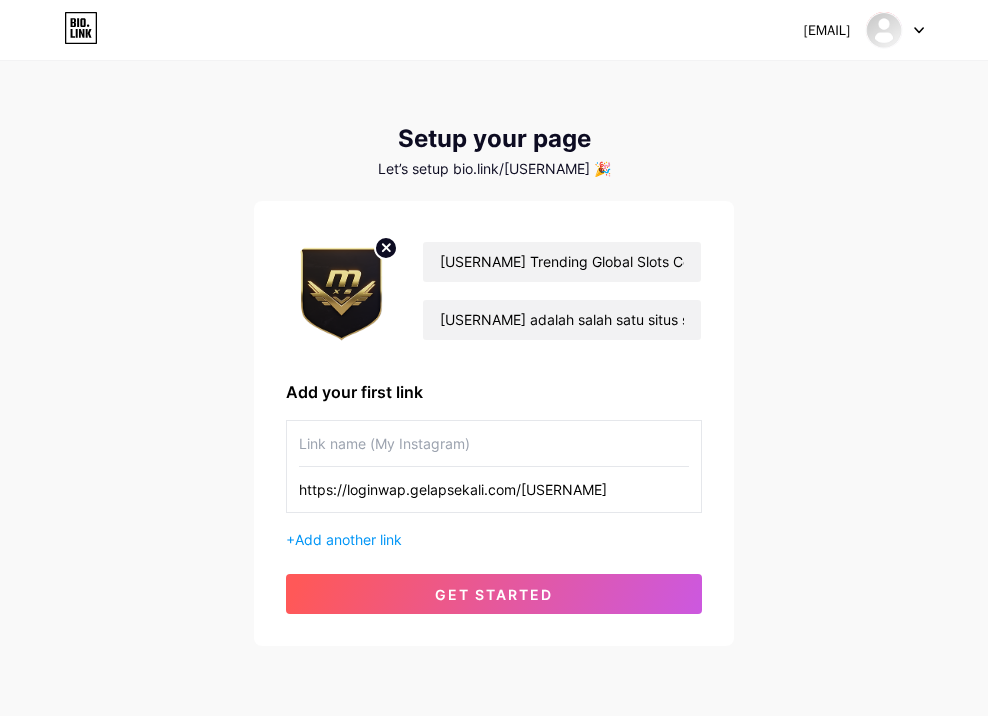 click at bounding box center (494, 443) 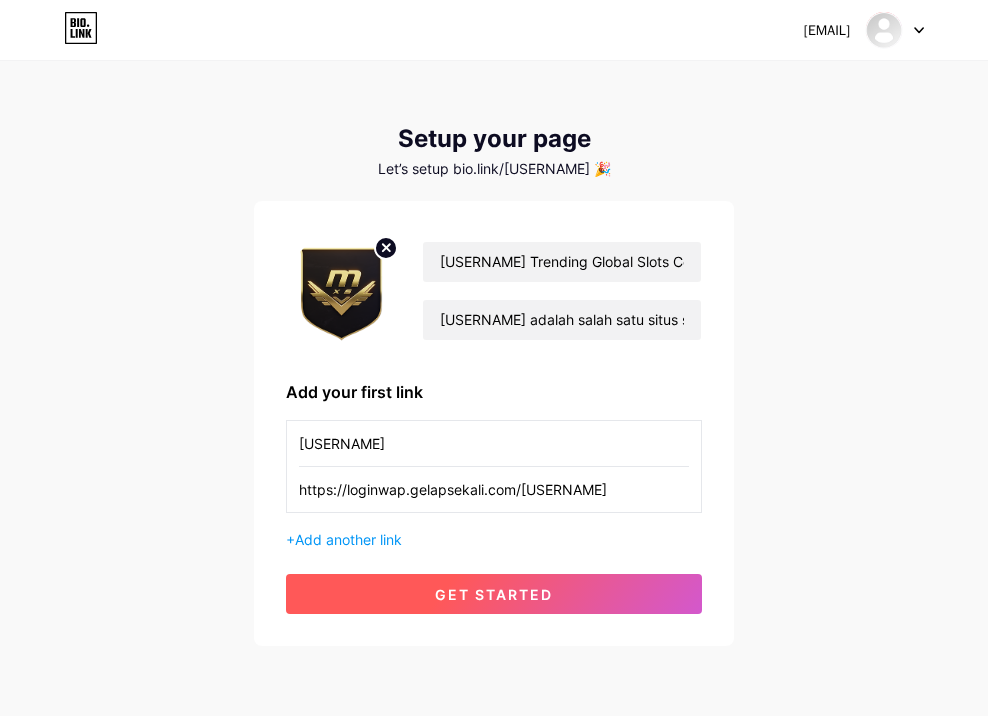 type on "[USERNAME]" 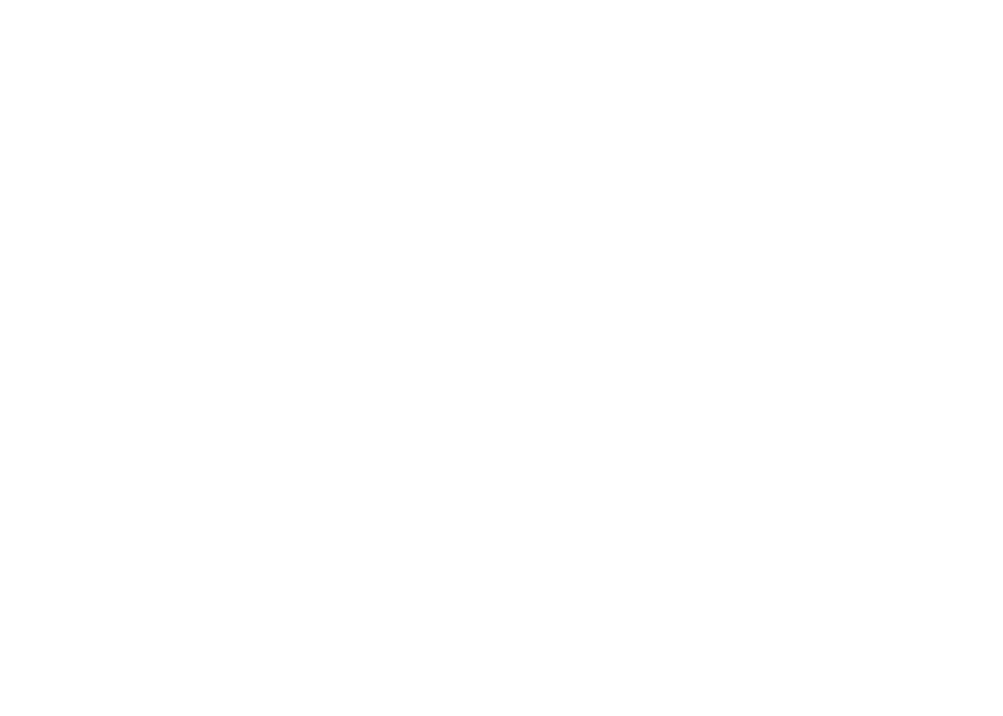 scroll, scrollTop: 0, scrollLeft: 0, axis: both 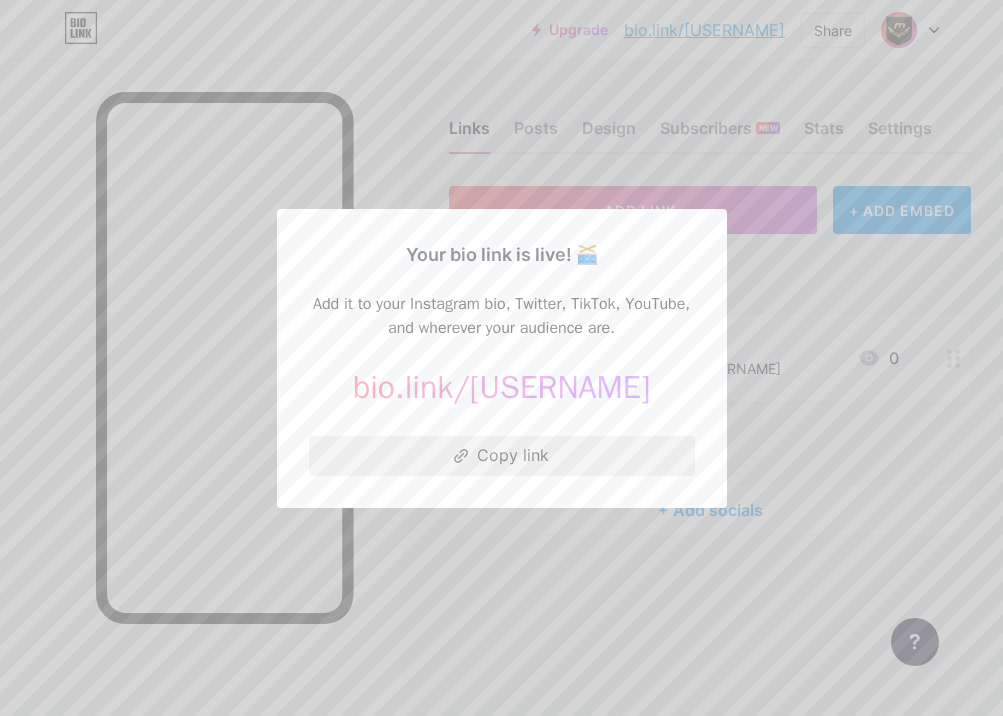 click on "Copy link" at bounding box center (502, 456) 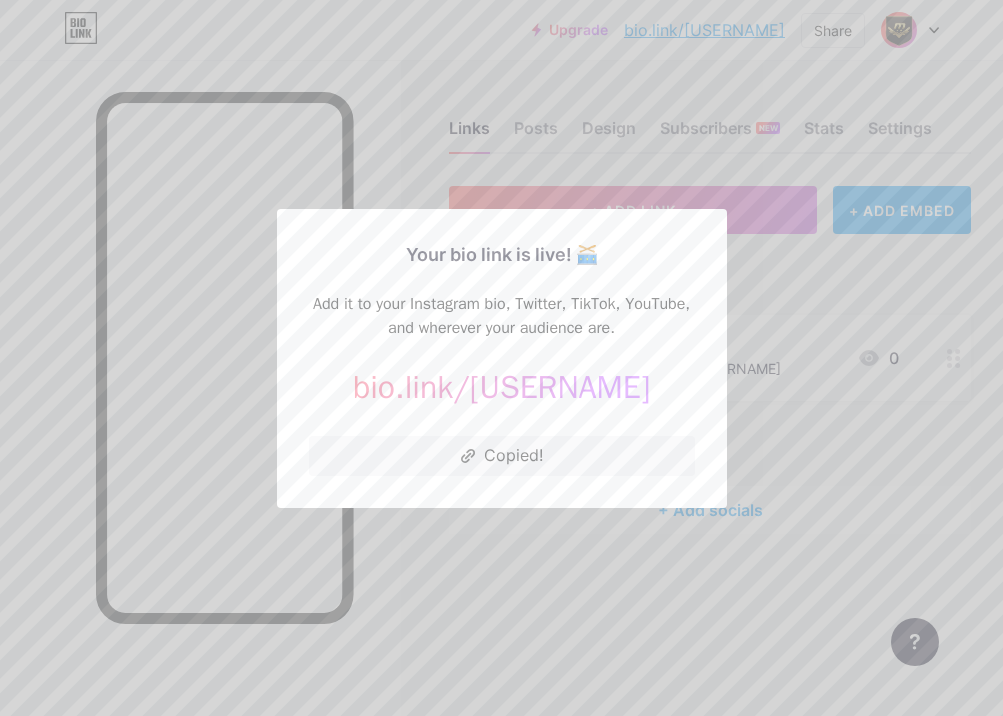 click at bounding box center (501, 358) 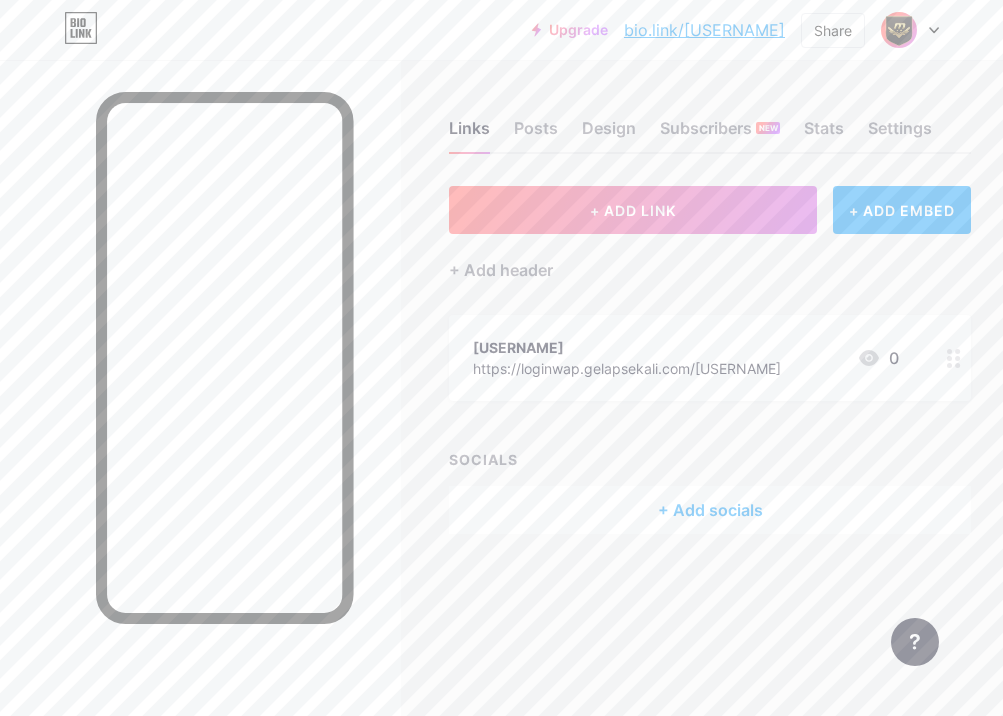 click on "https://loginwap.gelapsekali.com/[USERNAME]" at bounding box center [627, 368] 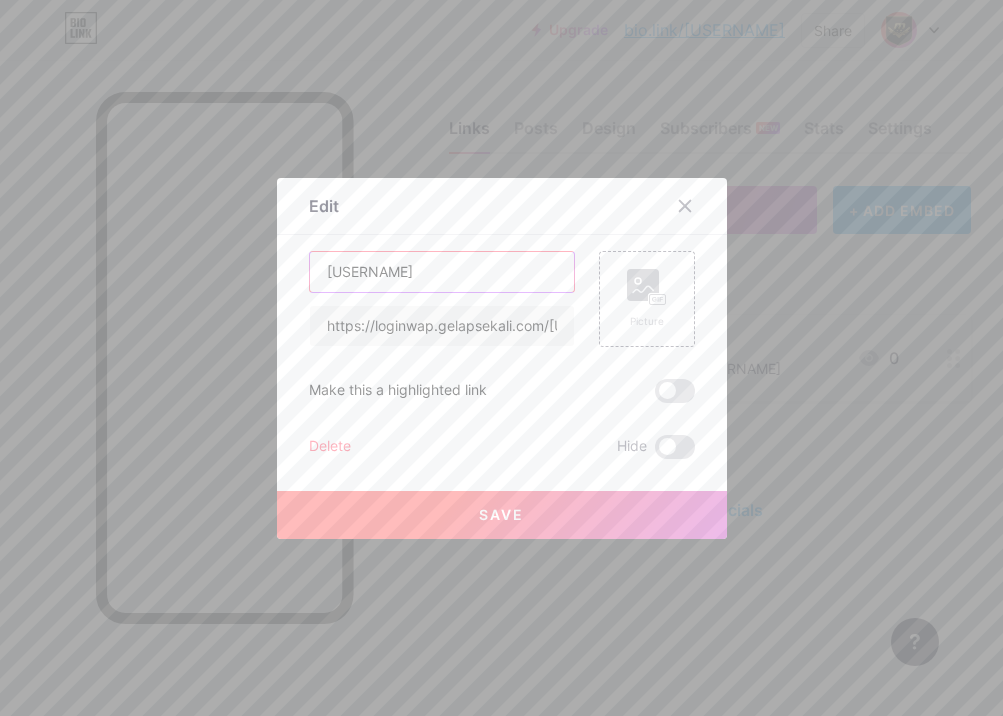 click on "[USERNAME]" at bounding box center [442, 272] 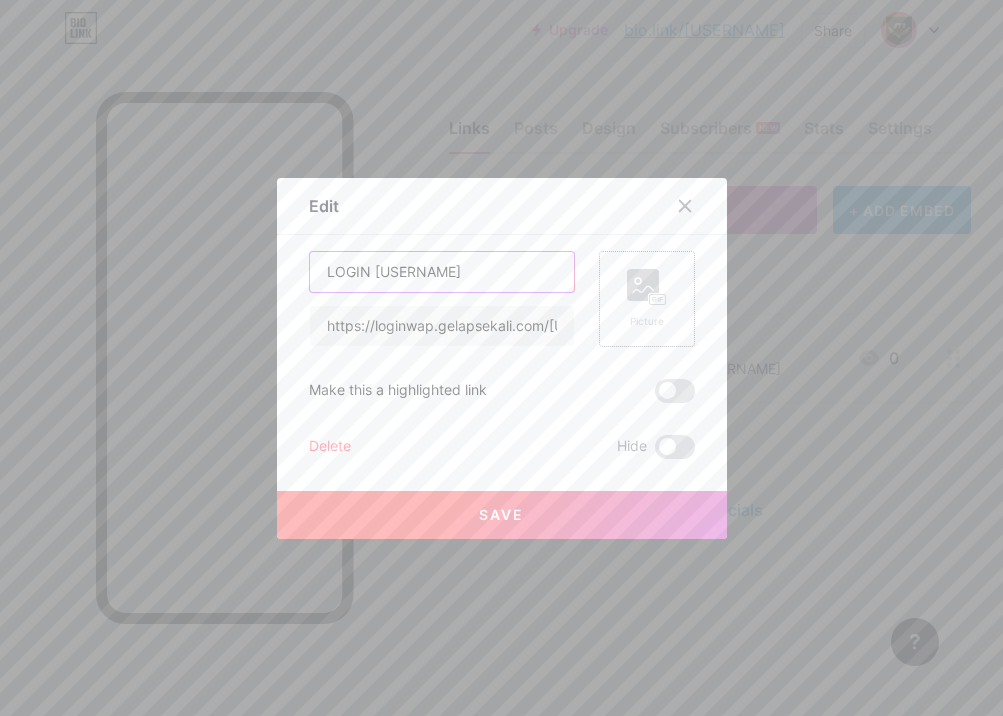 type on "LOGIN [USERNAME]" 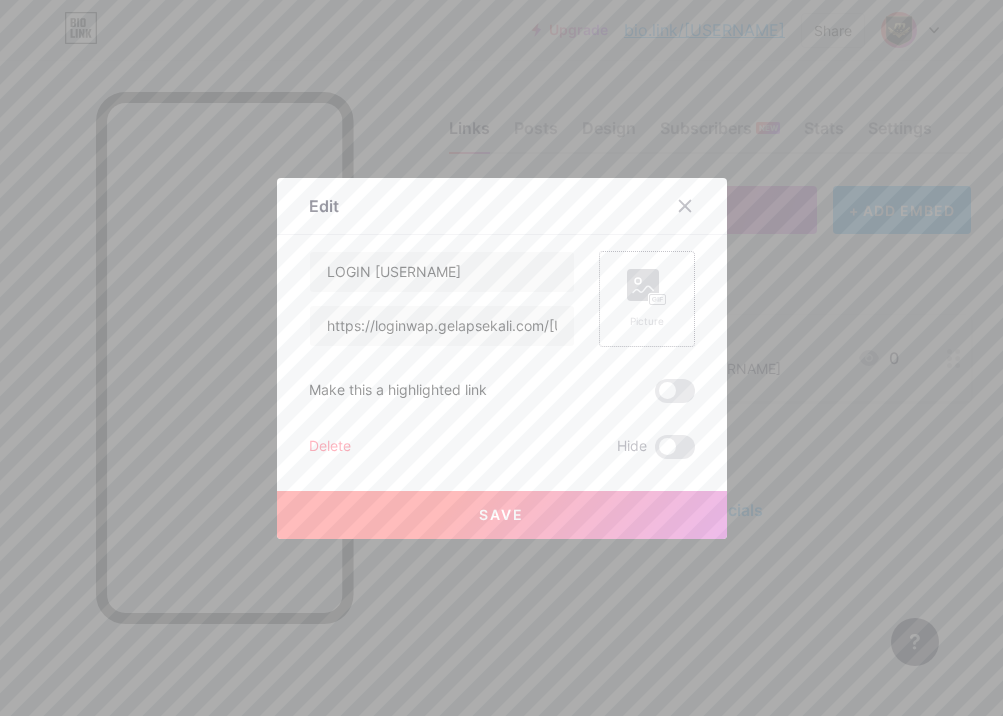 click on "Picture" at bounding box center (647, 299) 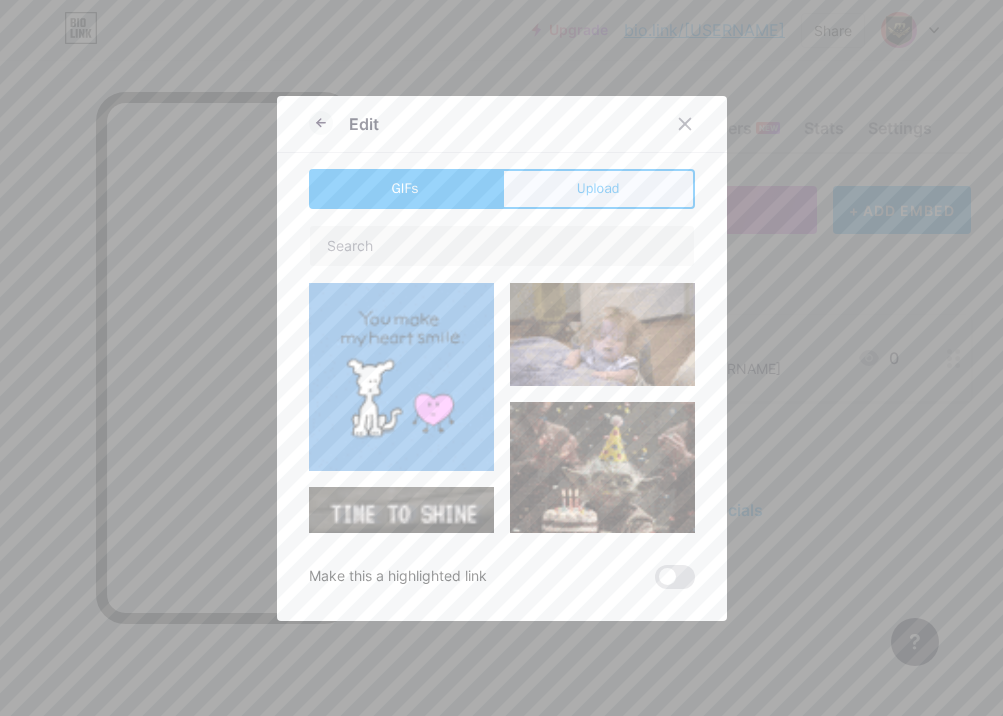 click on "Upload" at bounding box center (598, 189) 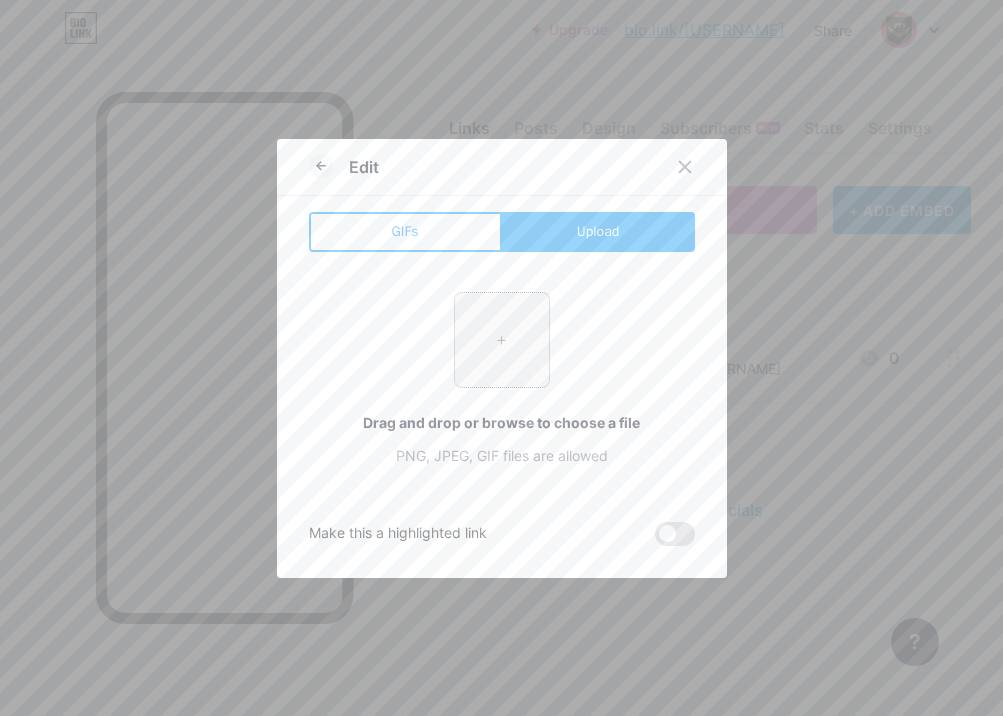 click at bounding box center [502, 340] 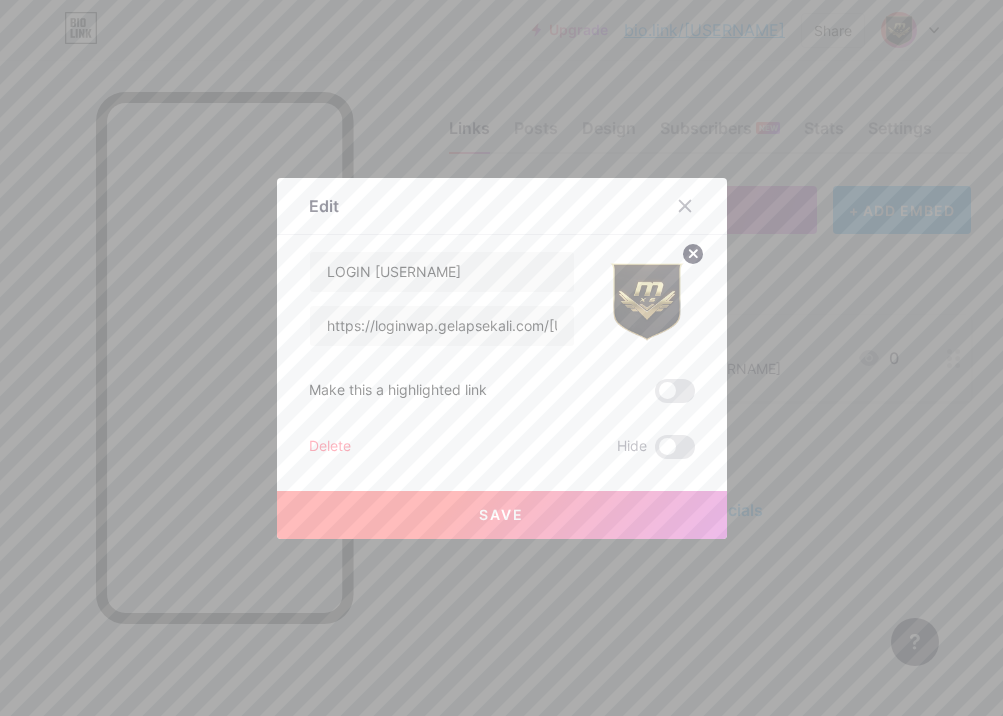 click on "Save" at bounding box center (502, 515) 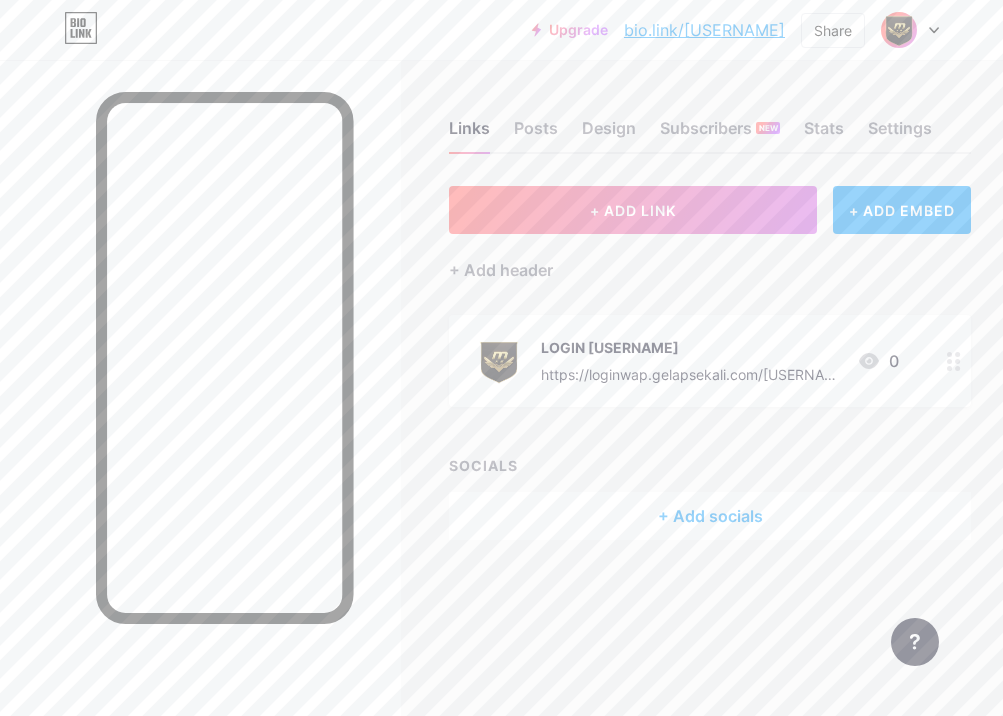 click on "+ Add socials" at bounding box center [710, 516] 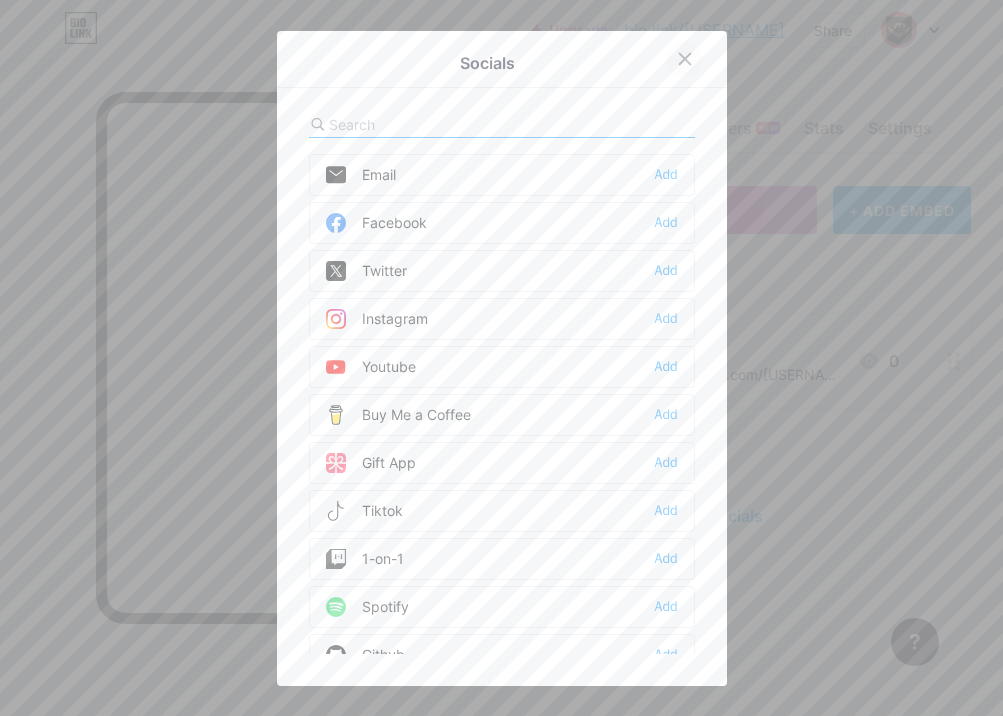 click 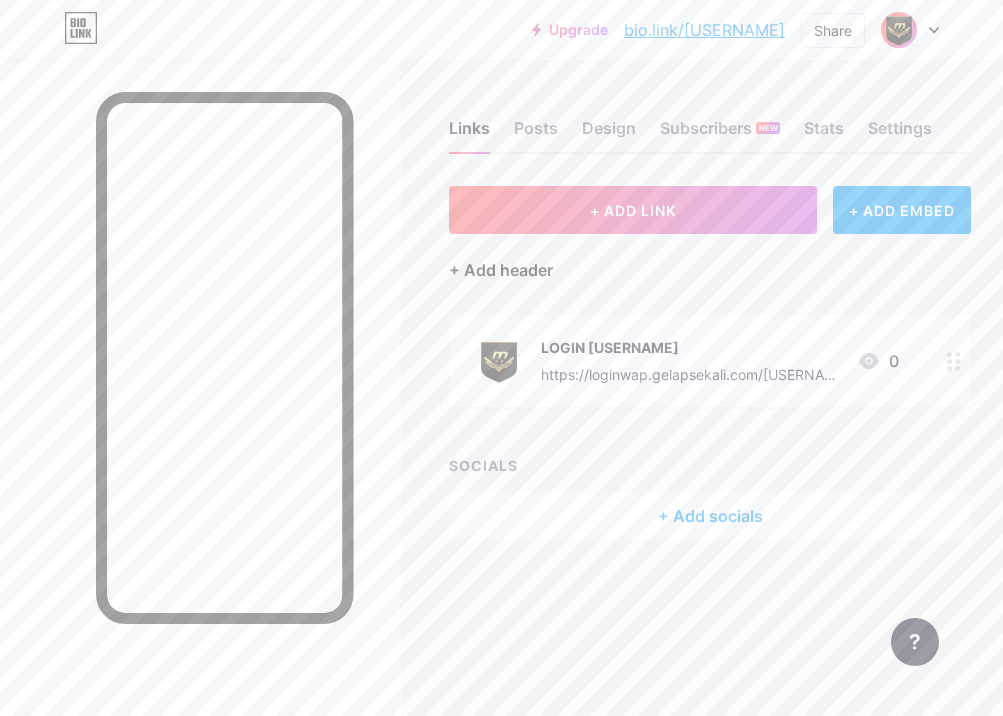 click on "+ Add header" at bounding box center [501, 270] 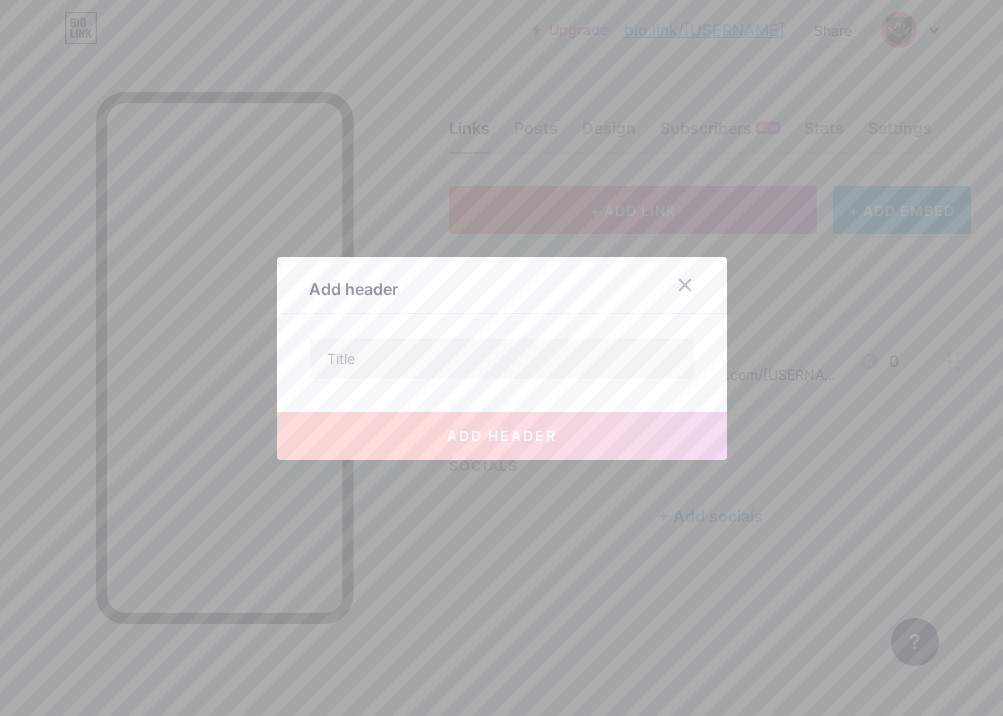 click 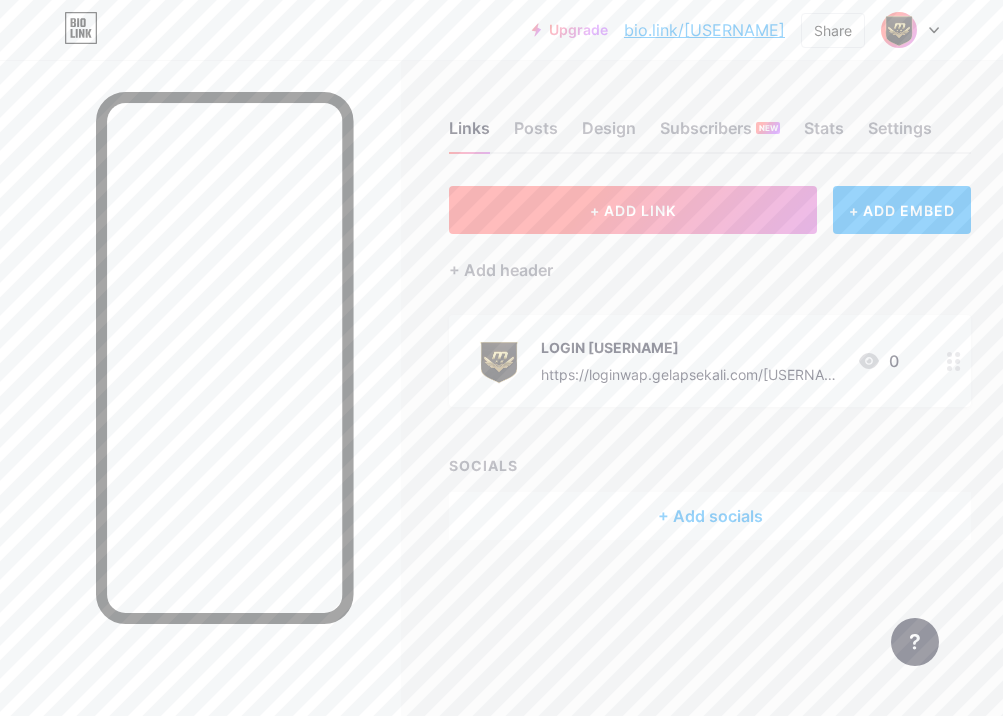 click on "+ ADD LINK" at bounding box center (633, 210) 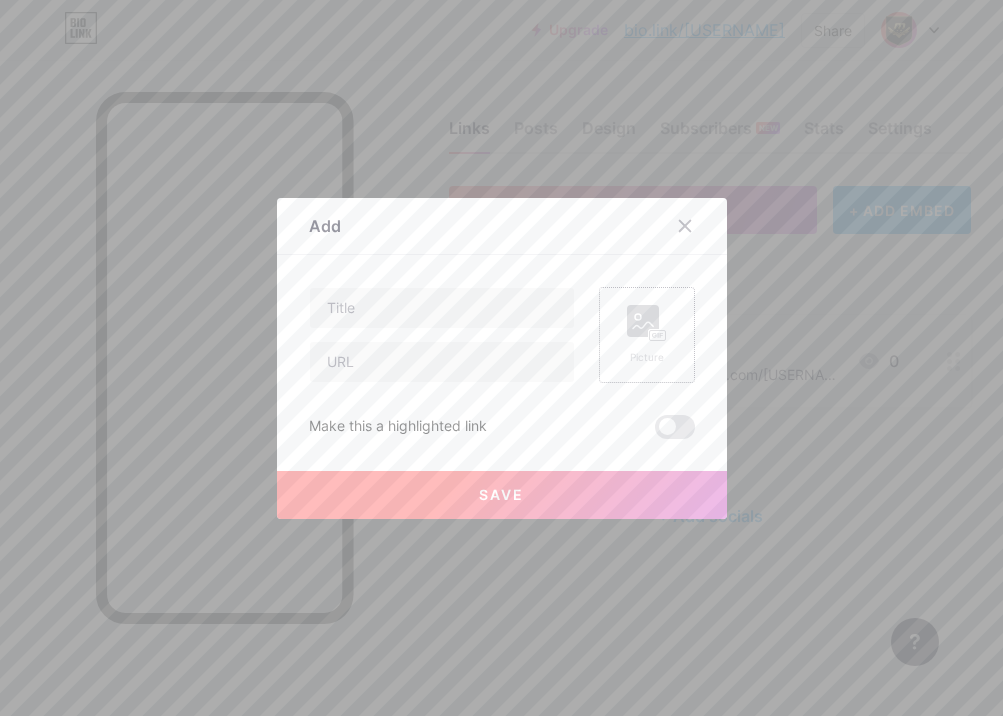 click 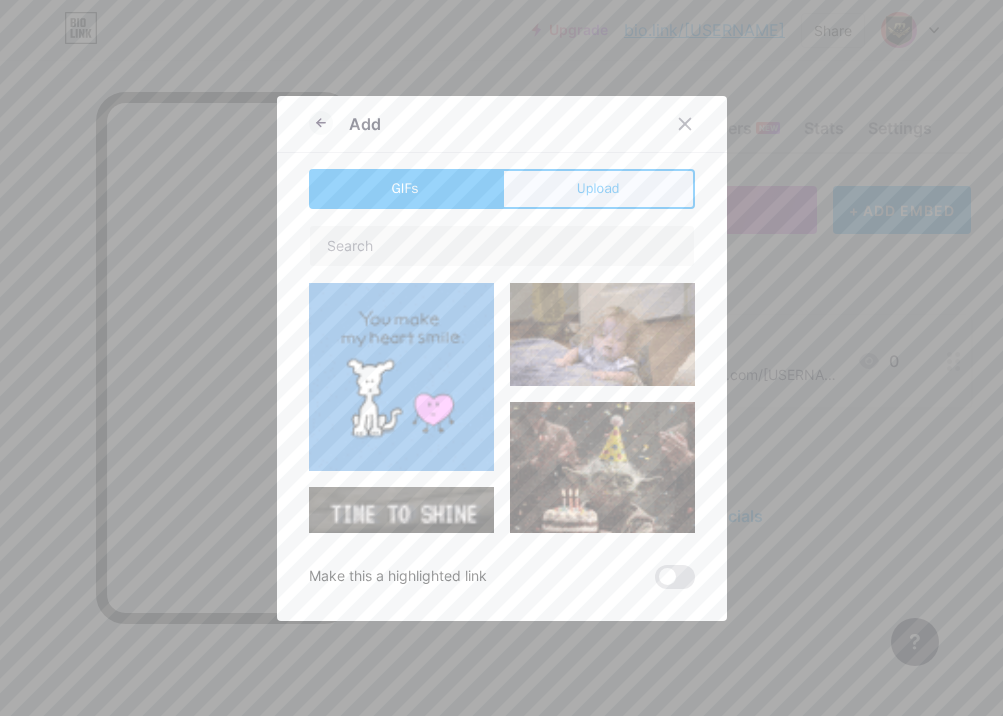click on "Upload" at bounding box center [598, 189] 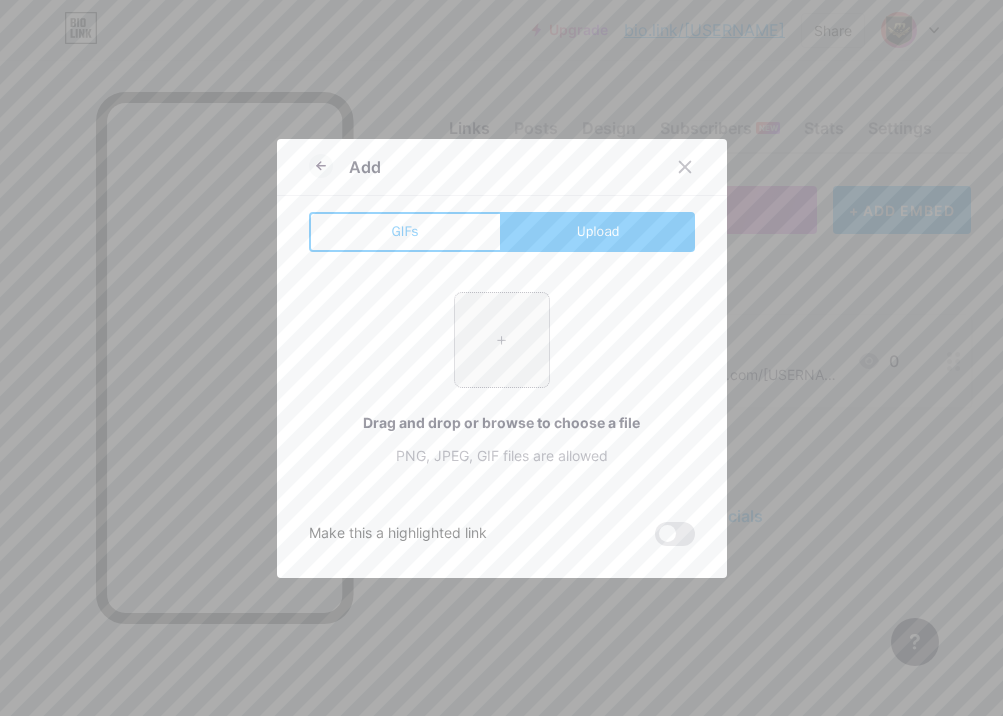 click at bounding box center [502, 340] 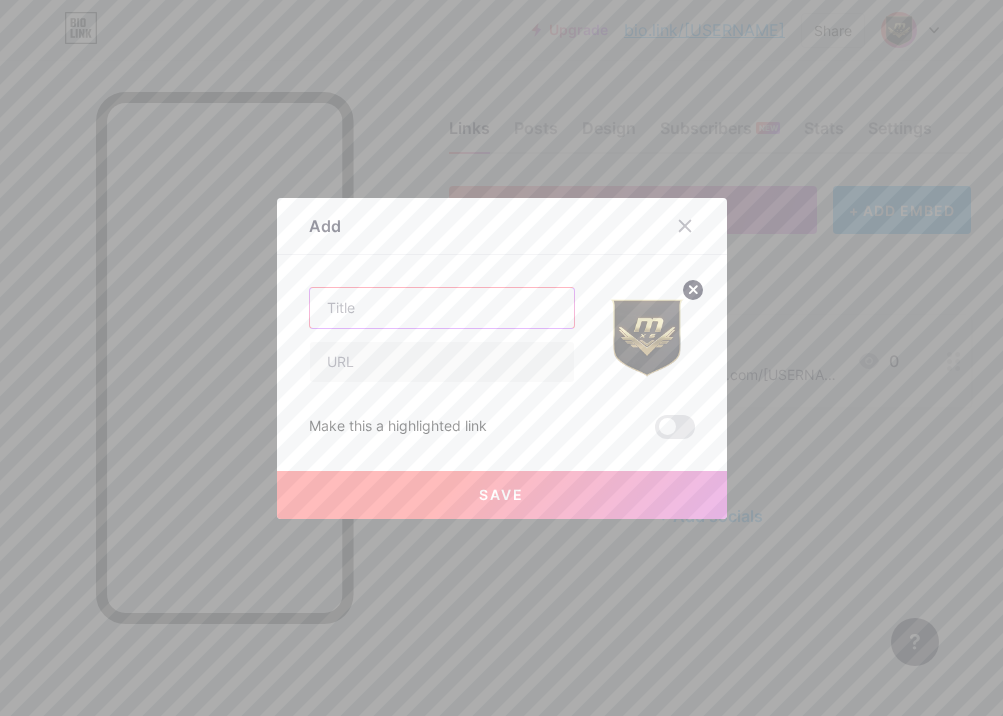 click at bounding box center [442, 308] 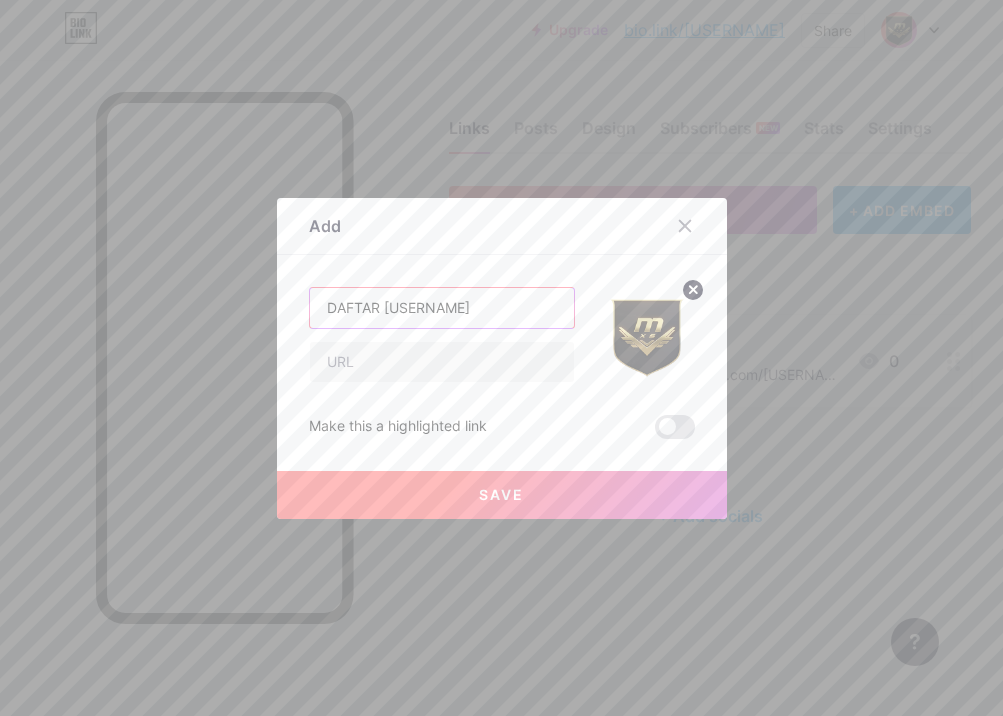 type on "DAFTAR [USERNAME]" 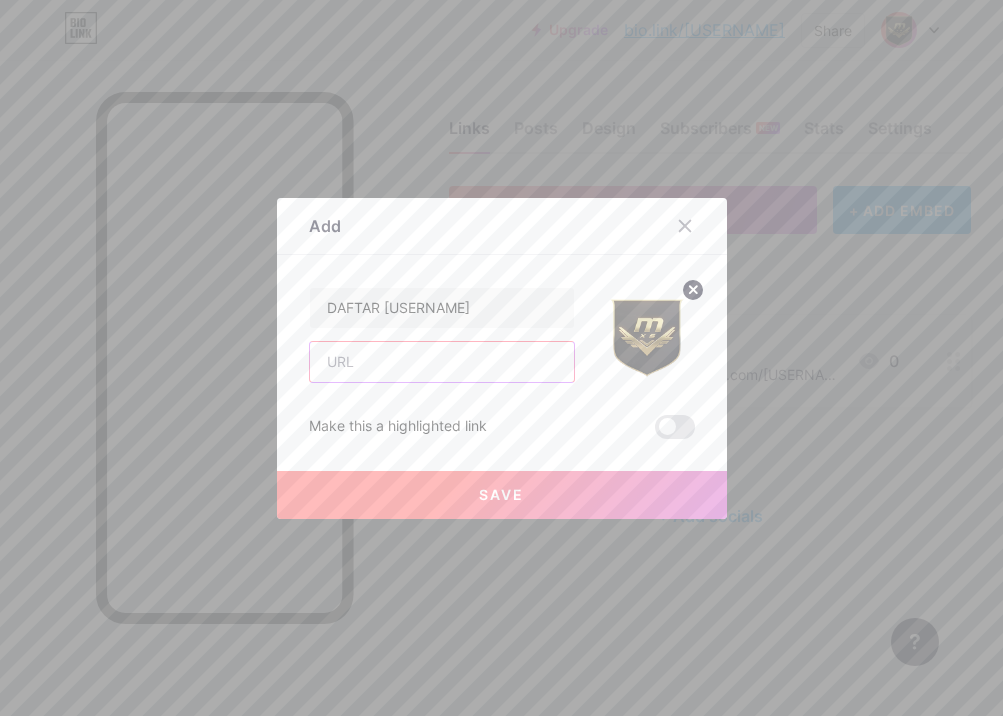 click at bounding box center (442, 362) 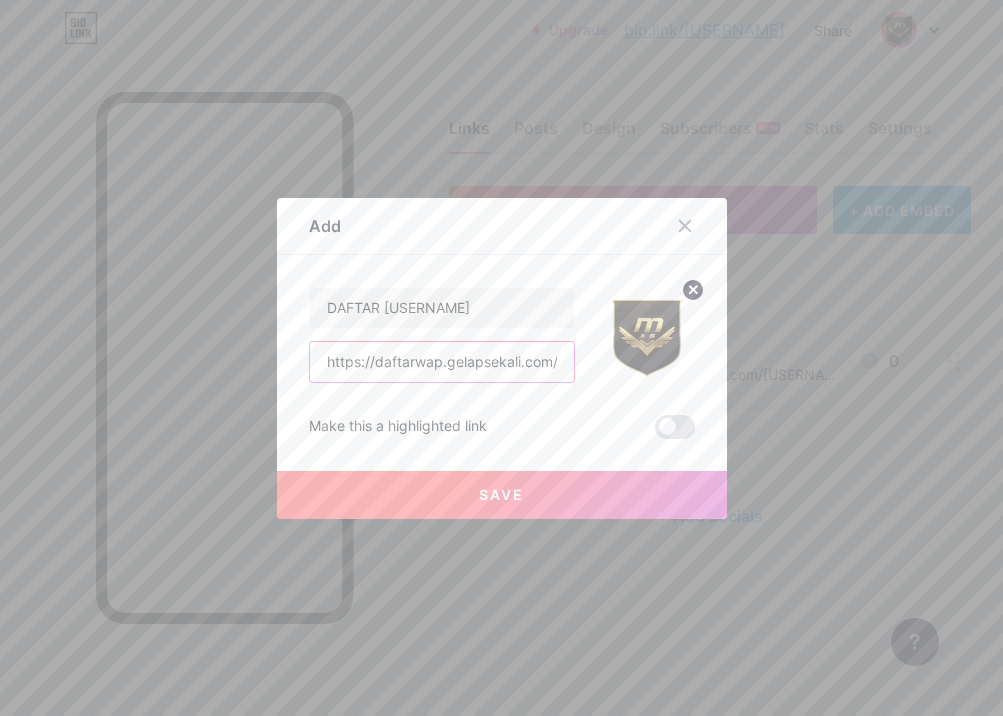 scroll, scrollTop: 0, scrollLeft: 39, axis: horizontal 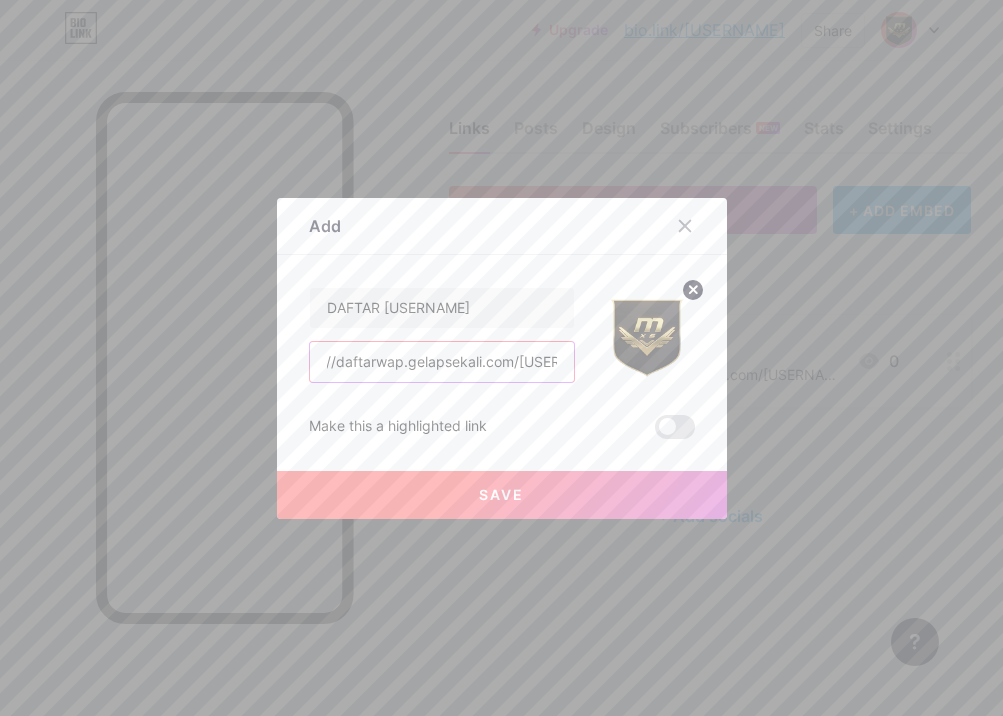 type on "https://daftarwap.gelapsekali.com/[USERNAME]" 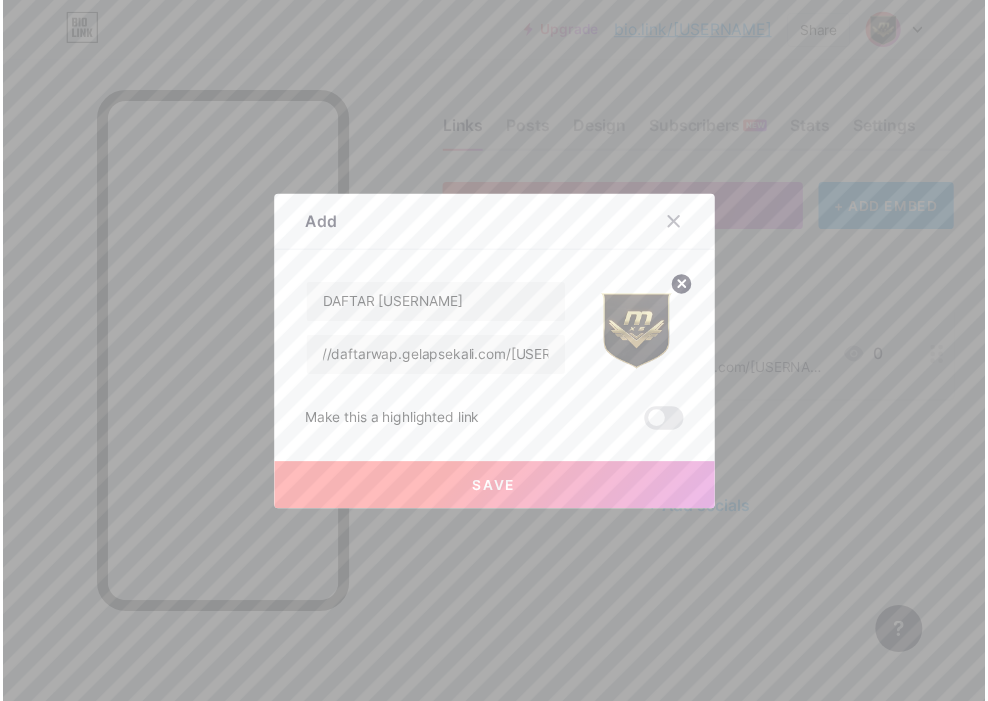 scroll, scrollTop: 0, scrollLeft: 0, axis: both 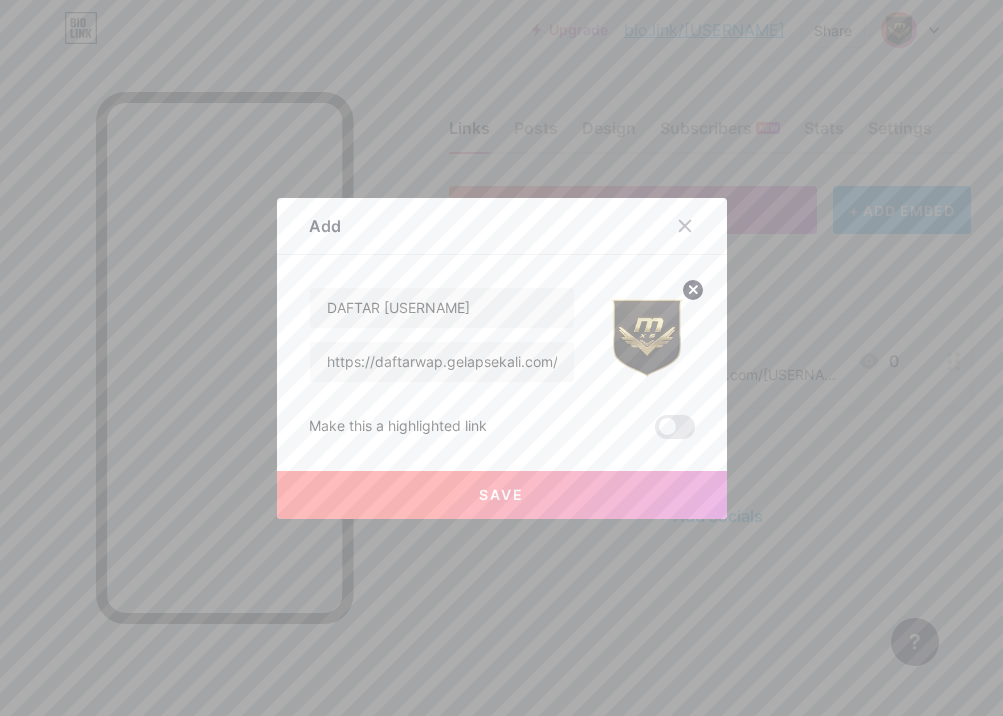click on "Save" at bounding box center [502, 495] 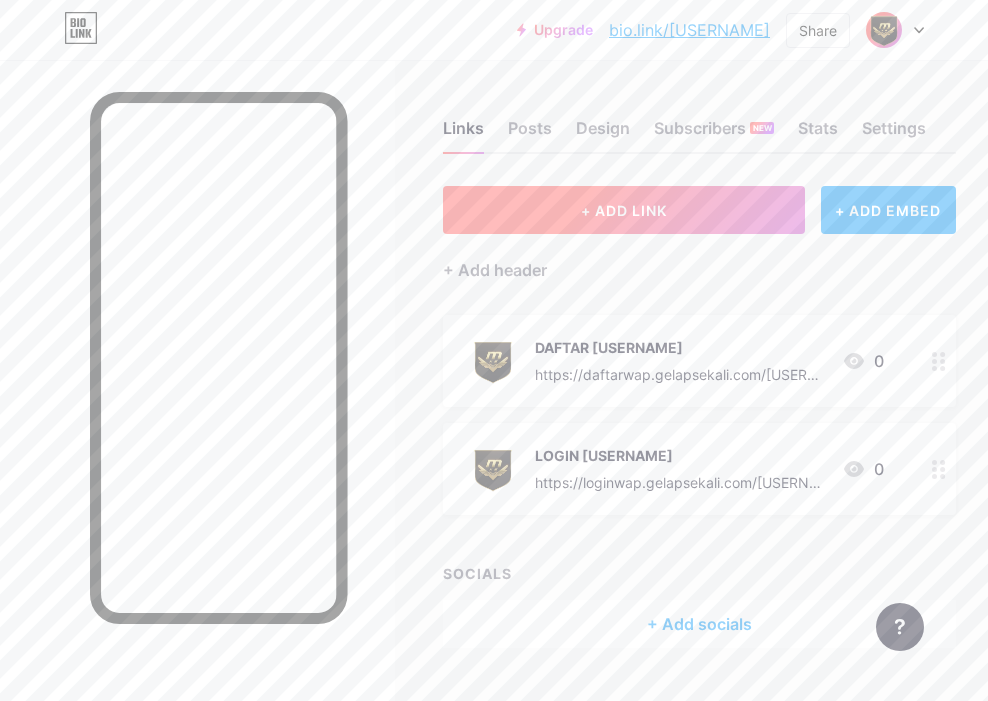 click on "+ ADD LINK" at bounding box center (623, 210) 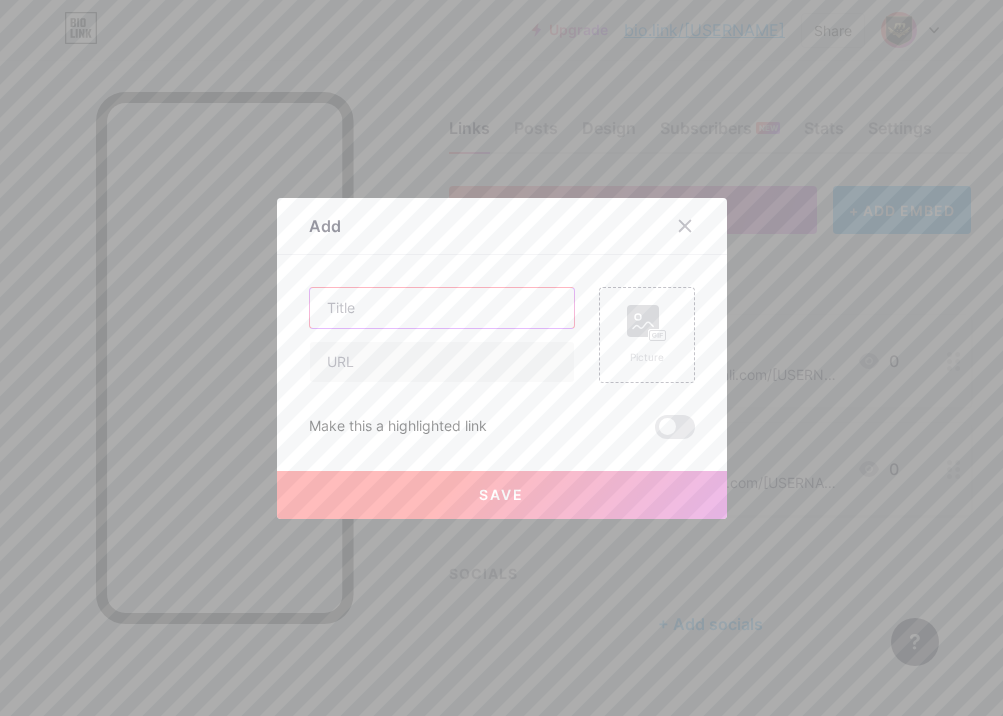 click at bounding box center (442, 308) 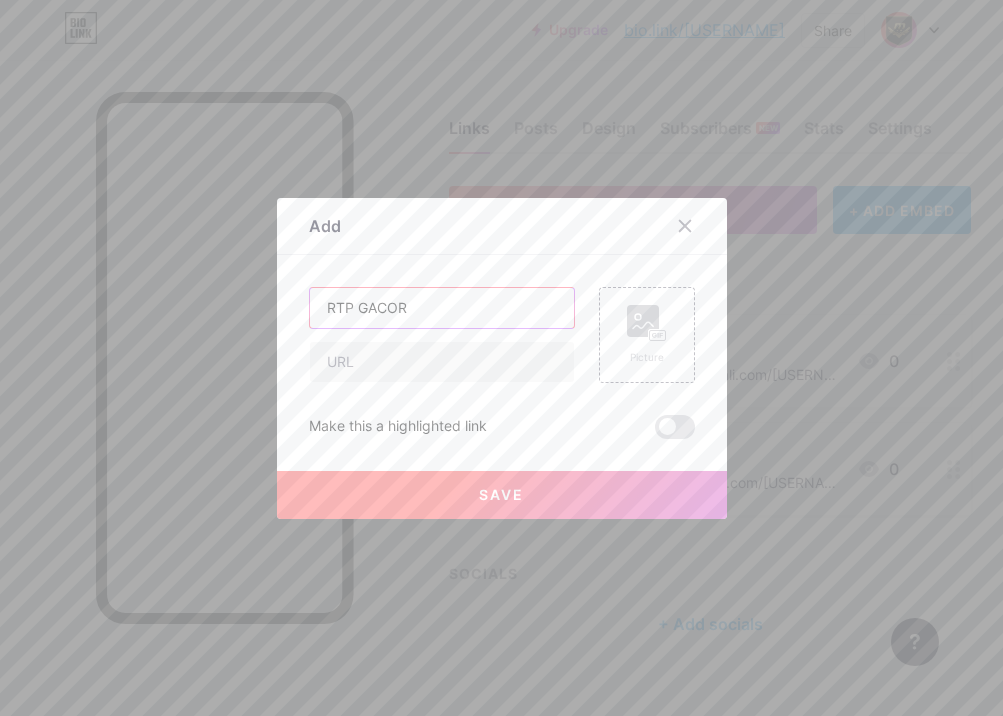 type on "RTP GACOR" 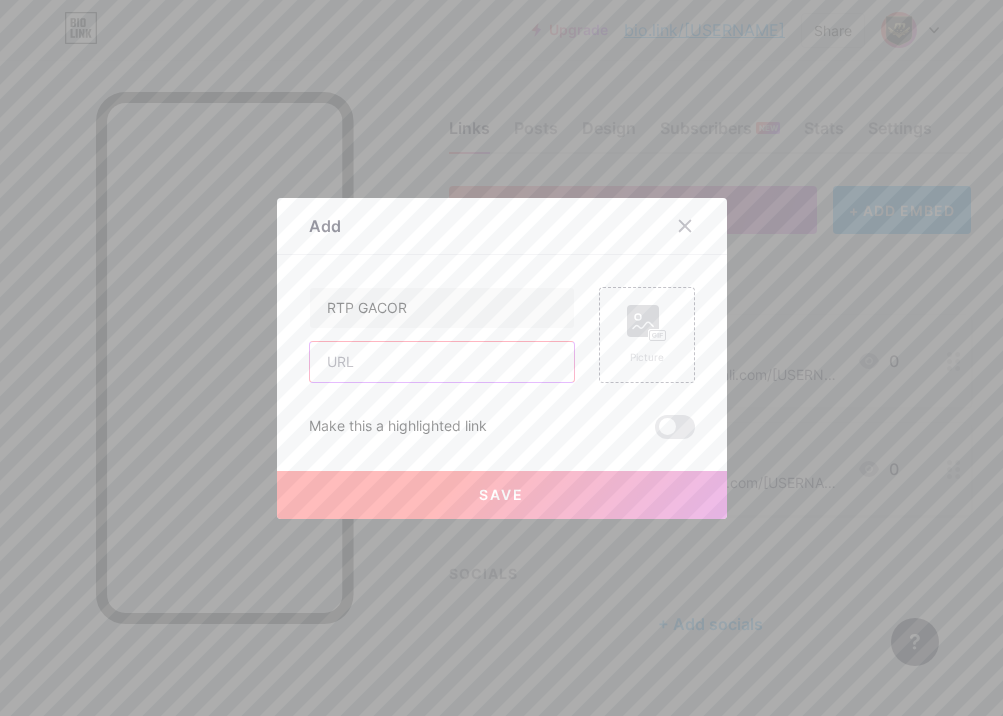 click at bounding box center [442, 362] 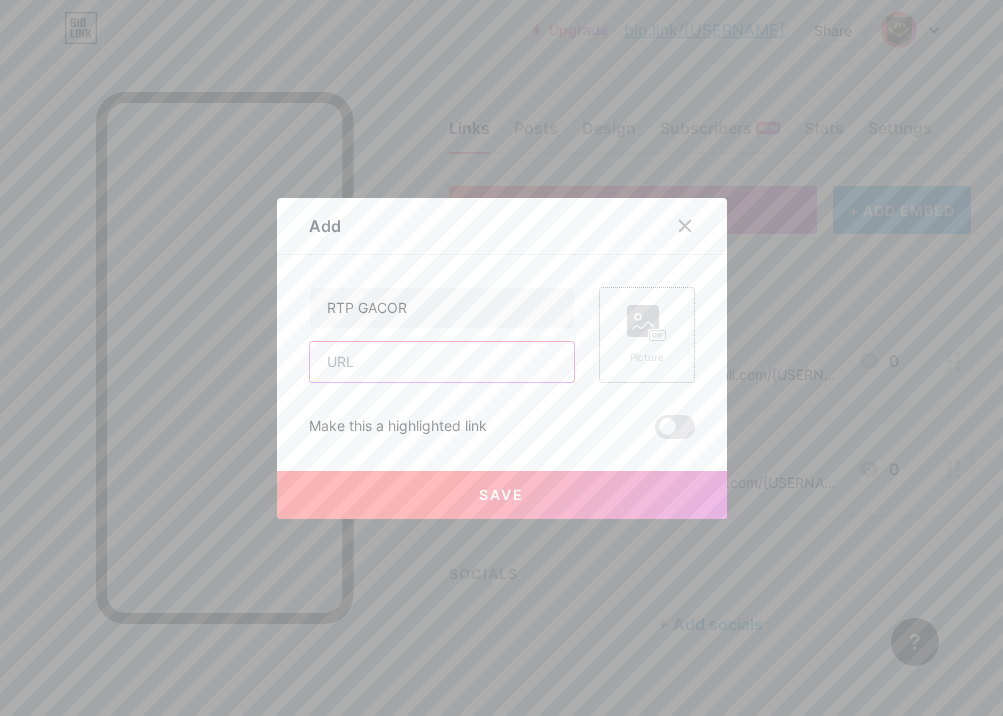 paste on "https://rtp.gelapsekali.com/[USERNAME]/" 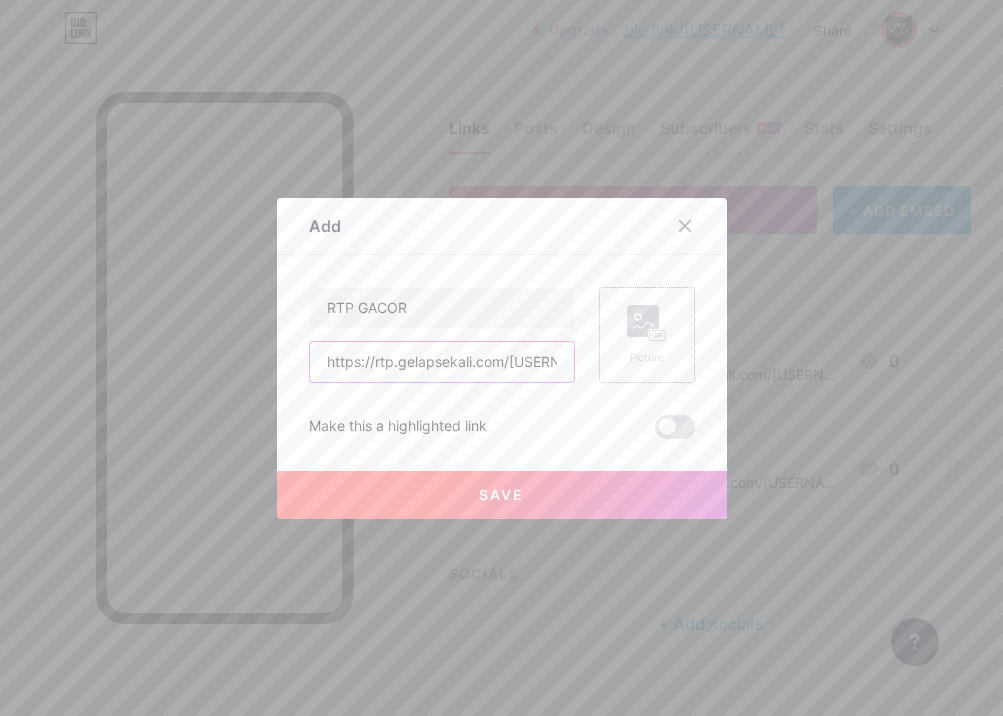 type on "https://rtp.gelapsekali.com/[USERNAME]/" 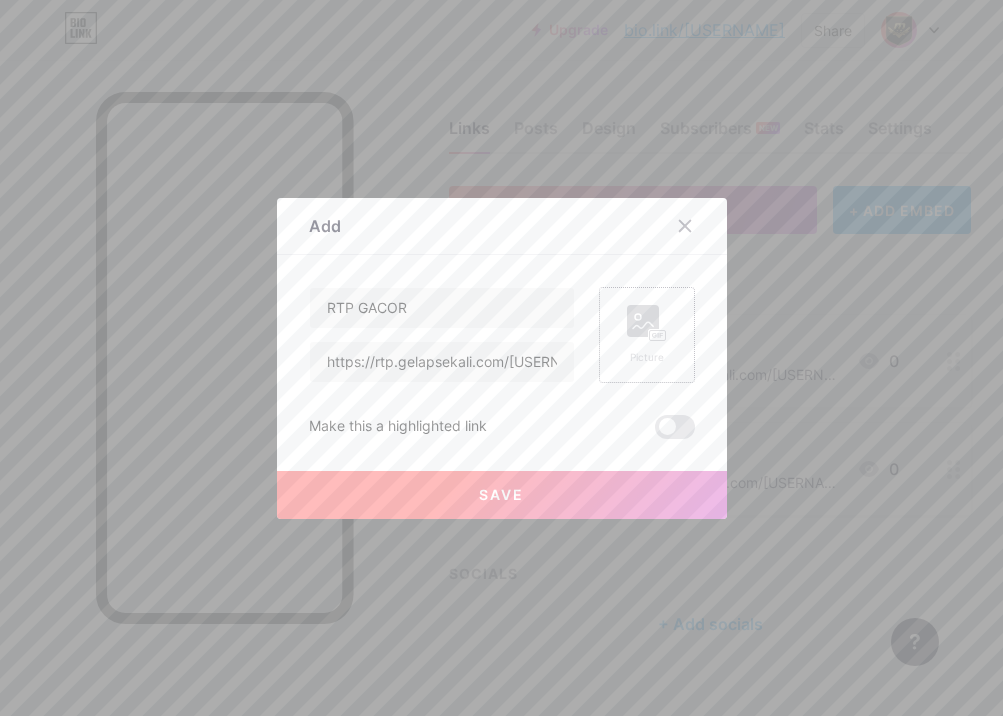 click on "Picture" at bounding box center [647, 335] 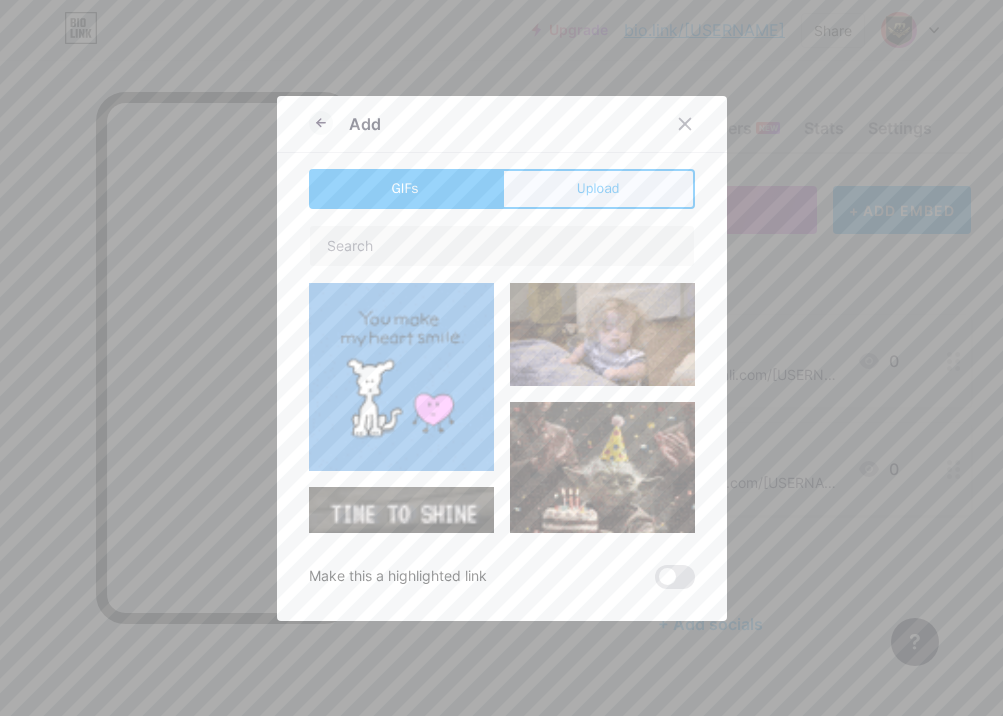 click on "Upload" at bounding box center [598, 189] 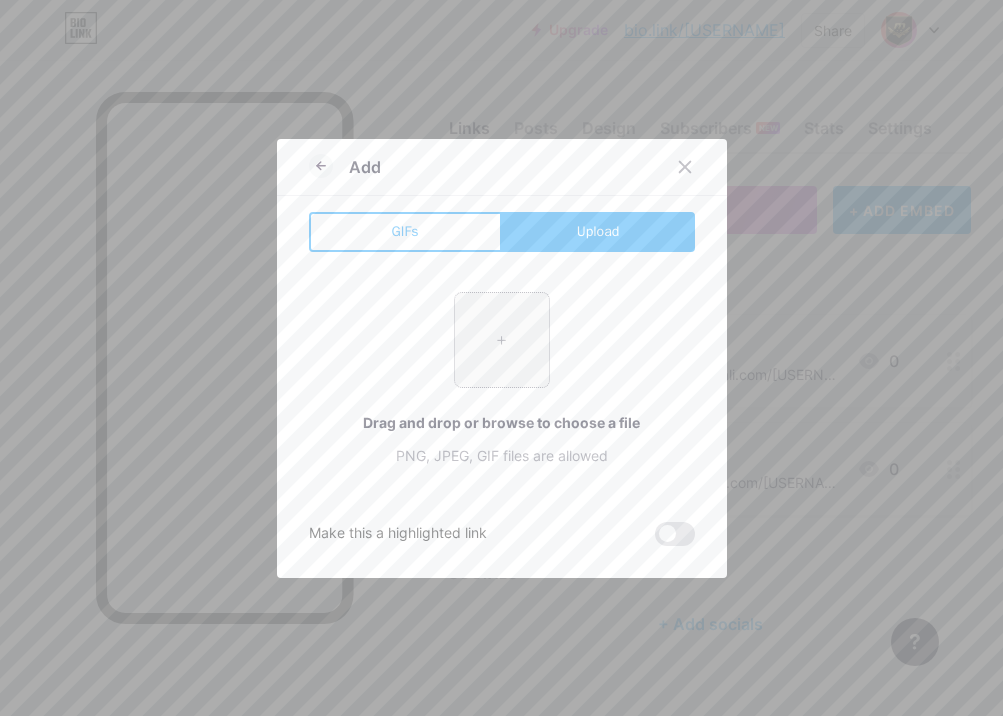 click at bounding box center [502, 340] 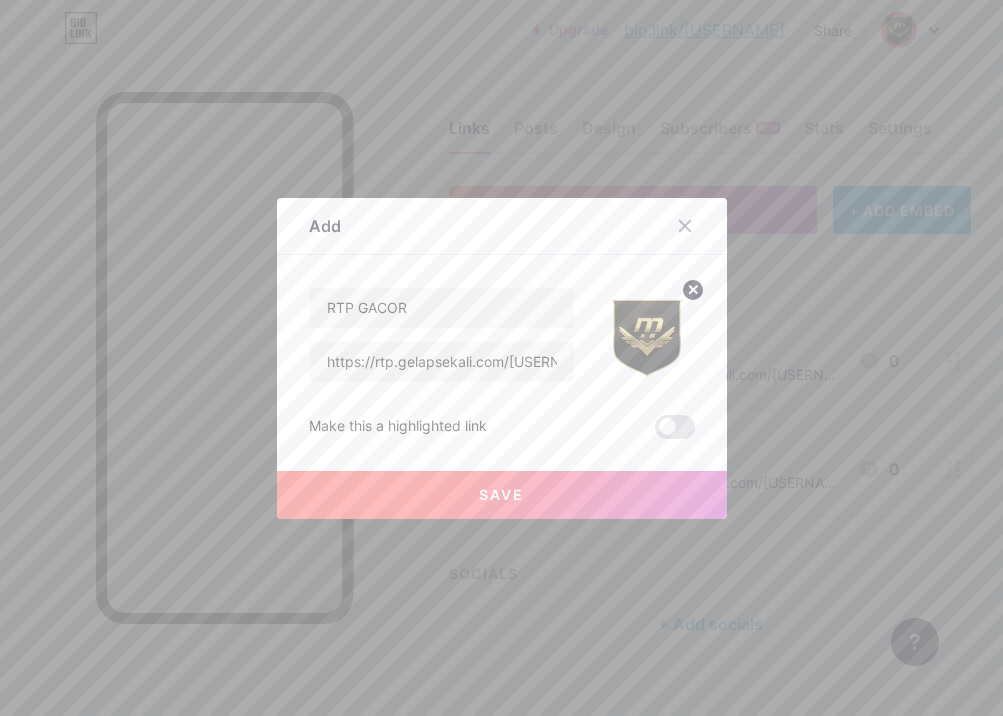 click on "Save" at bounding box center (502, 495) 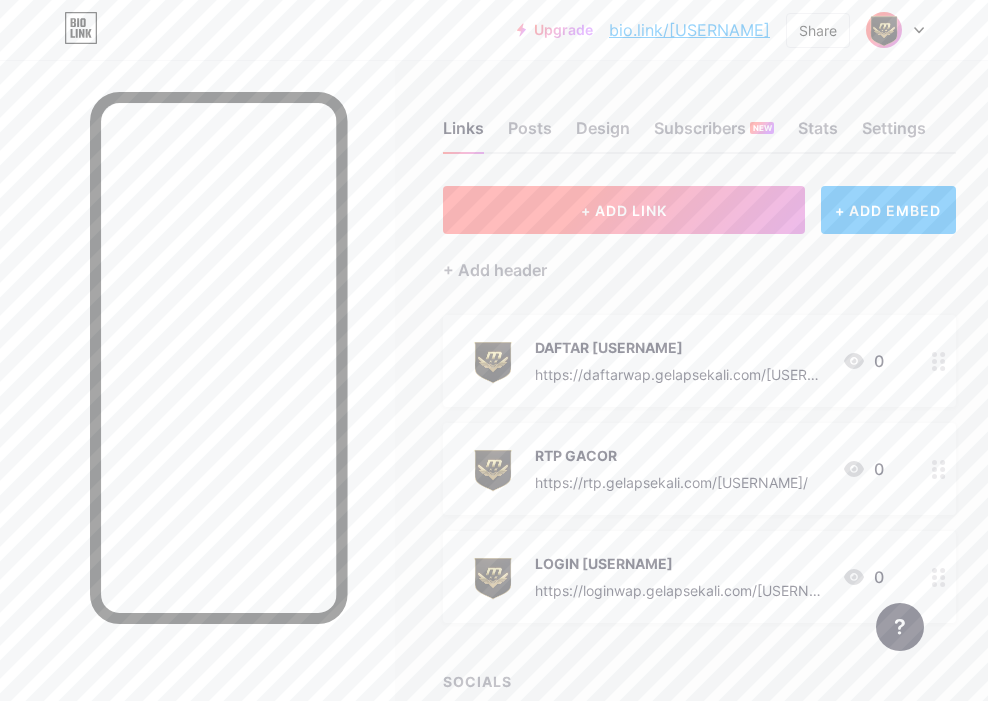 click on "+ ADD LINK" at bounding box center [624, 210] 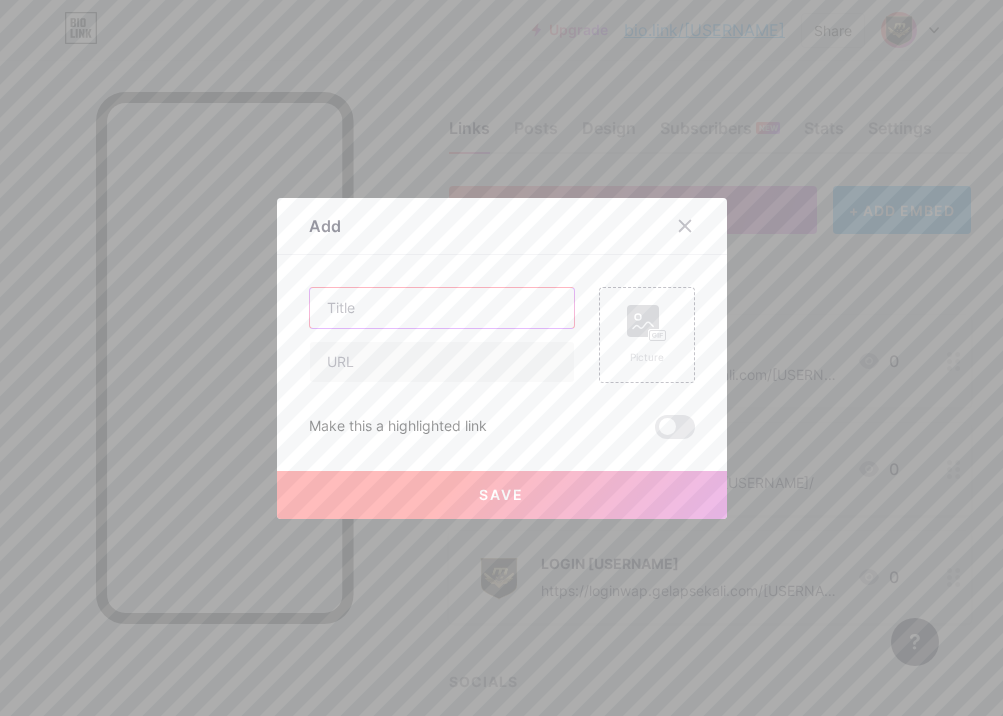 click at bounding box center [442, 308] 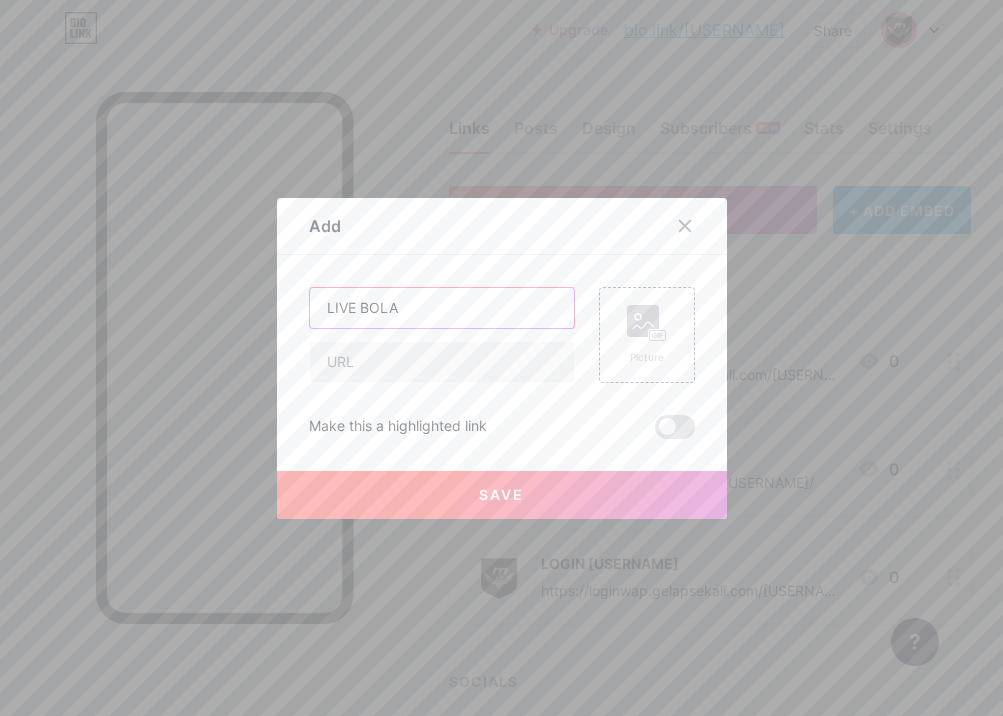 type on "LIVE BOLA" 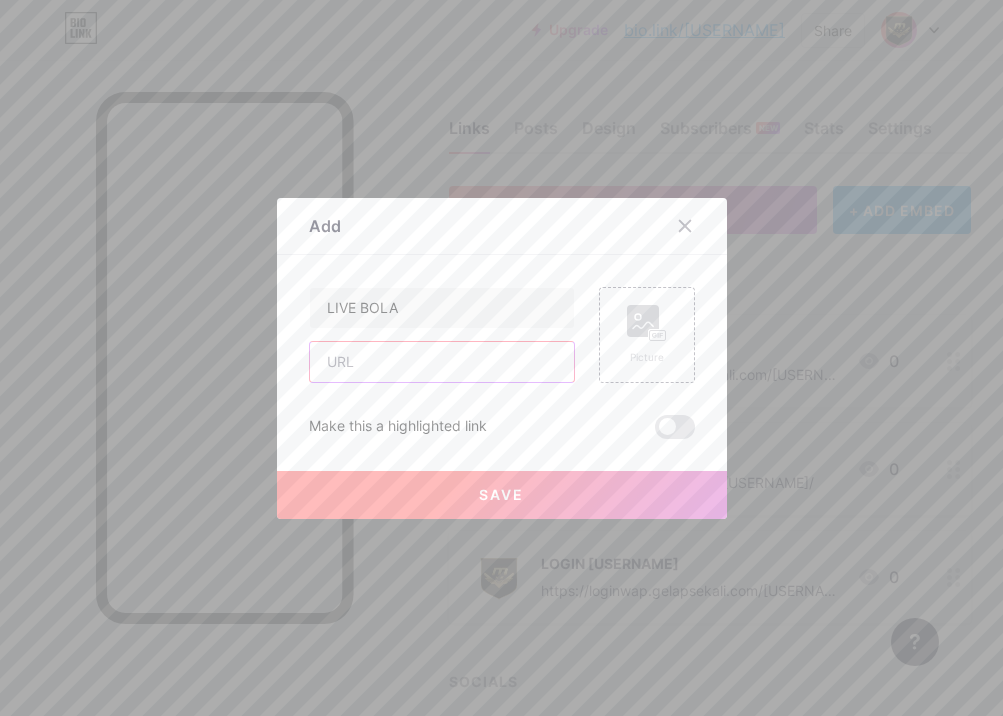 click at bounding box center (442, 362) 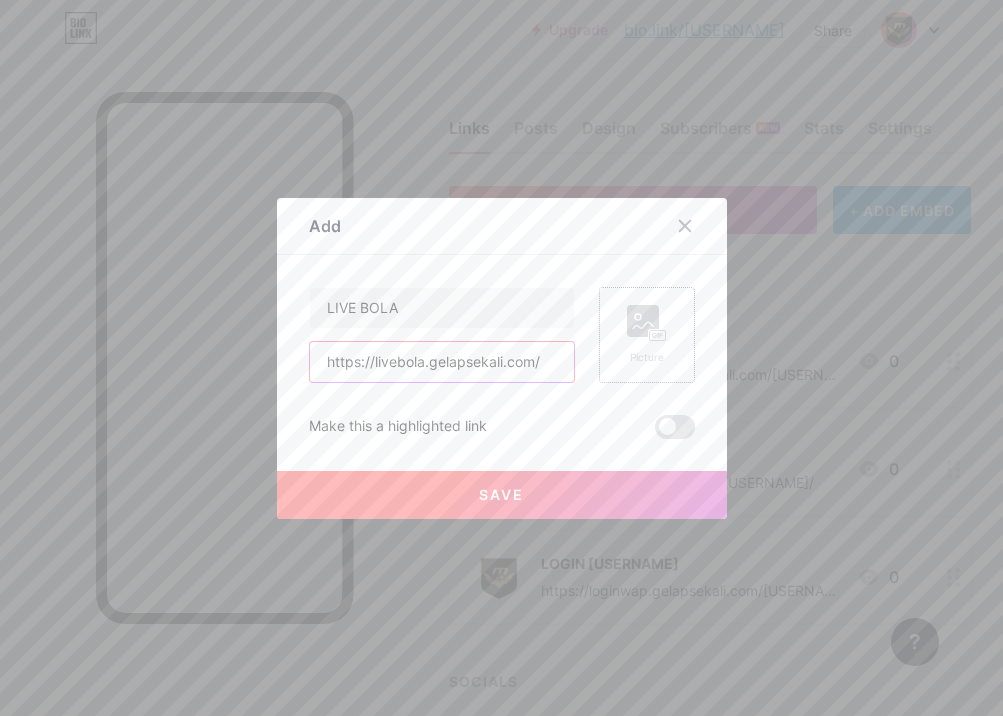 type on "https://livebola.gelapsekali.com/" 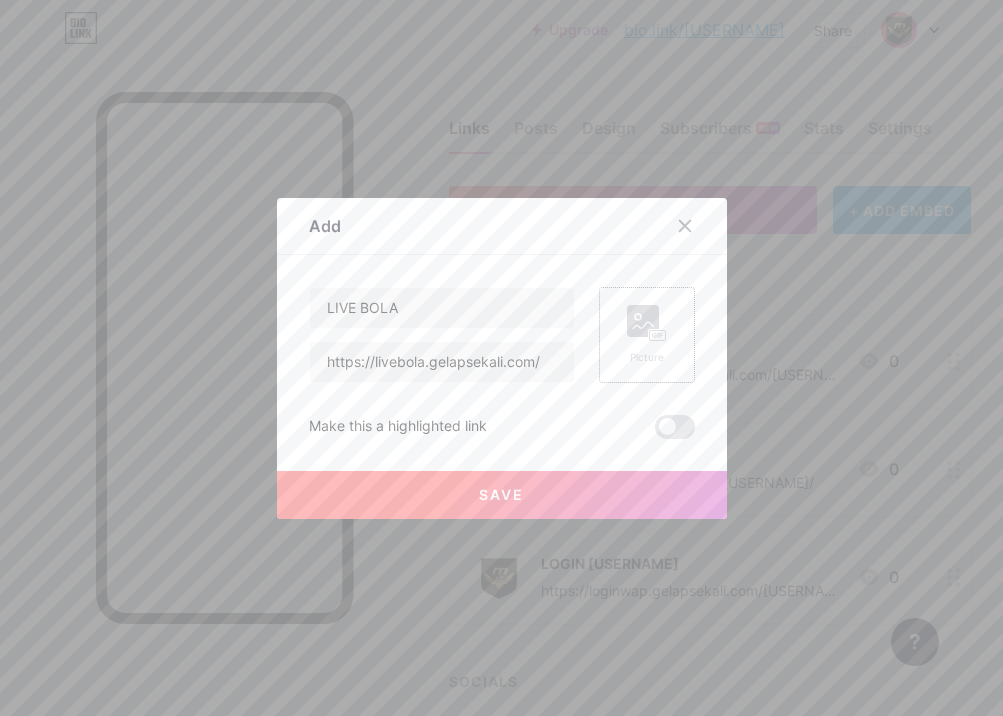 click on "Picture" at bounding box center (647, 335) 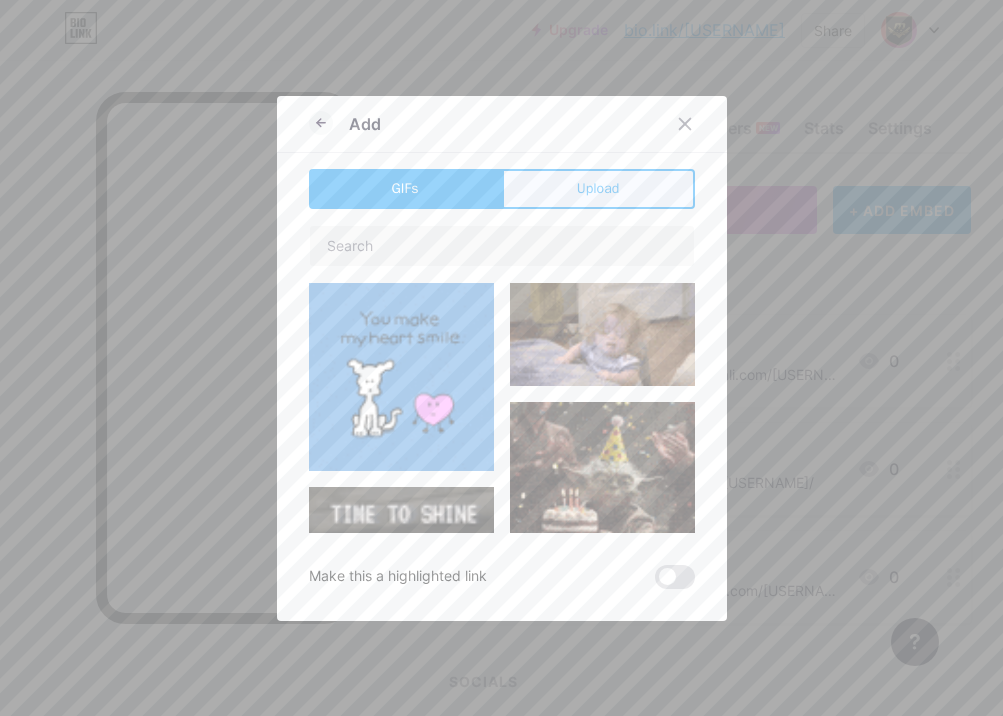 click on "Upload" at bounding box center (598, 189) 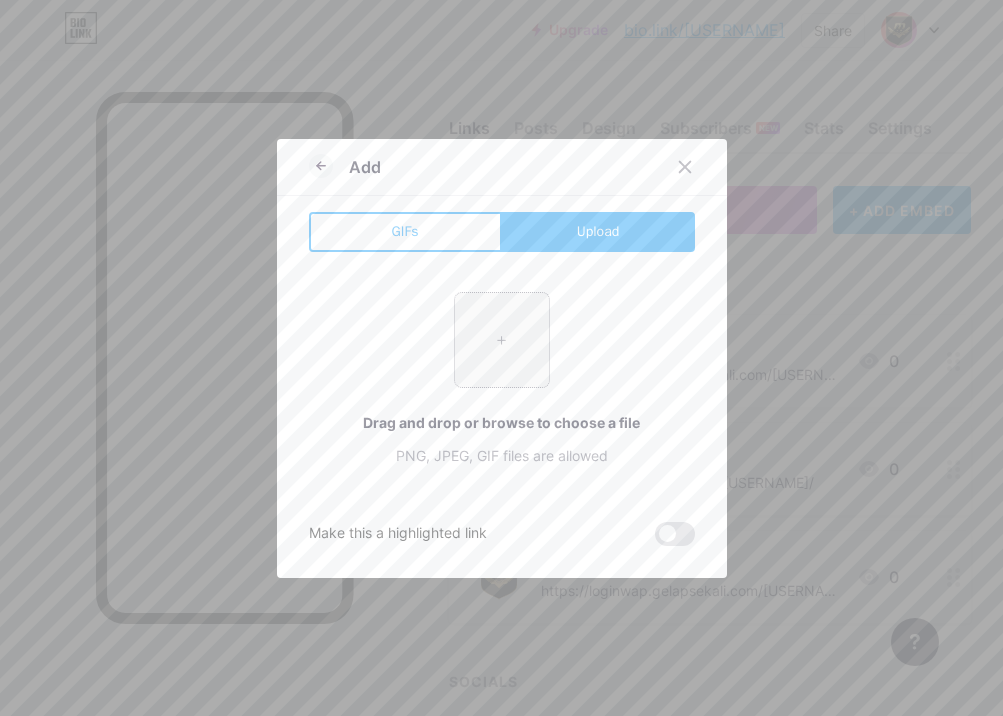 click at bounding box center [502, 340] 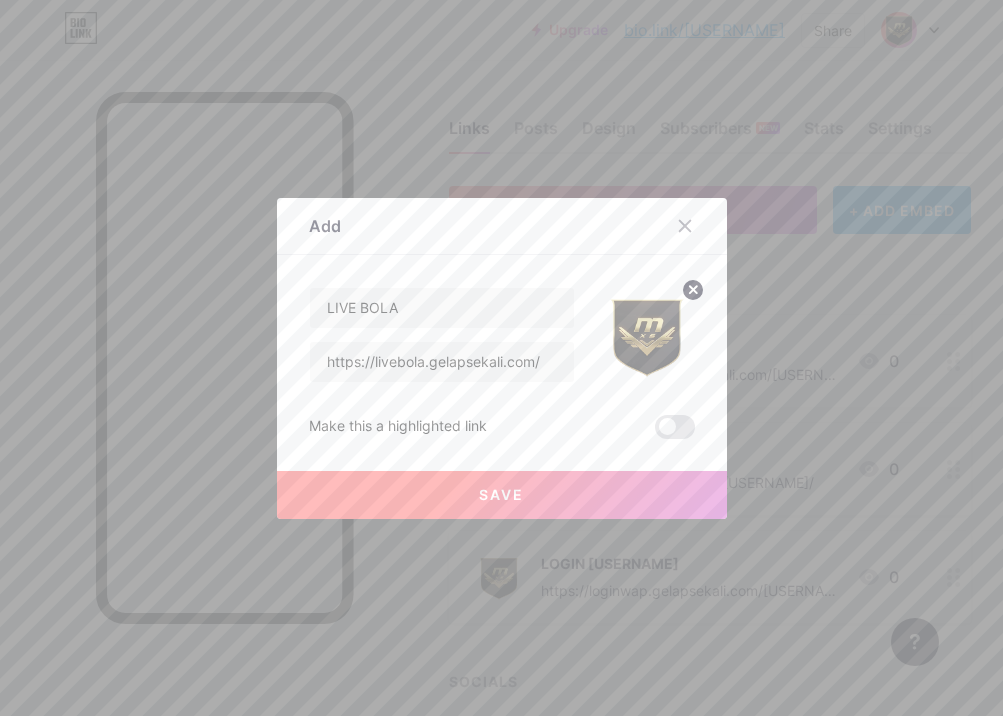 click on "Save" at bounding box center [502, 495] 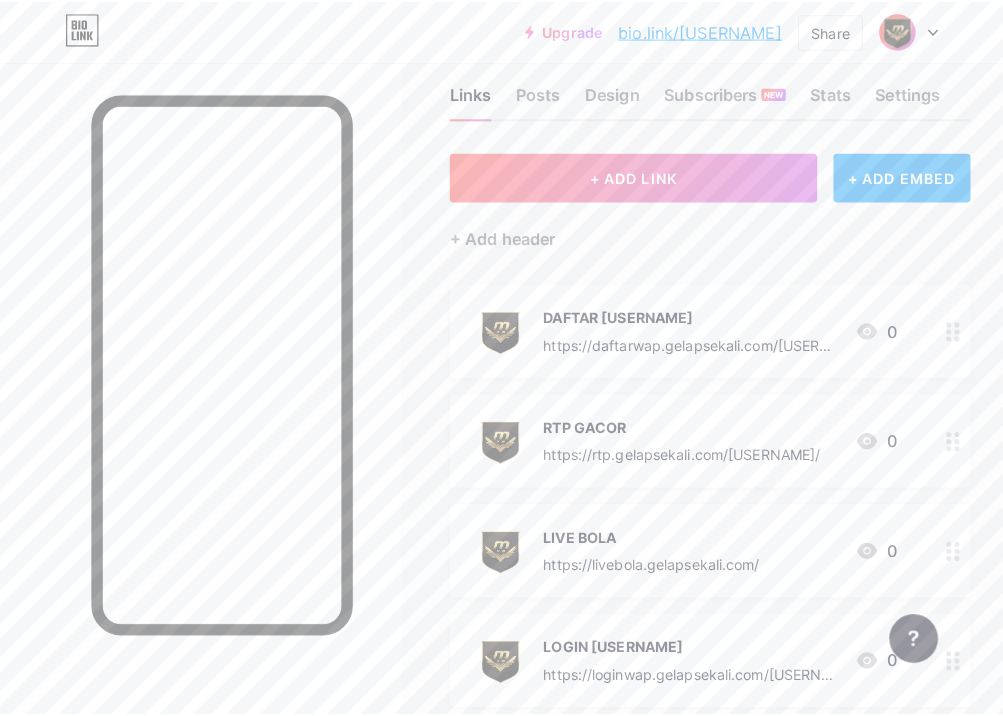 scroll, scrollTop: 0, scrollLeft: 0, axis: both 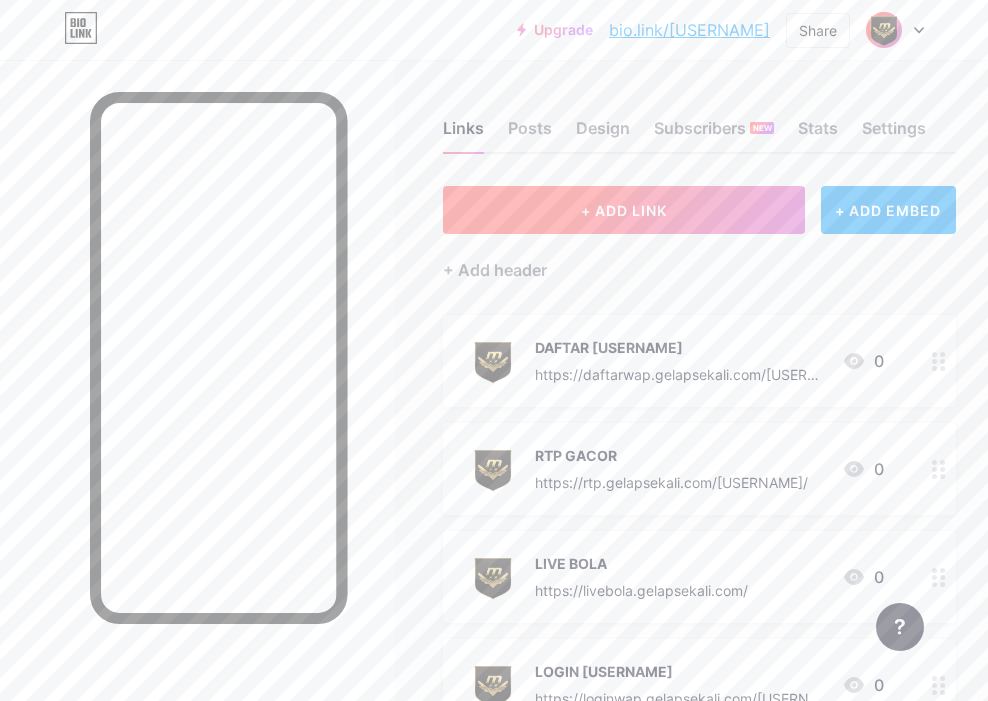 click on "+ ADD LINK" at bounding box center (623, 210) 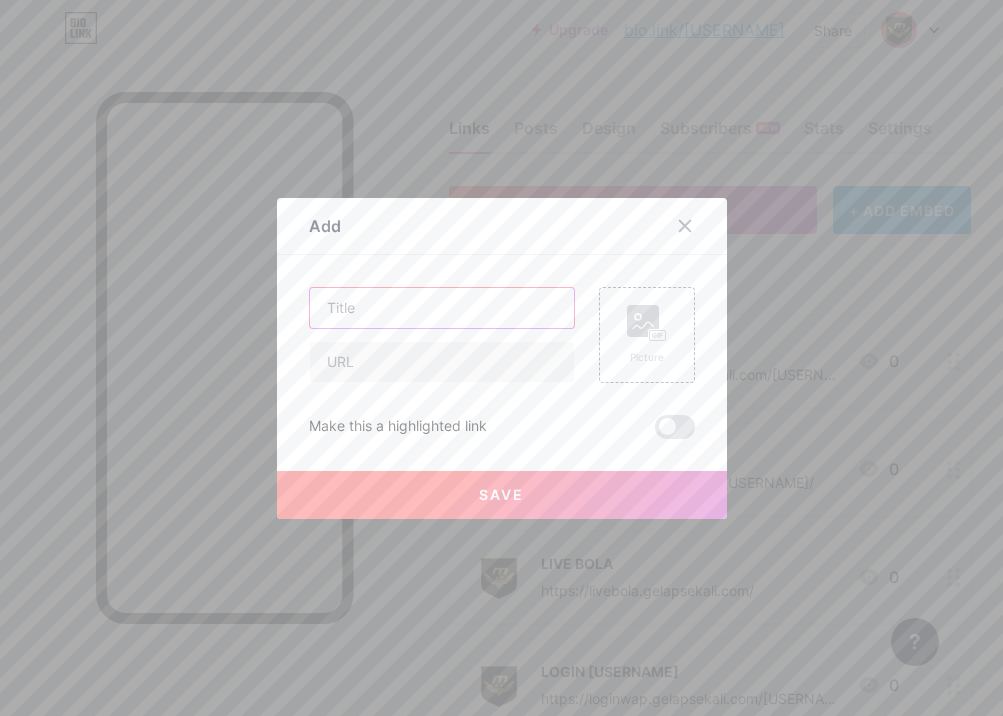 click at bounding box center [442, 308] 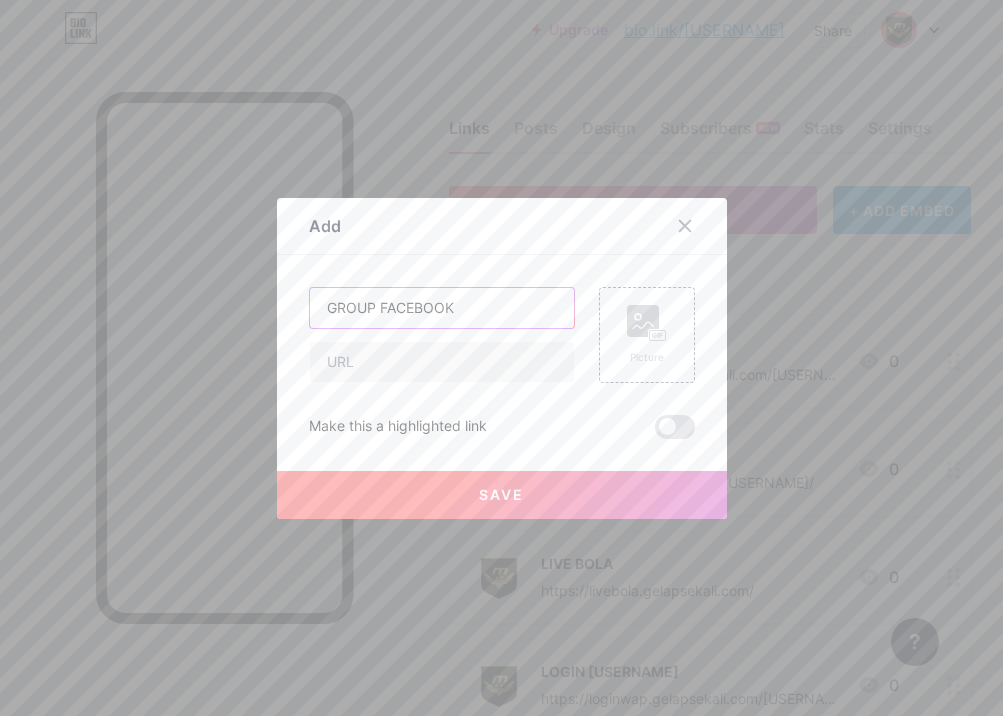 type on "GROUP FACEBOOK" 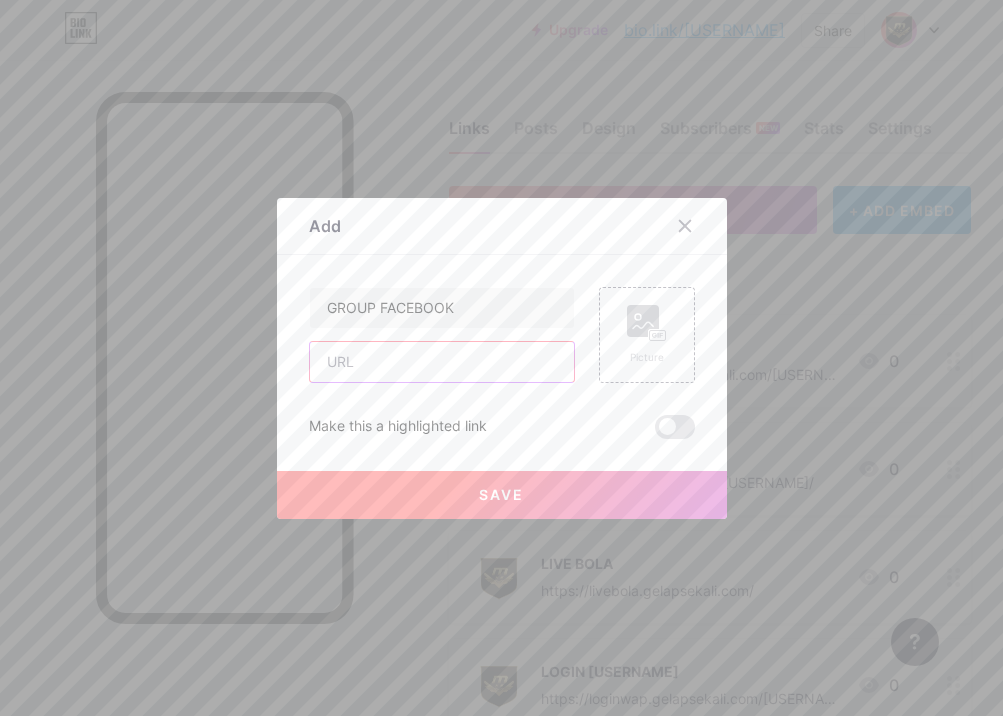 click at bounding box center [442, 362] 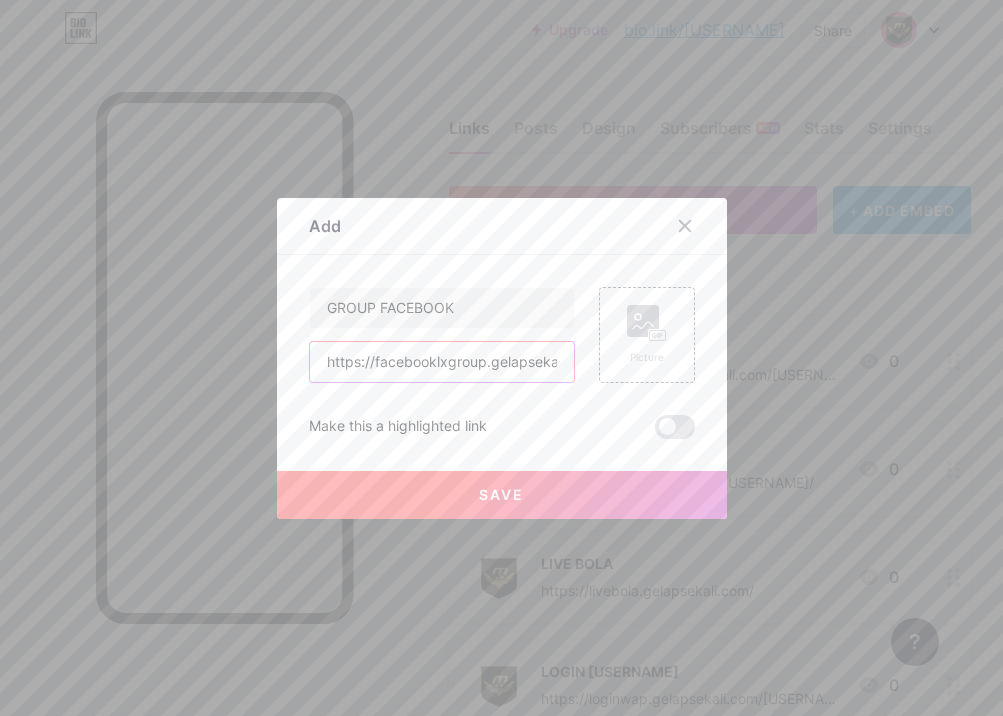 scroll, scrollTop: 0, scrollLeft: 44, axis: horizontal 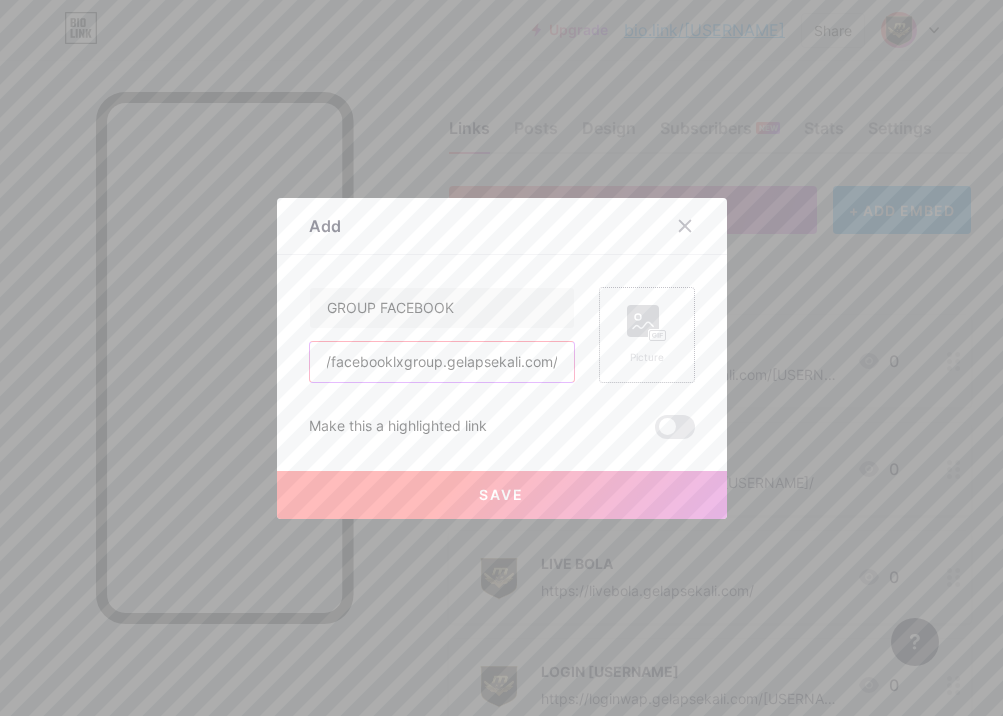 type on "https://facebooklxgroup.gelapsekali.com/" 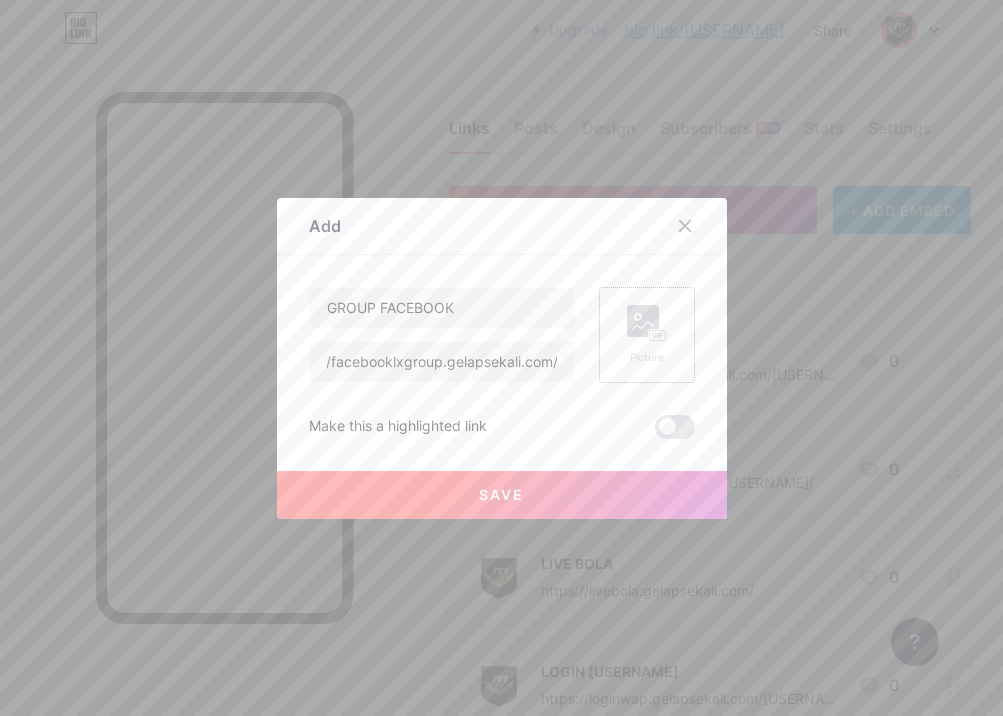 scroll, scrollTop: 0, scrollLeft: 0, axis: both 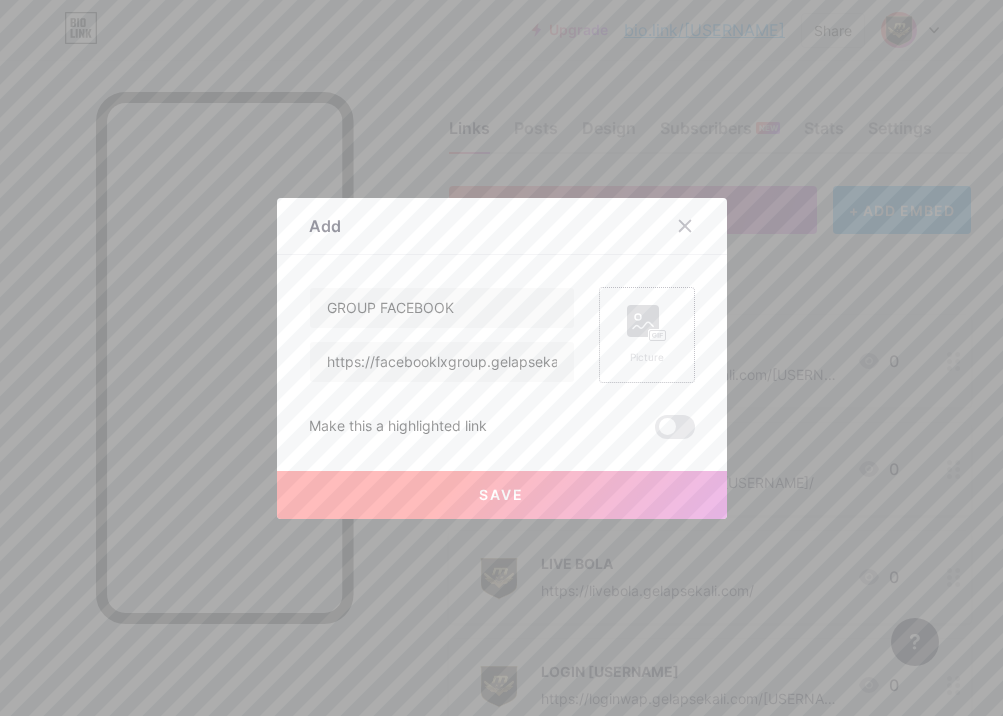 click on "Picture" at bounding box center [647, 335] 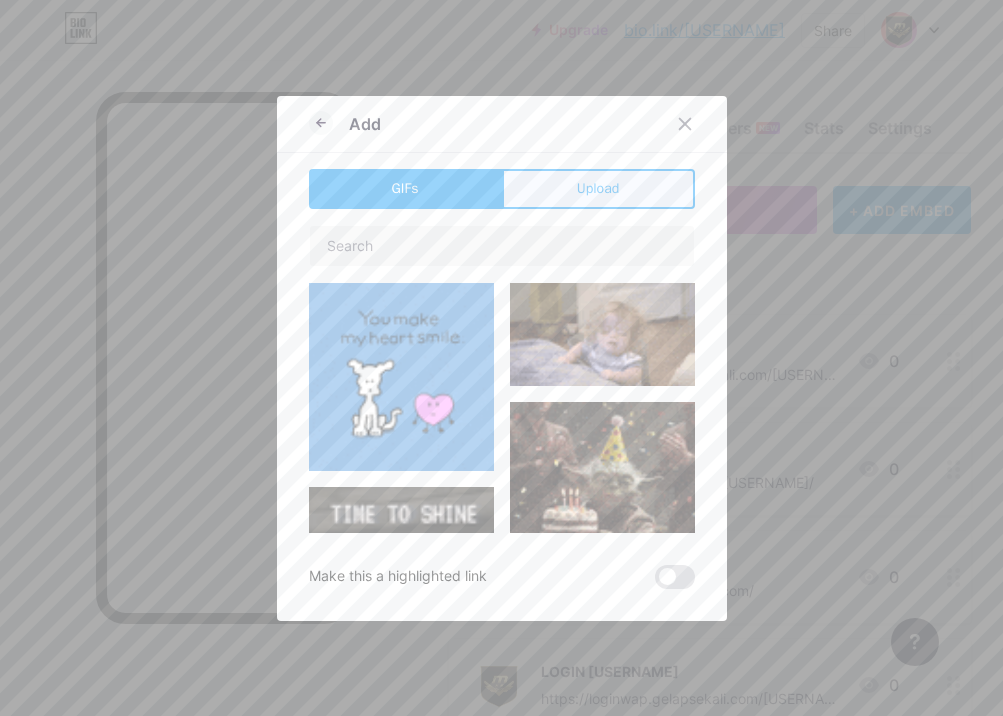 click on "Upload" at bounding box center [598, 188] 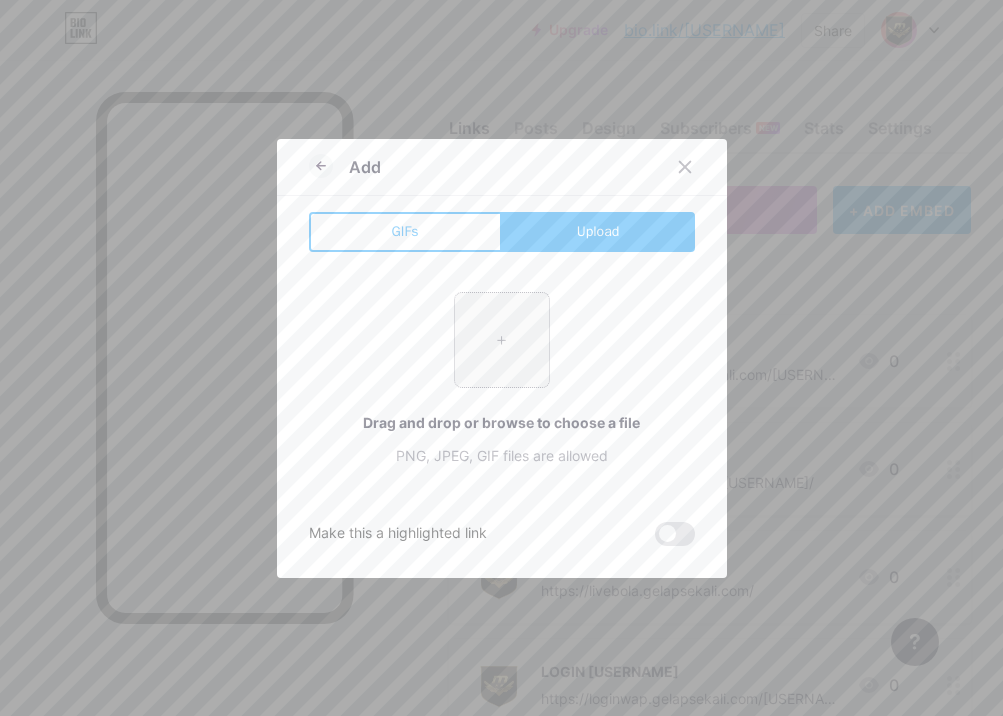 click at bounding box center [502, 340] 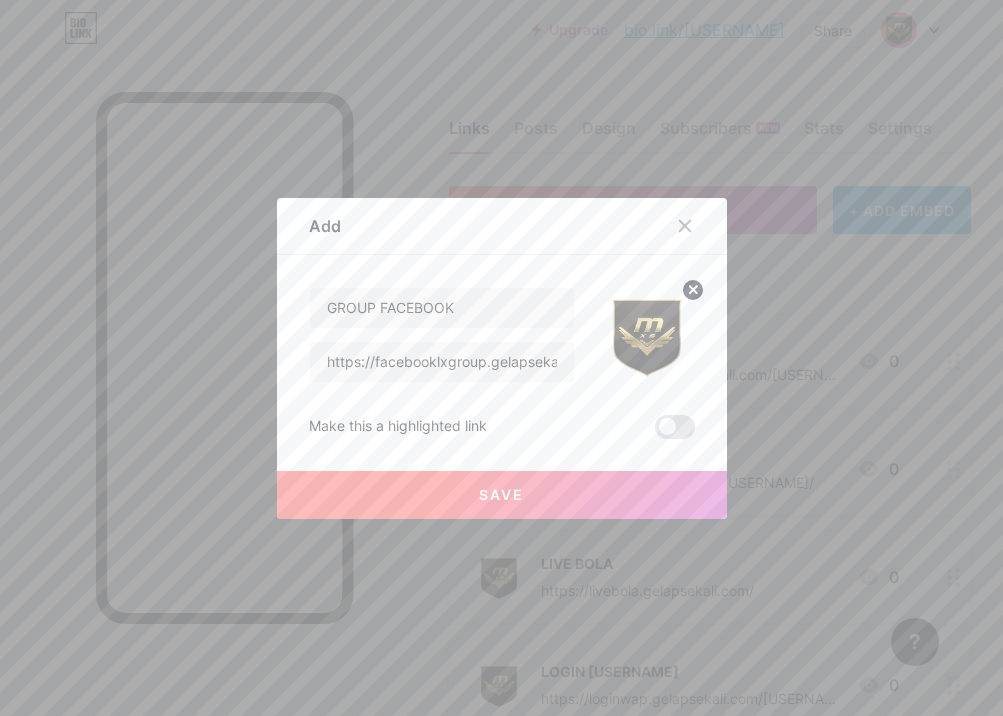 click on "Save" at bounding box center [501, 494] 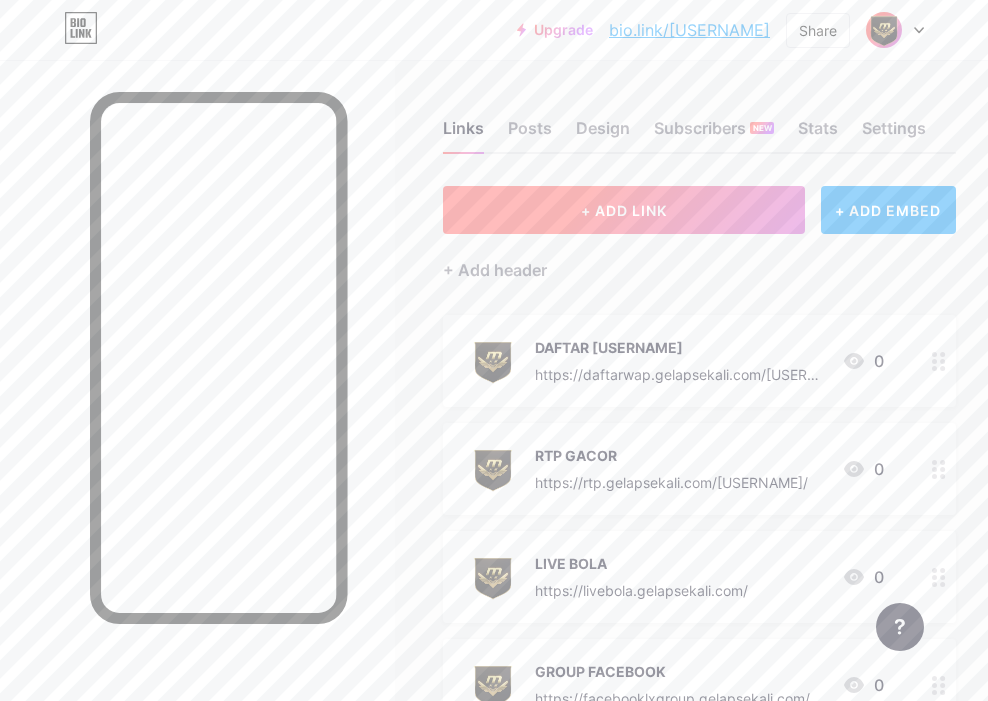 click on "+ ADD LINK" at bounding box center [624, 210] 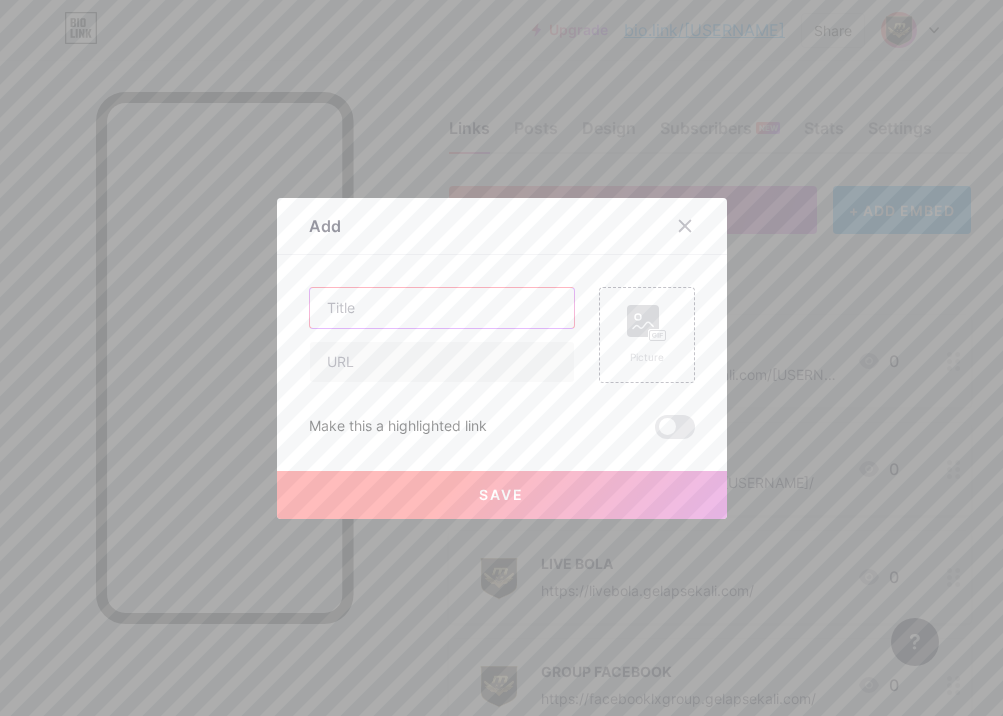 click at bounding box center (442, 308) 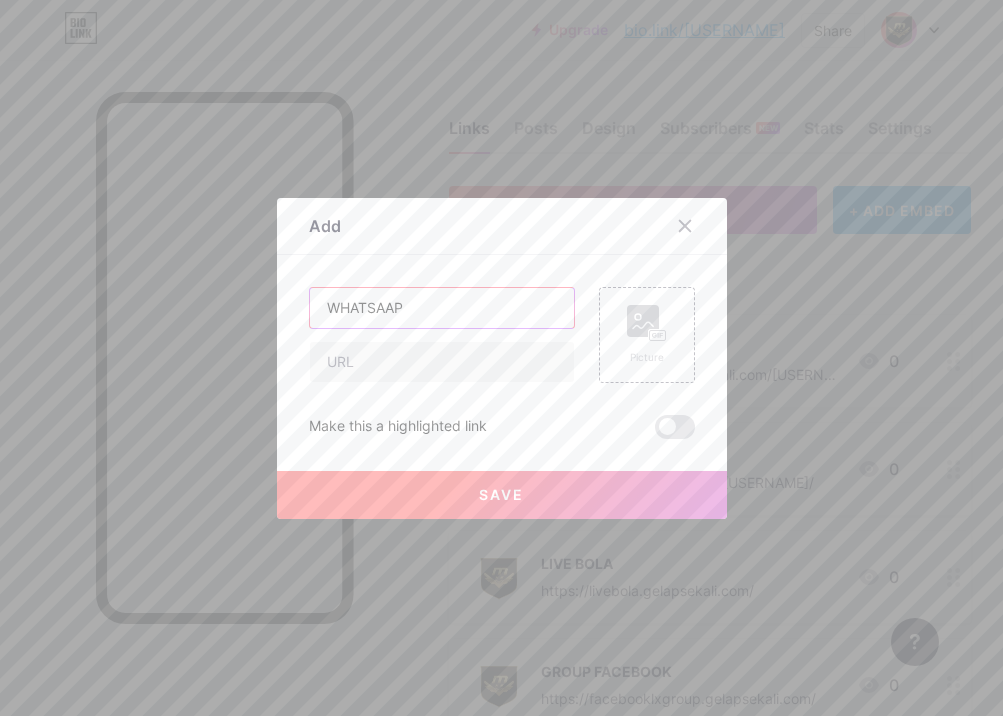 type on "WHATSAAP" 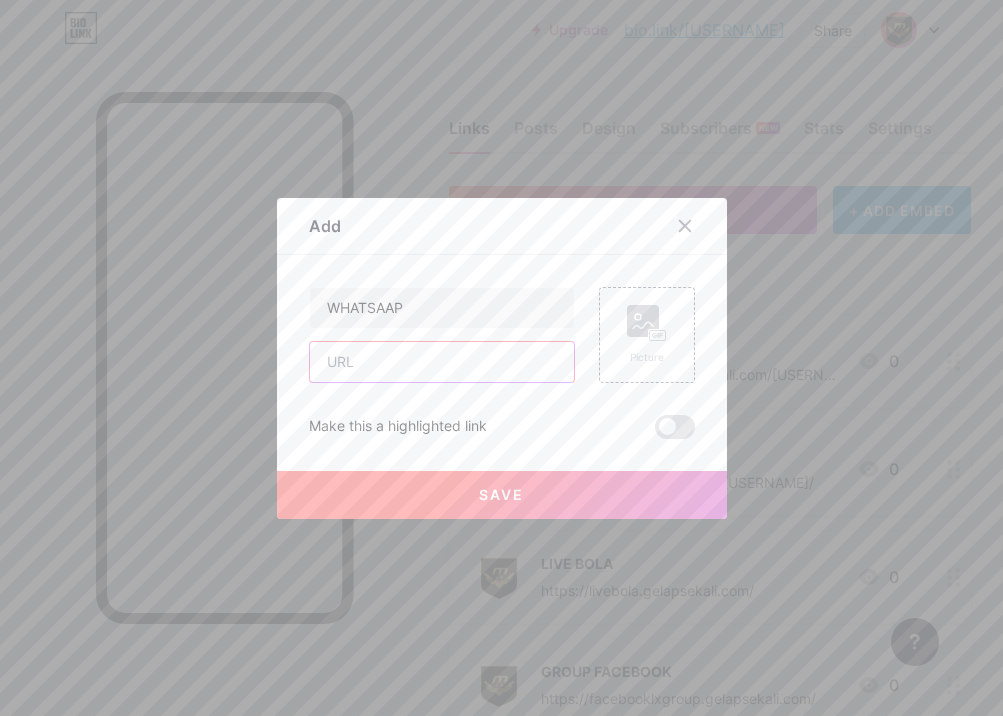 click at bounding box center (442, 362) 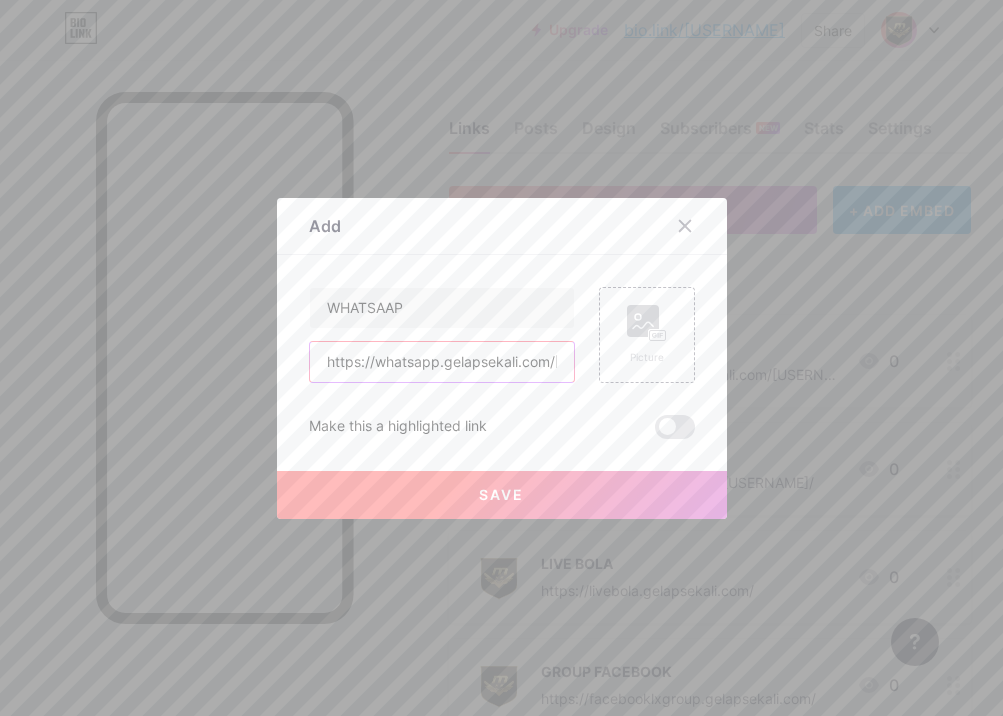 scroll, scrollTop: 0, scrollLeft: 36, axis: horizontal 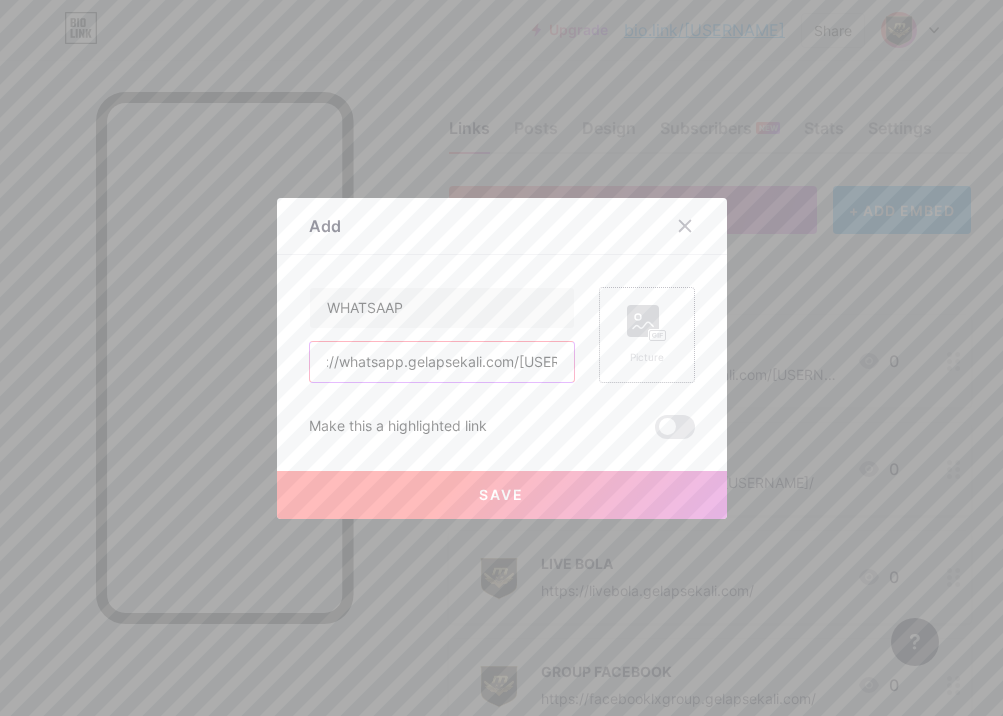 type on "https://whatsapp.gelapsekali.com/[USERNAME]" 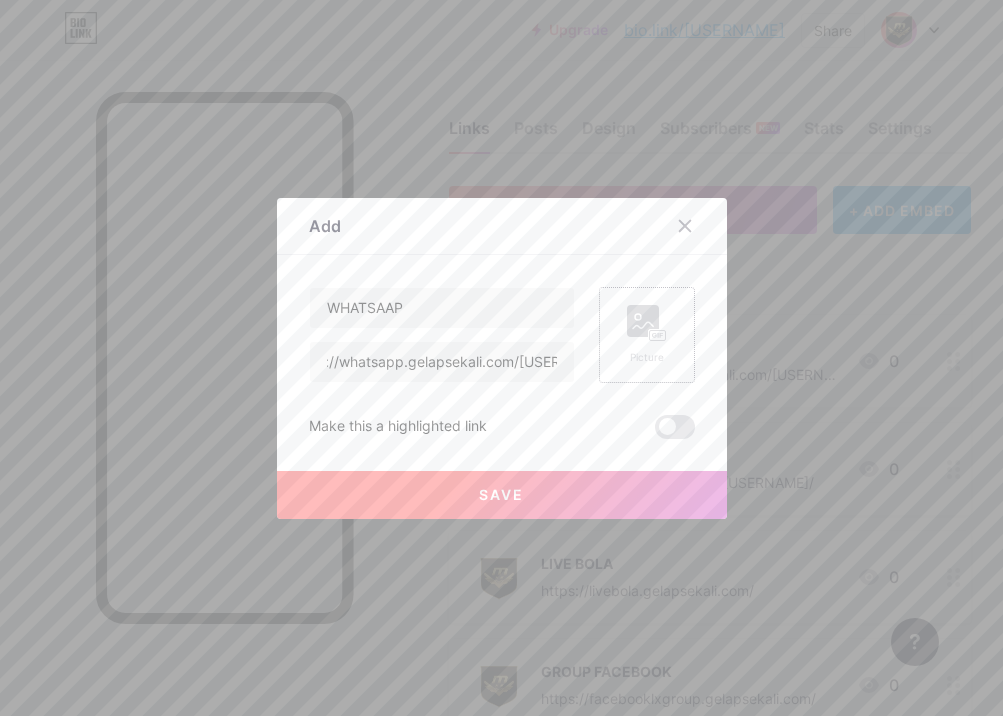 scroll, scrollTop: 0, scrollLeft: 0, axis: both 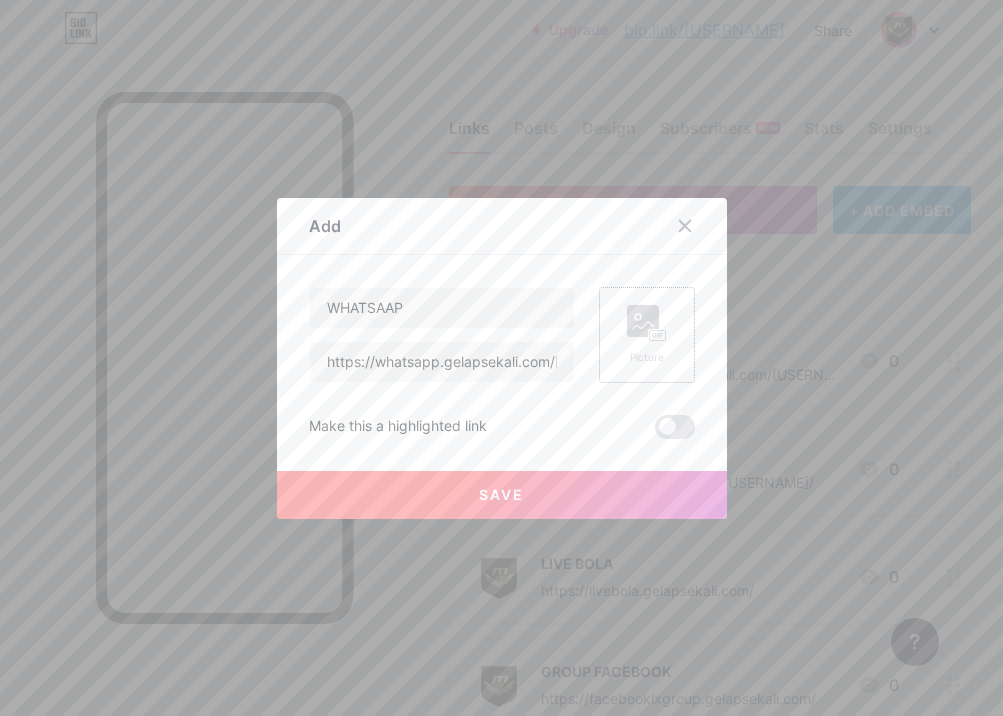 click on "Picture" at bounding box center [647, 335] 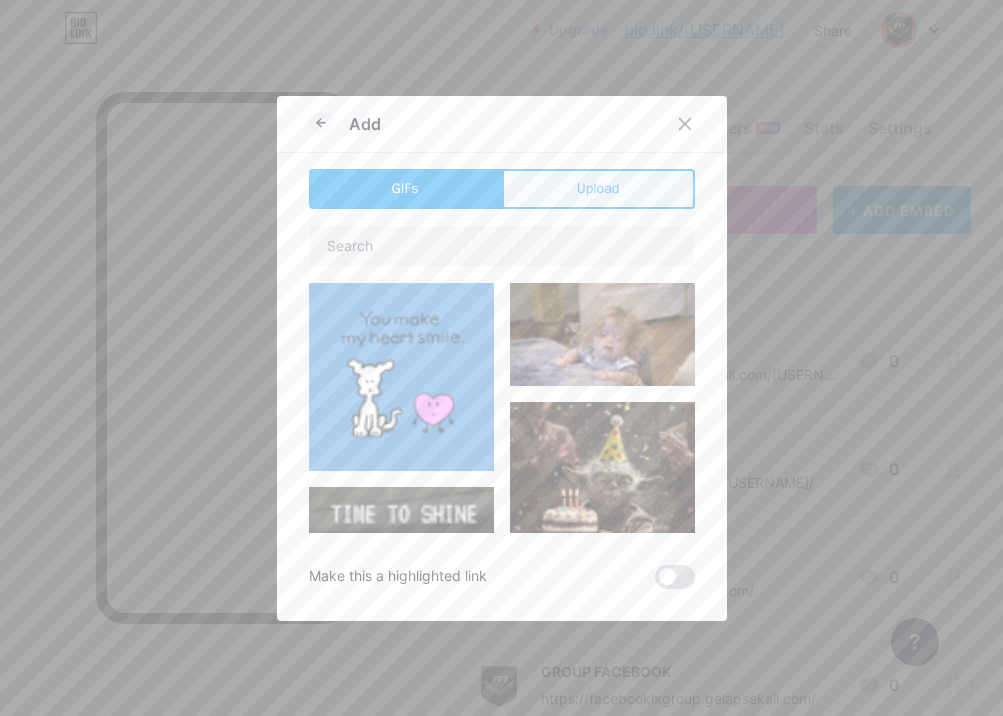 click on "Upload" at bounding box center (598, 189) 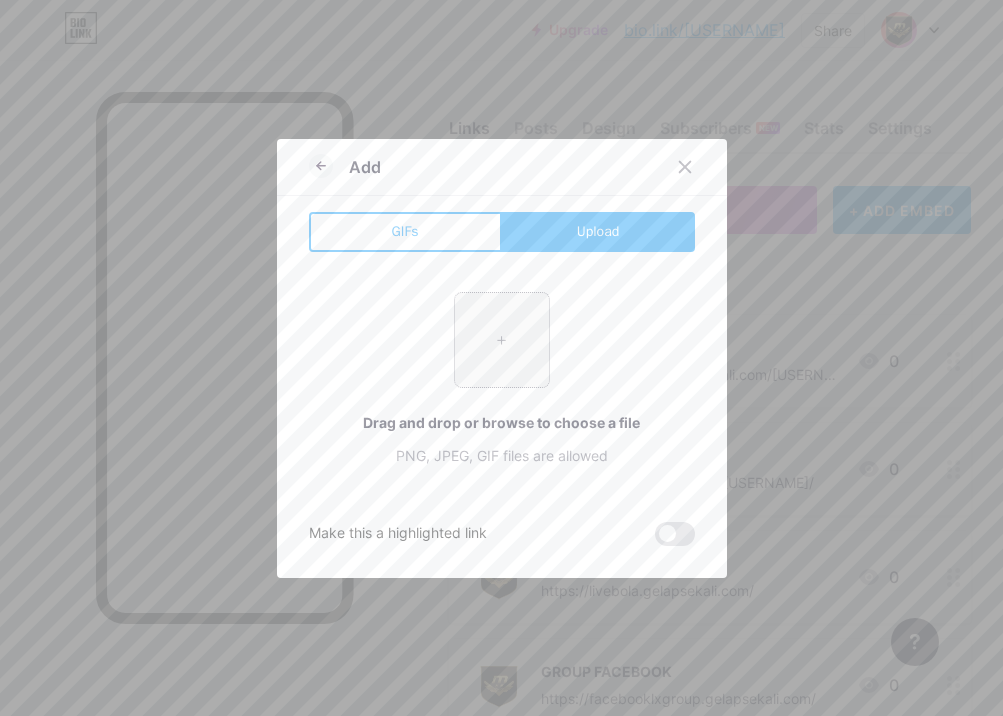 click at bounding box center (502, 340) 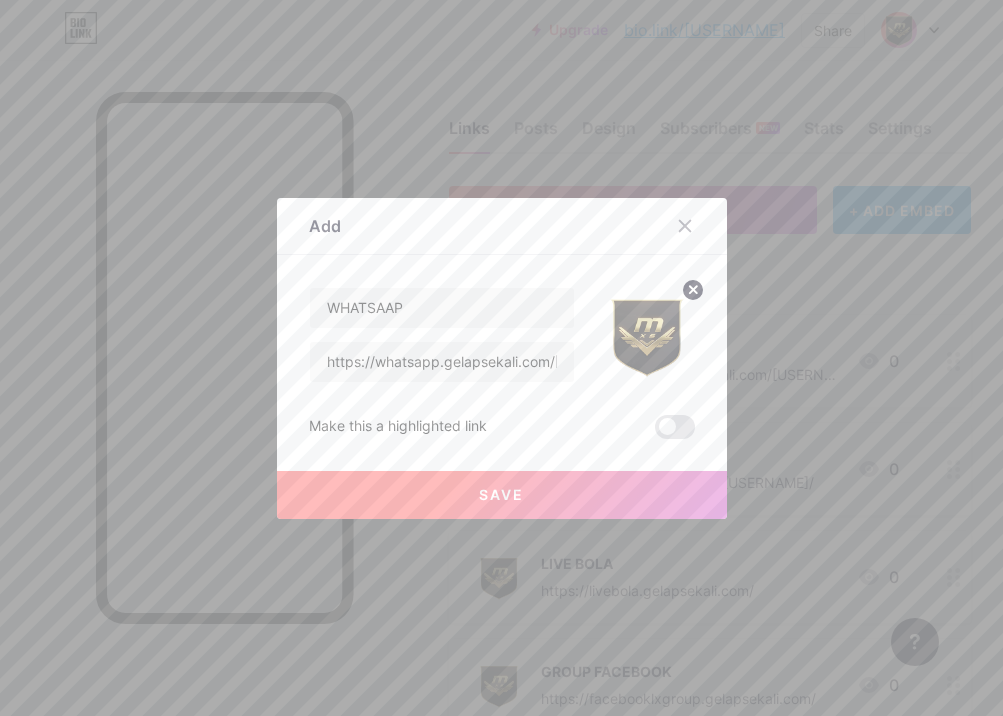 click on "Save" at bounding box center (502, 495) 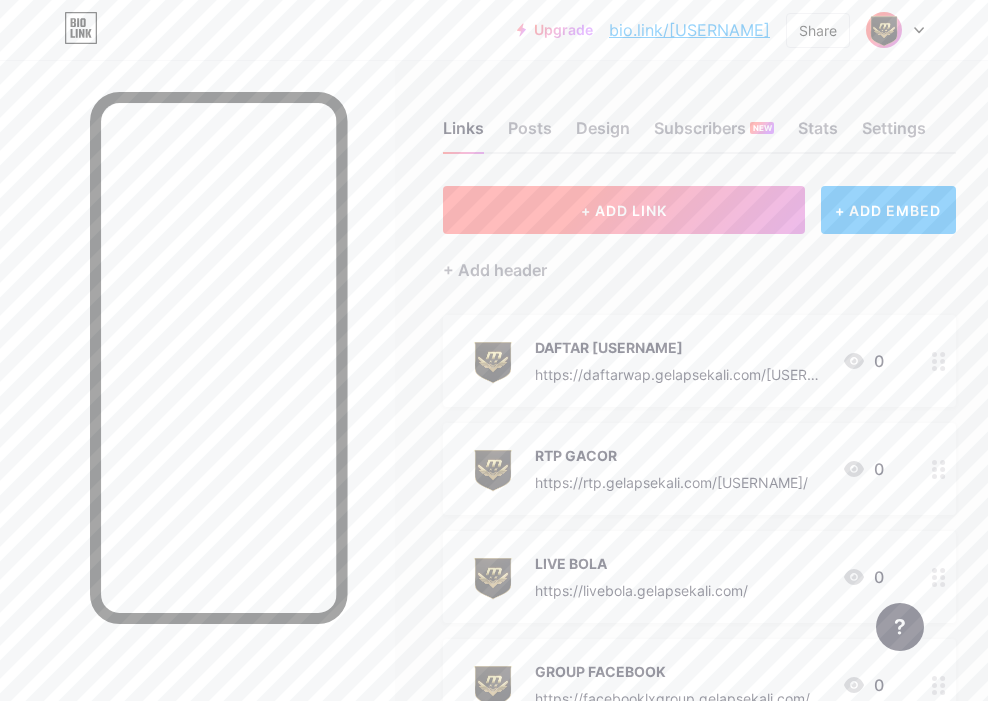 click on "+ ADD LINK" at bounding box center (624, 210) 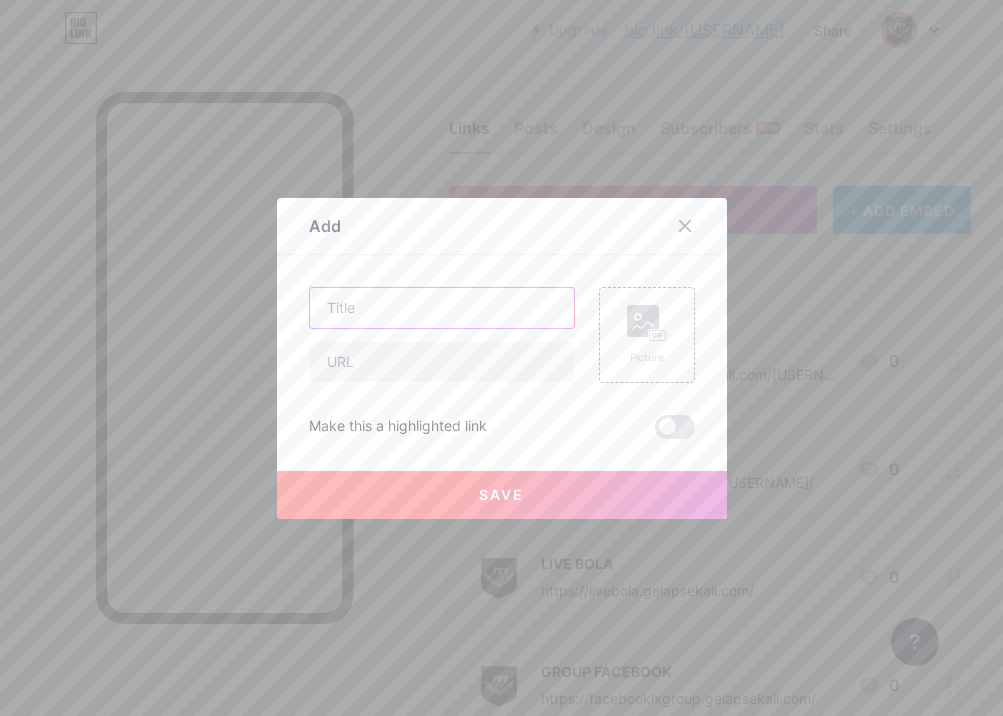 click at bounding box center [442, 308] 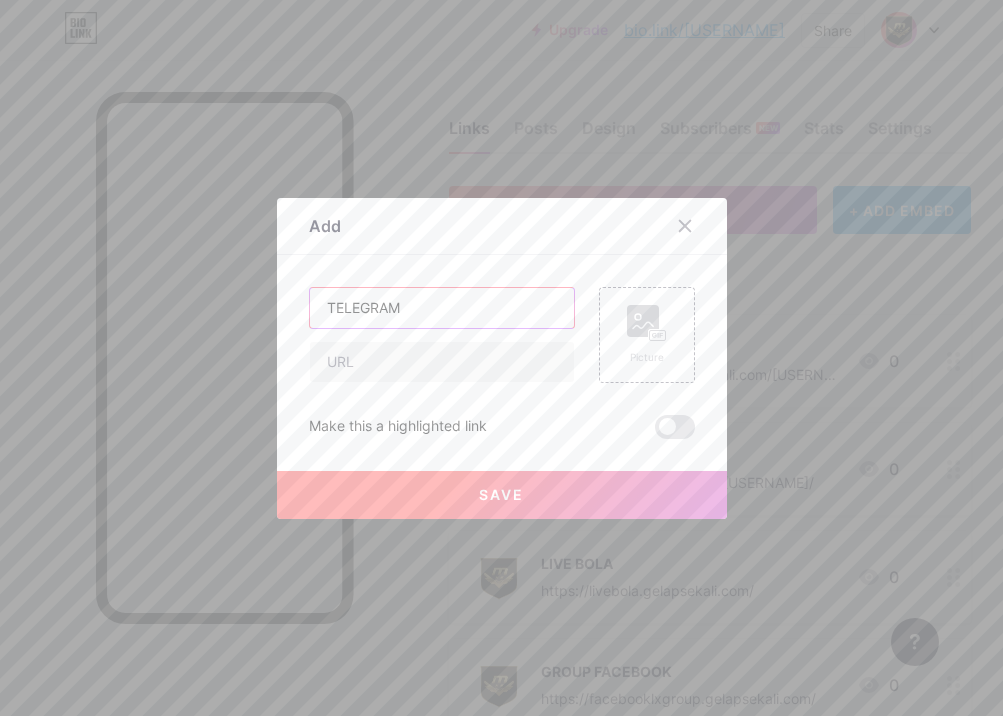type on "TELEGRAM" 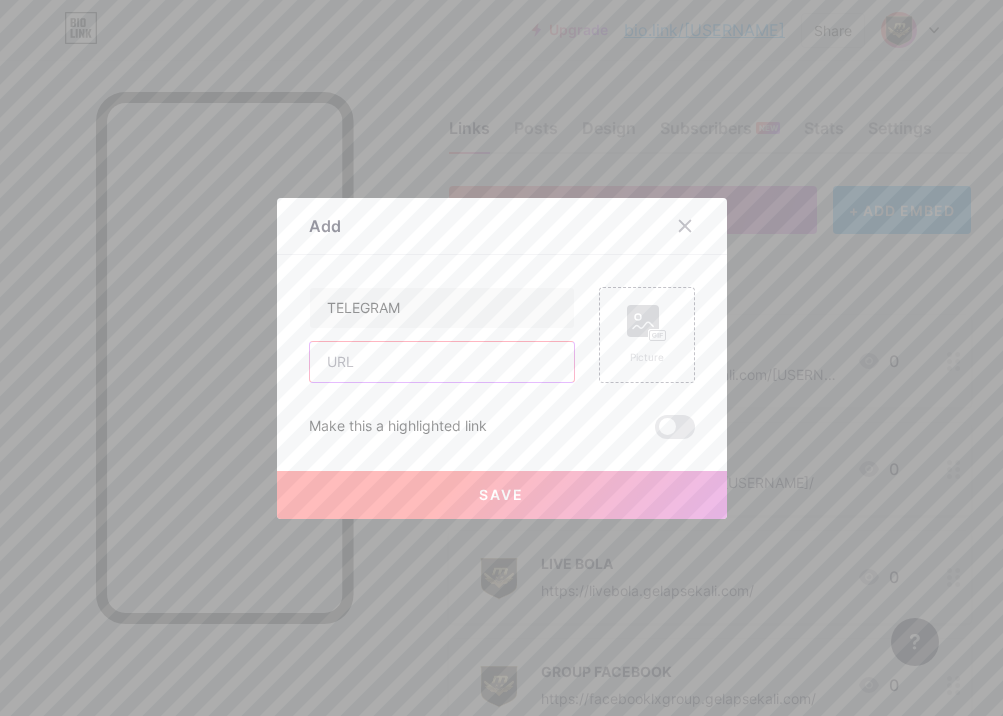 click at bounding box center (442, 362) 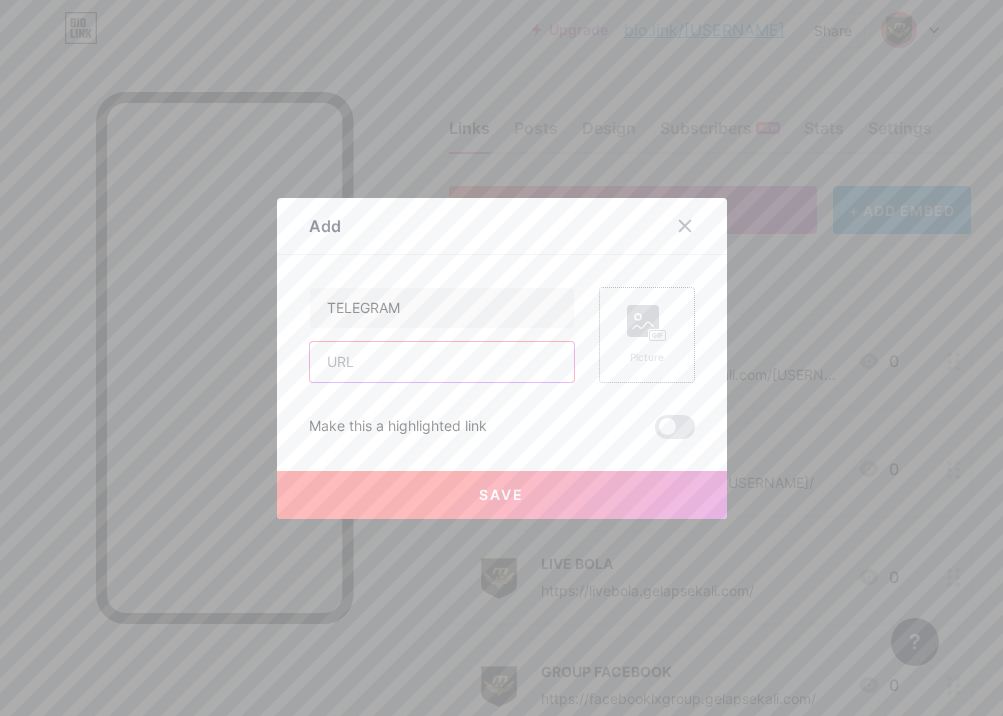 paste on "https://telegram.gelapsekali.com/[USERNAME]" 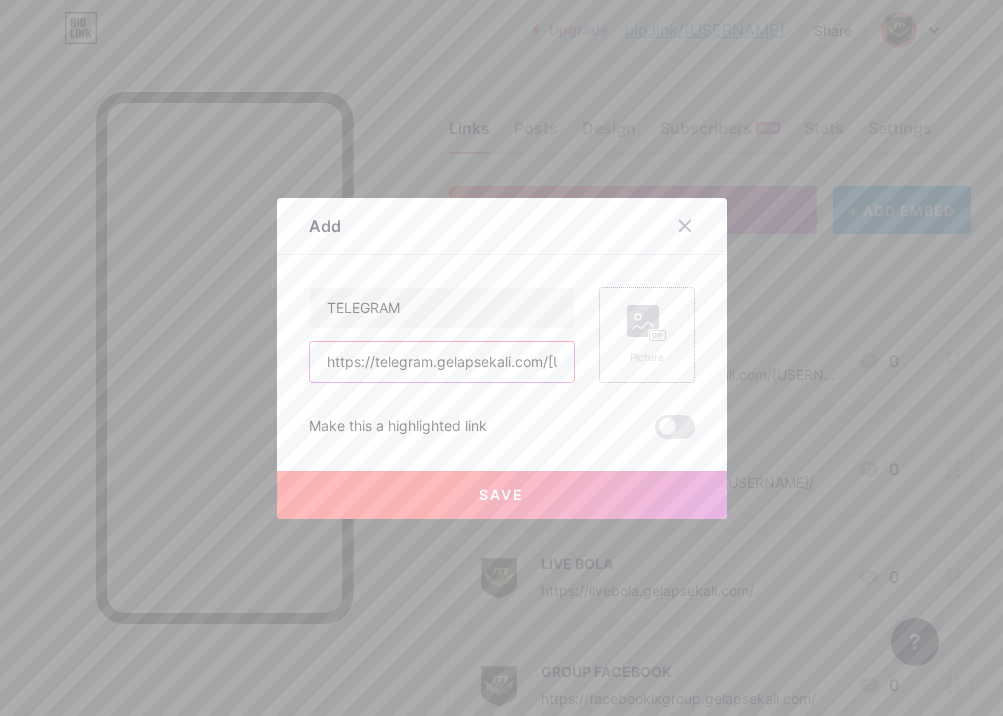 scroll, scrollTop: 0, scrollLeft: 29, axis: horizontal 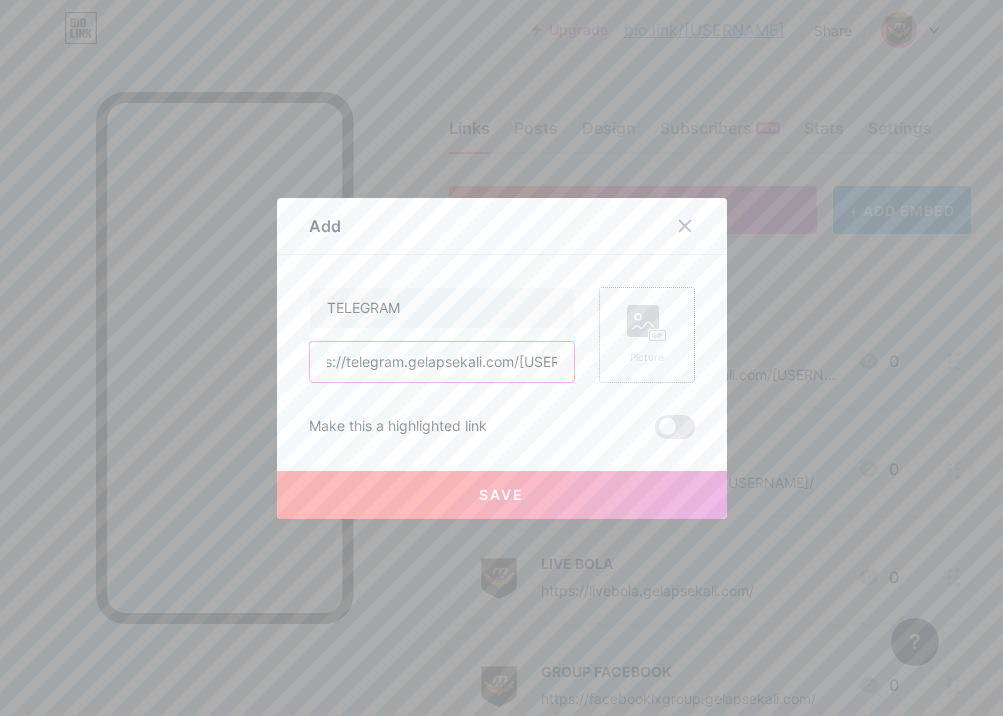 type on "https://telegram.gelapsekali.com/[USERNAME]" 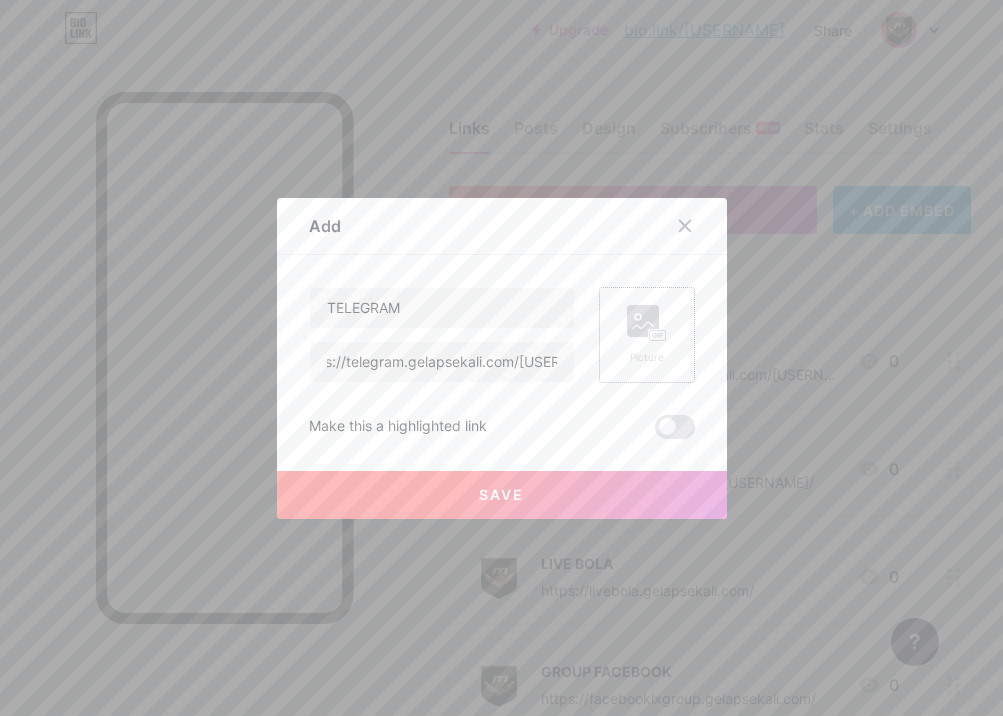 click on "Picture" at bounding box center [647, 335] 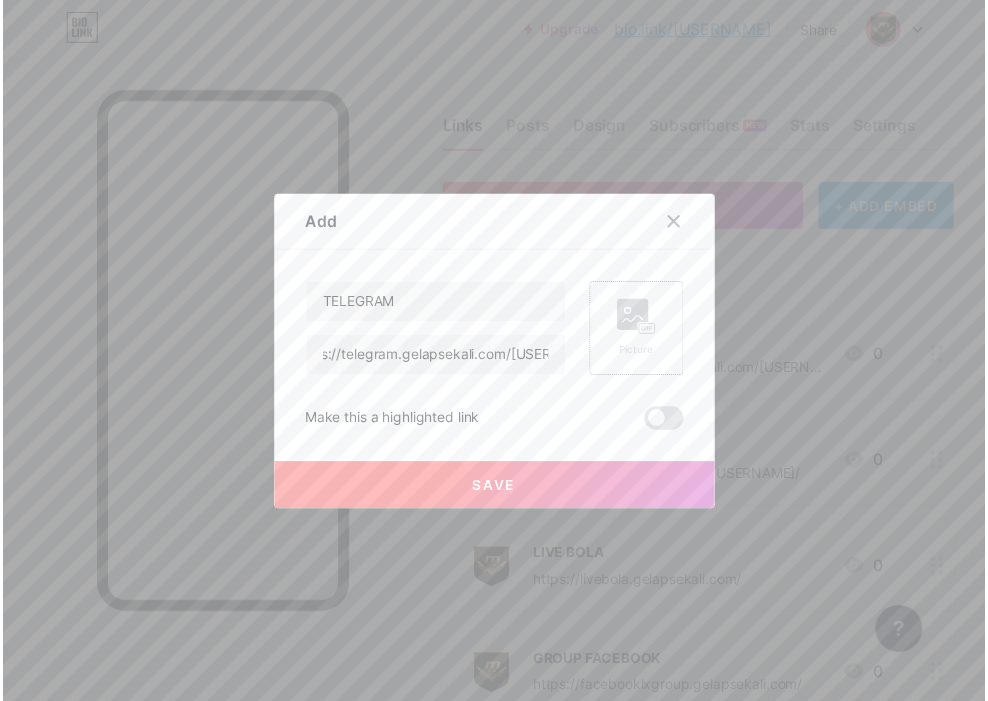 scroll, scrollTop: 0, scrollLeft: 0, axis: both 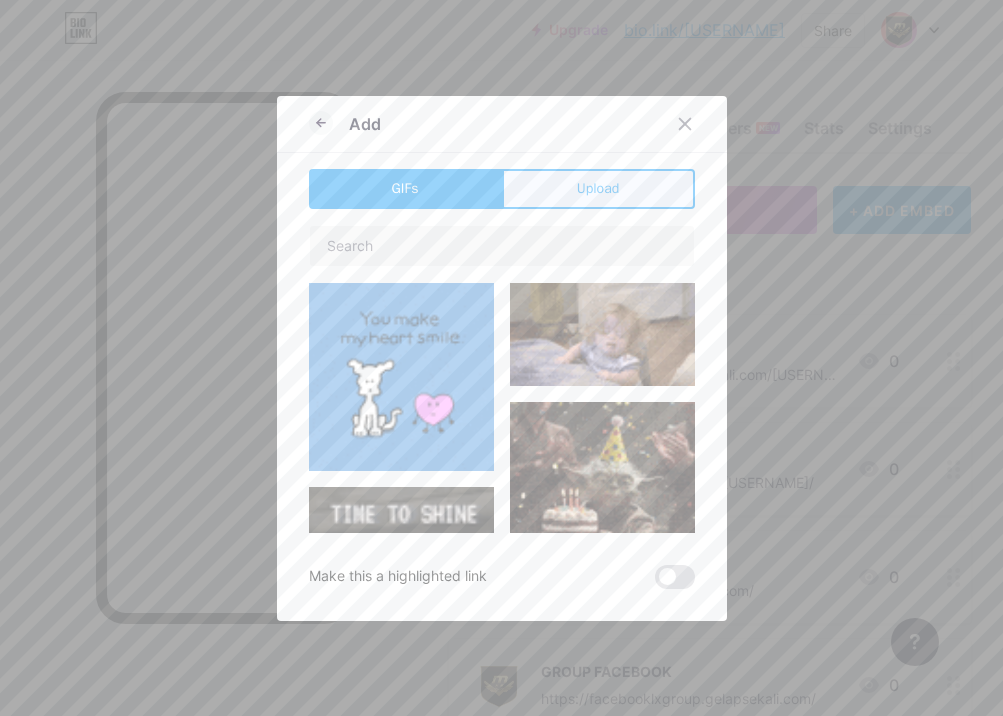 click on "Upload" at bounding box center (598, 188) 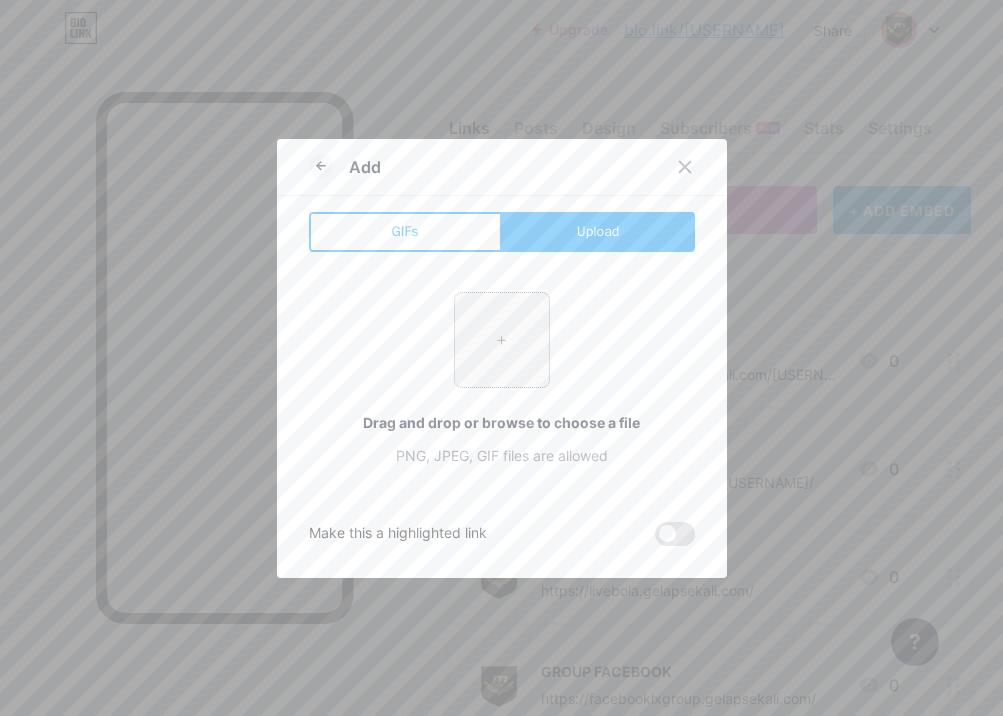 click at bounding box center (502, 340) 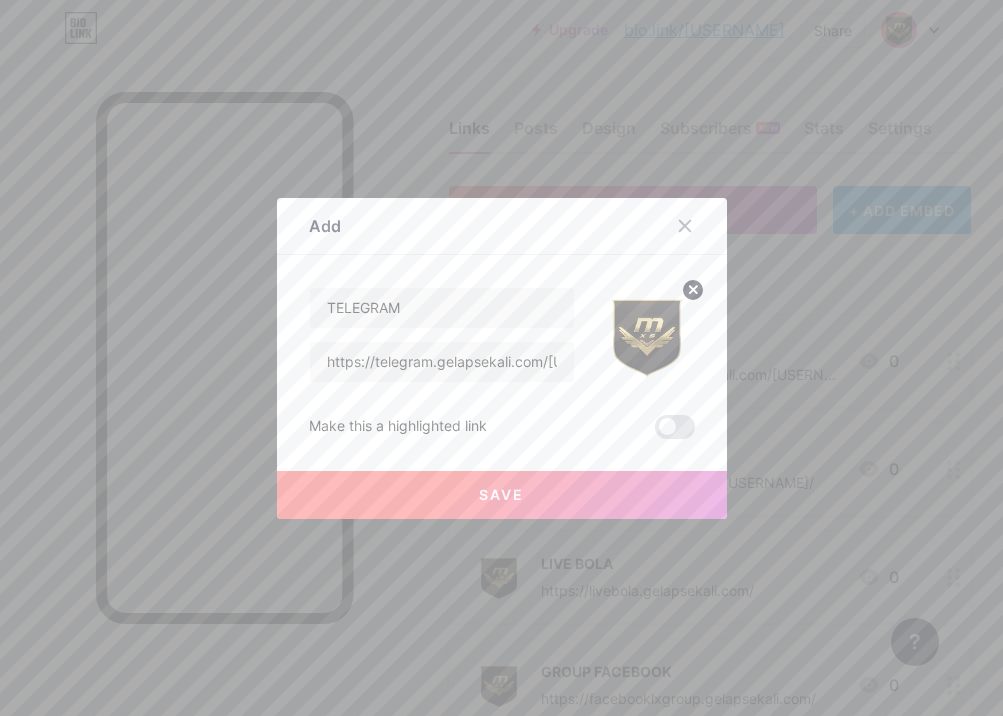click on "Save" at bounding box center (501, 494) 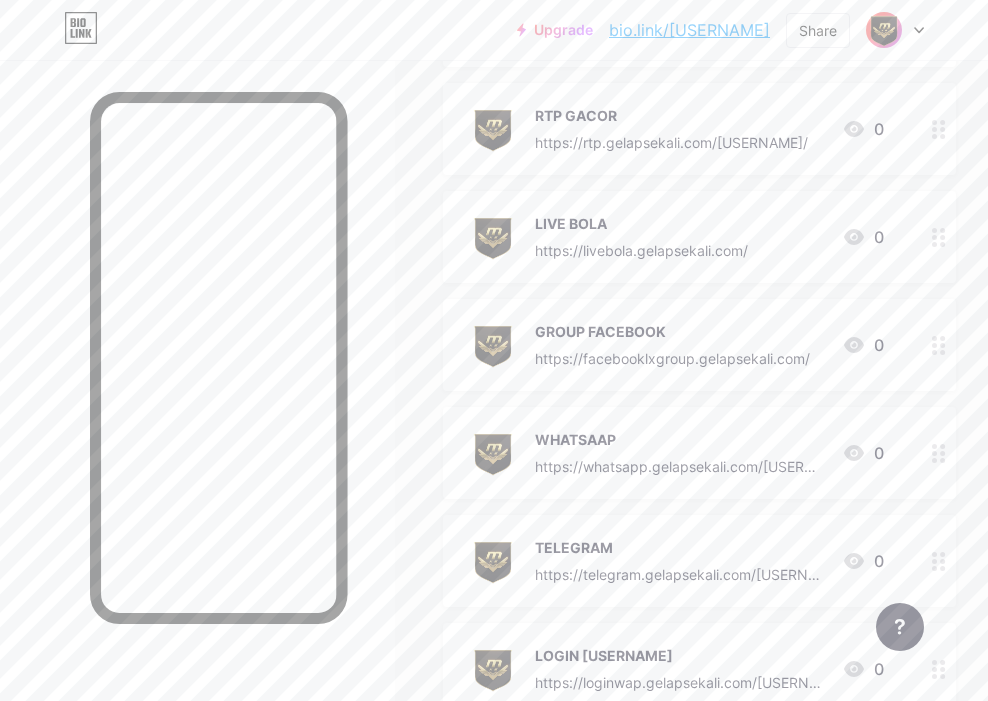 scroll, scrollTop: 400, scrollLeft: 0, axis: vertical 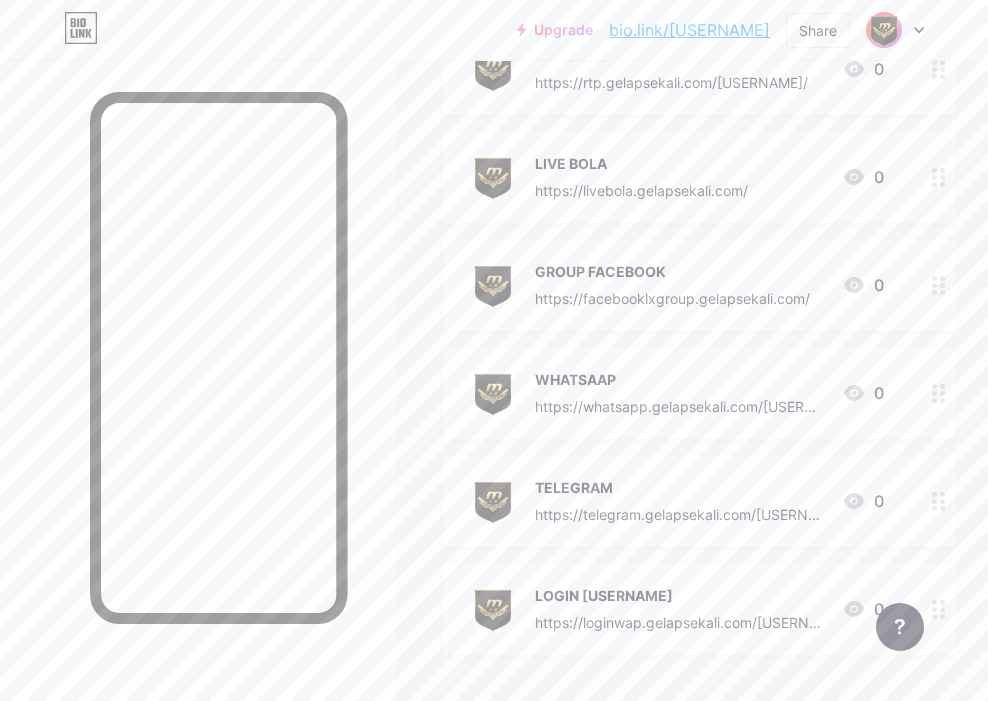 type 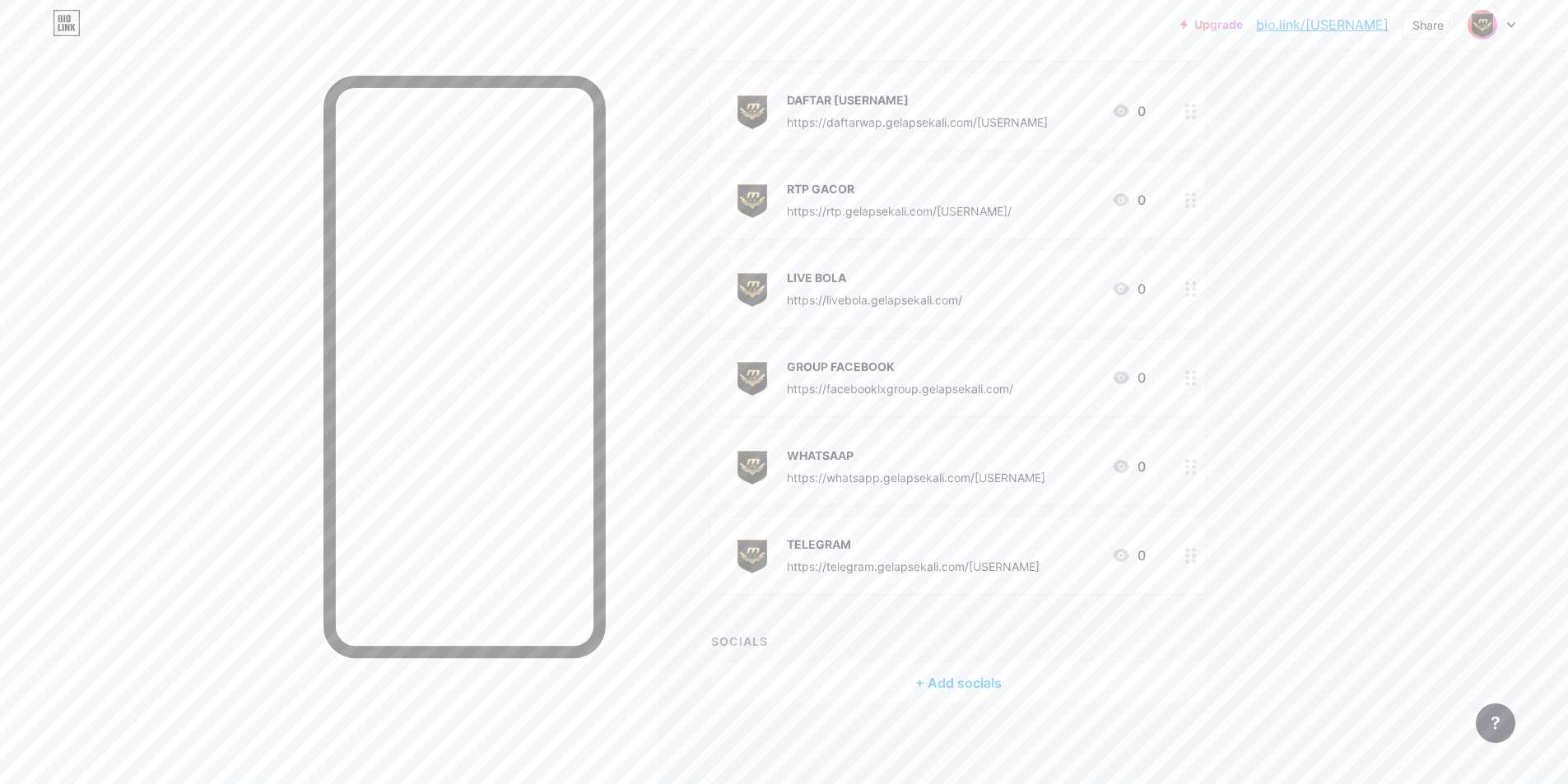 scroll, scrollTop: 0, scrollLeft: 0, axis: both 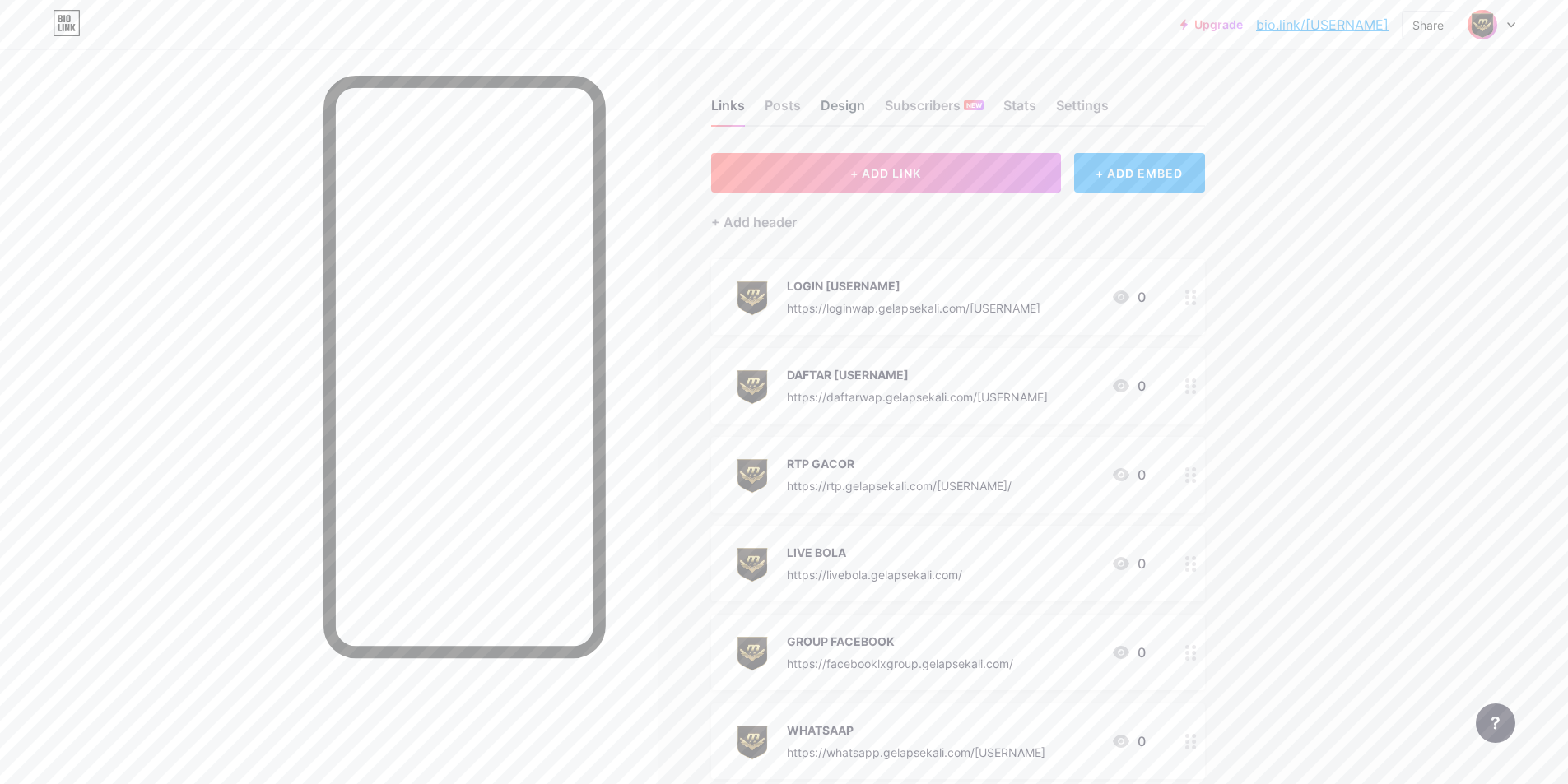 click on "Design" at bounding box center [843, 110] 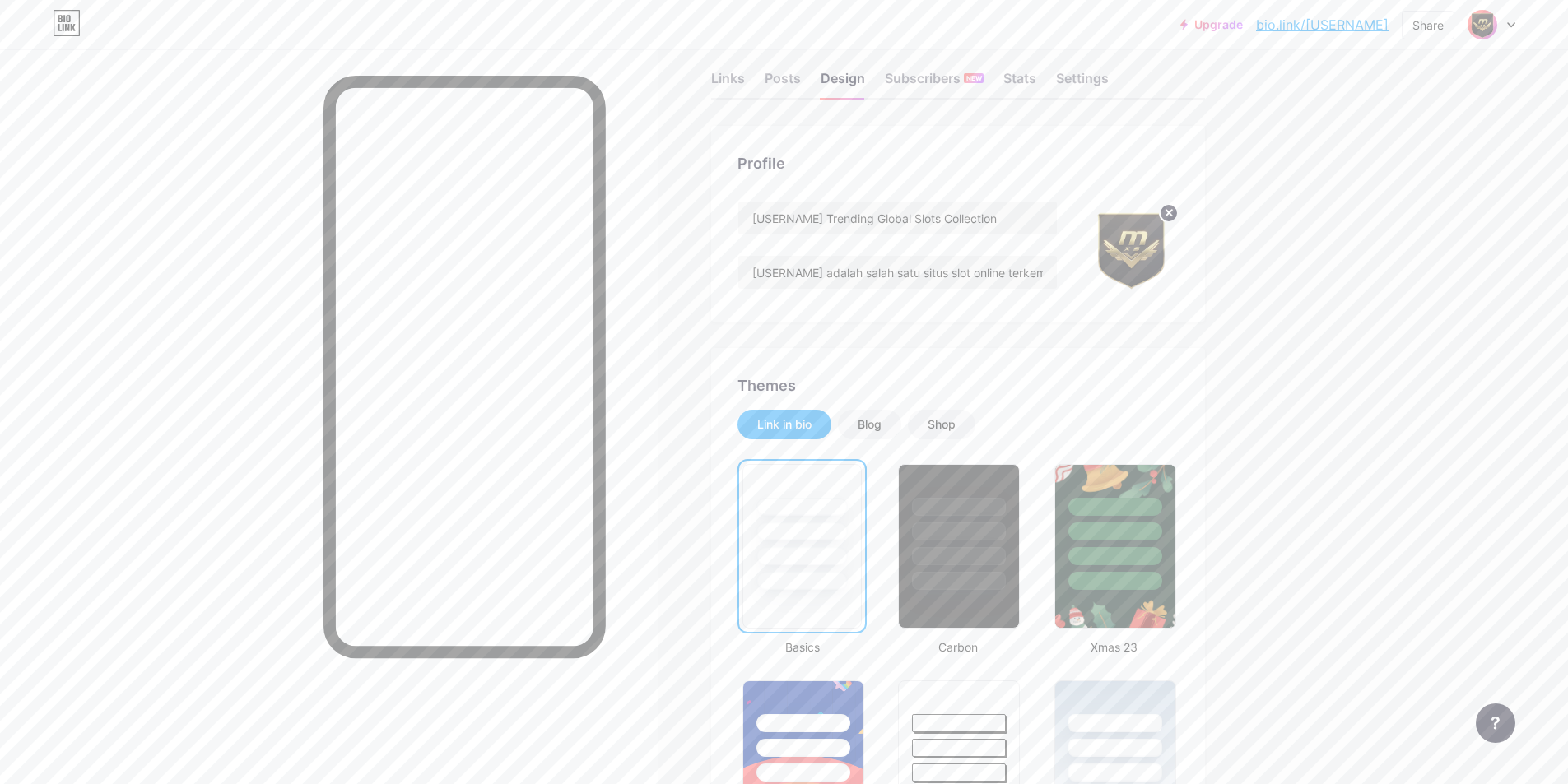 scroll, scrollTop: 0, scrollLeft: 0, axis: both 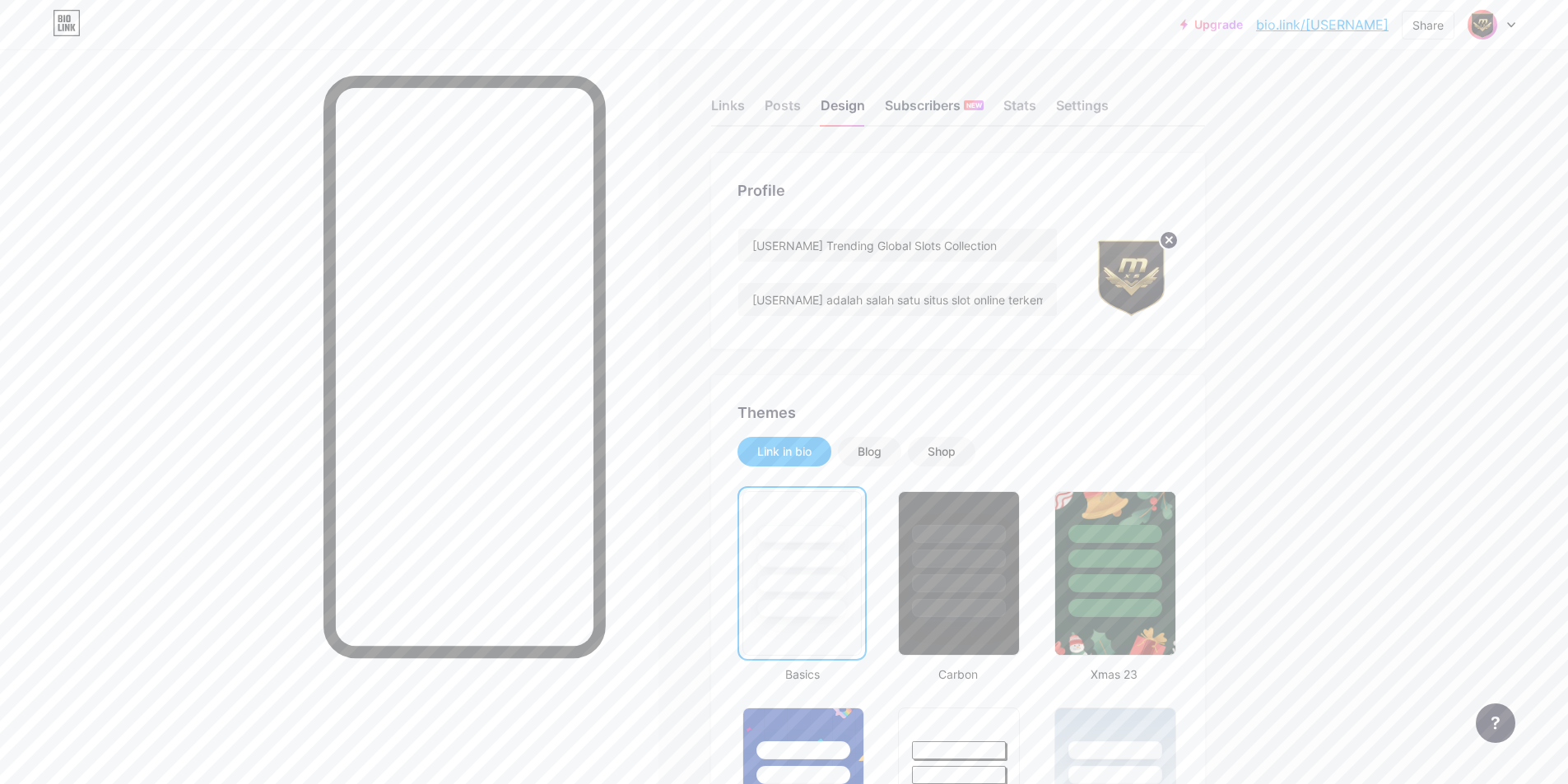 click on "Subscribers
NEW" at bounding box center (934, 110) 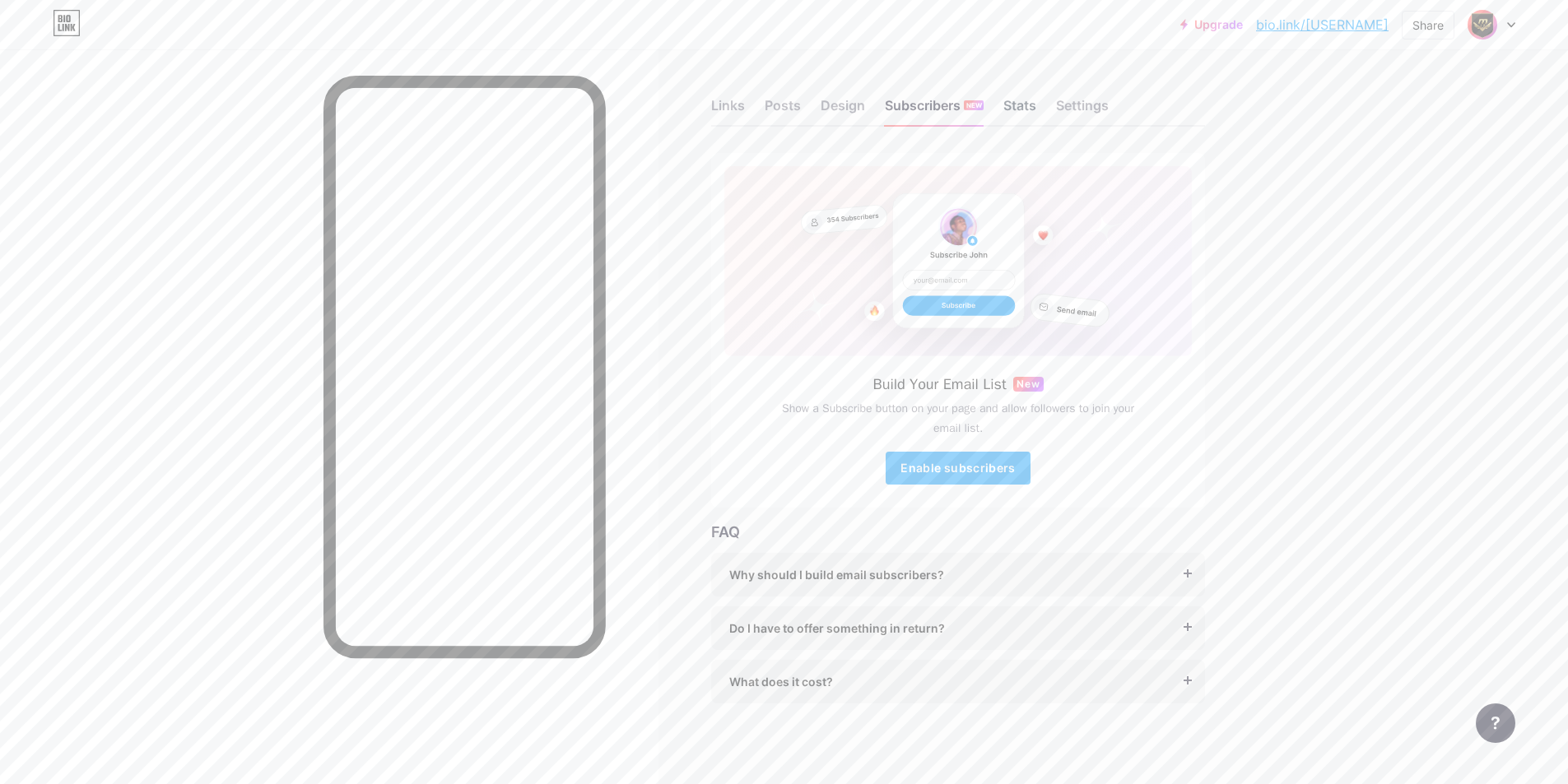 click on "Stats" at bounding box center [1020, 110] 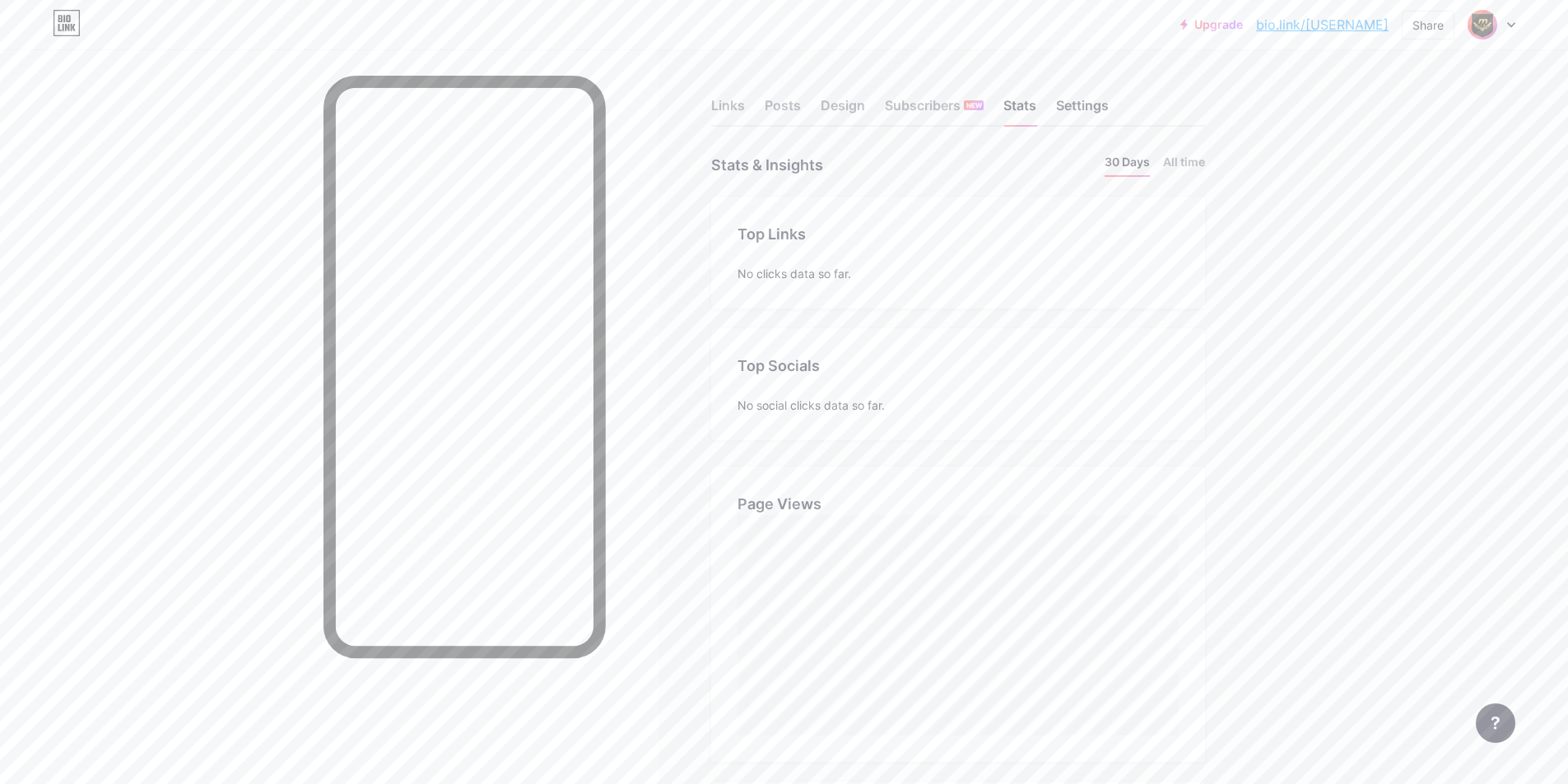 scroll, scrollTop: 821881, scrollLeft: 821529, axis: both 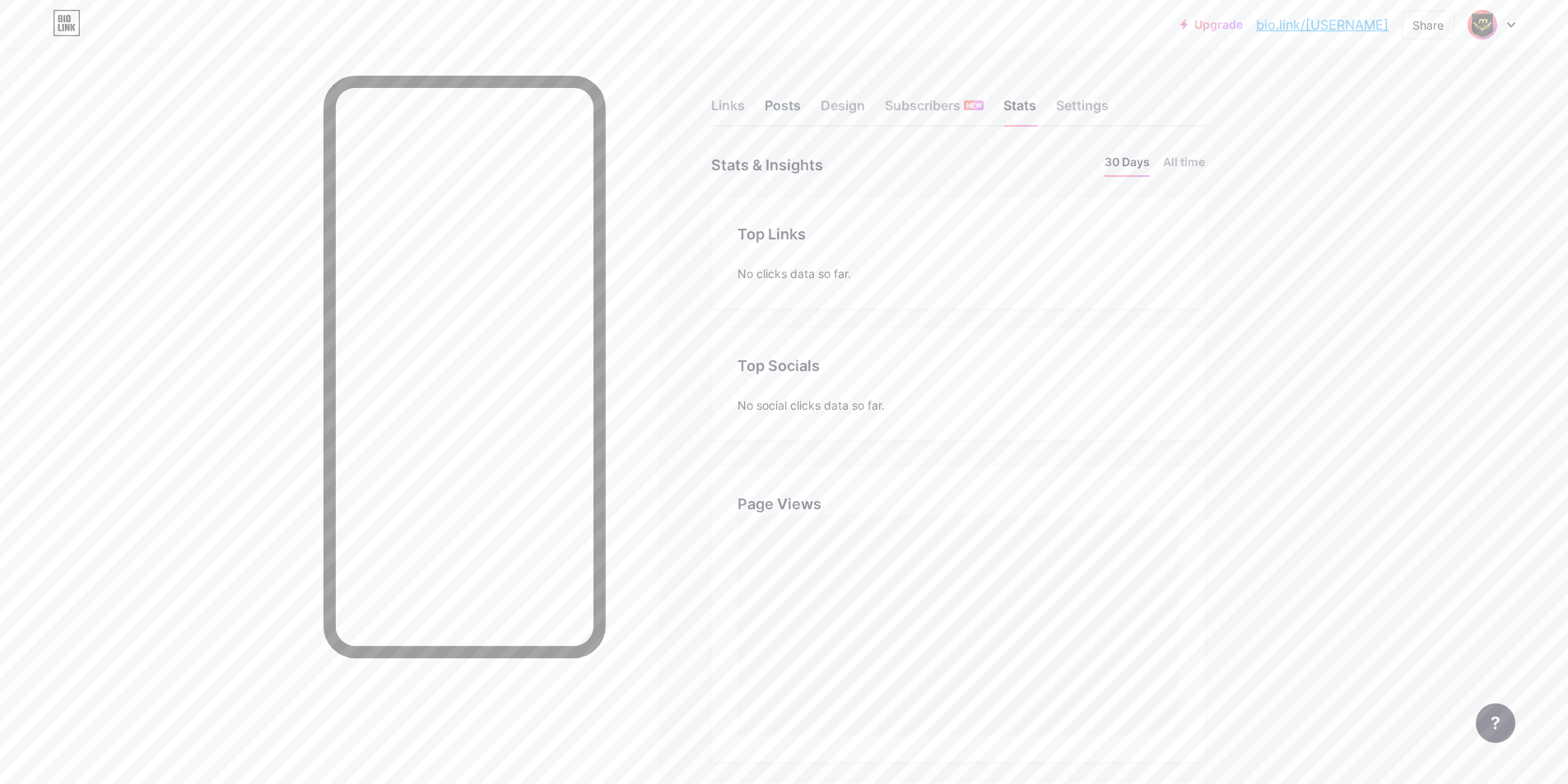 click on "Posts" at bounding box center (783, 110) 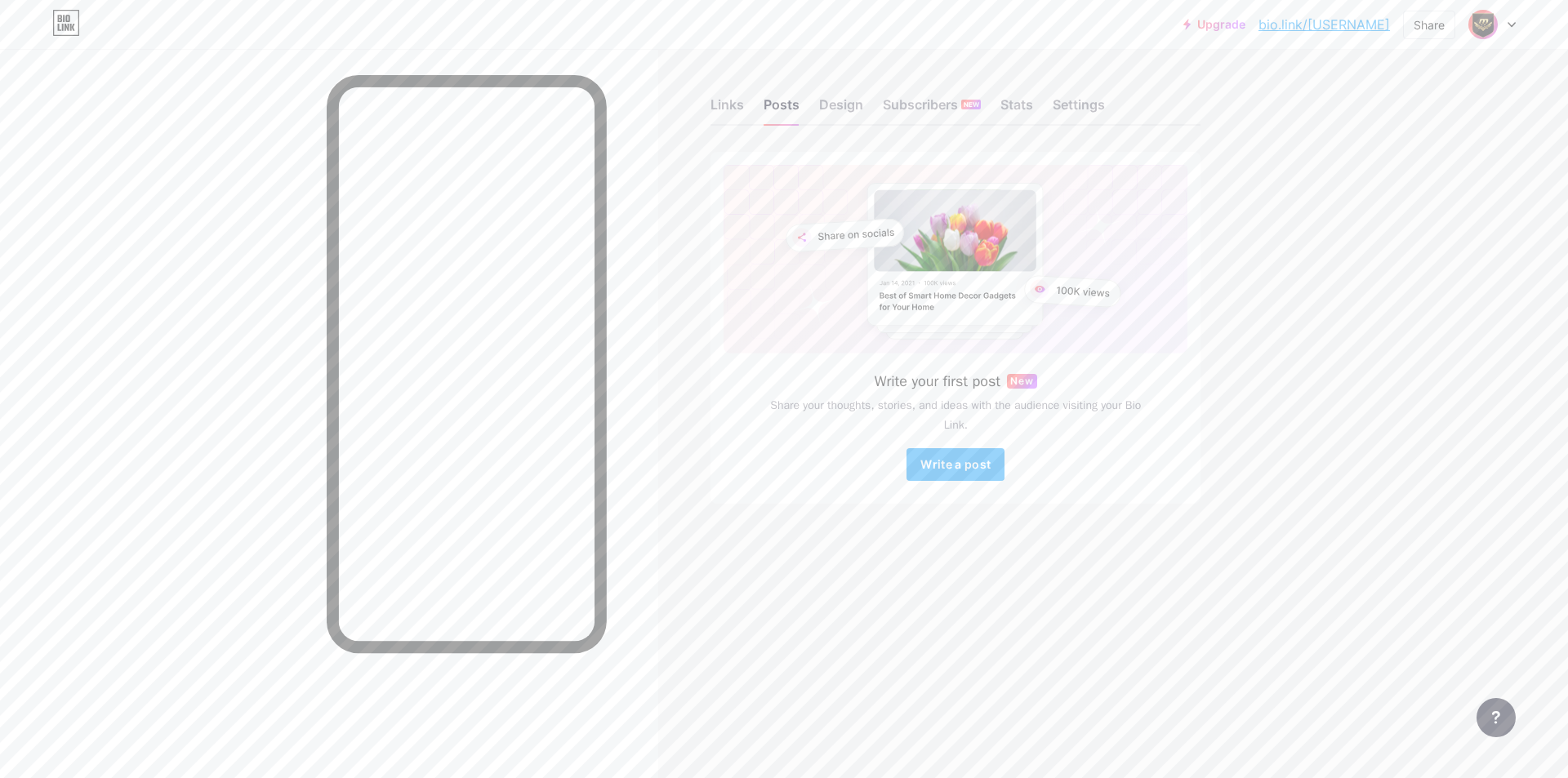click on "Links
Posts
Design
Subscribers
NEW
Stats
Settings                                                                                                                                                                 Write your first post   New
Share your thoughts, stories, and ideas with the audience visiting your Bio Link.
Write a post                   Feature requests             Help center         Contact support" at bounding box center (635, 317) 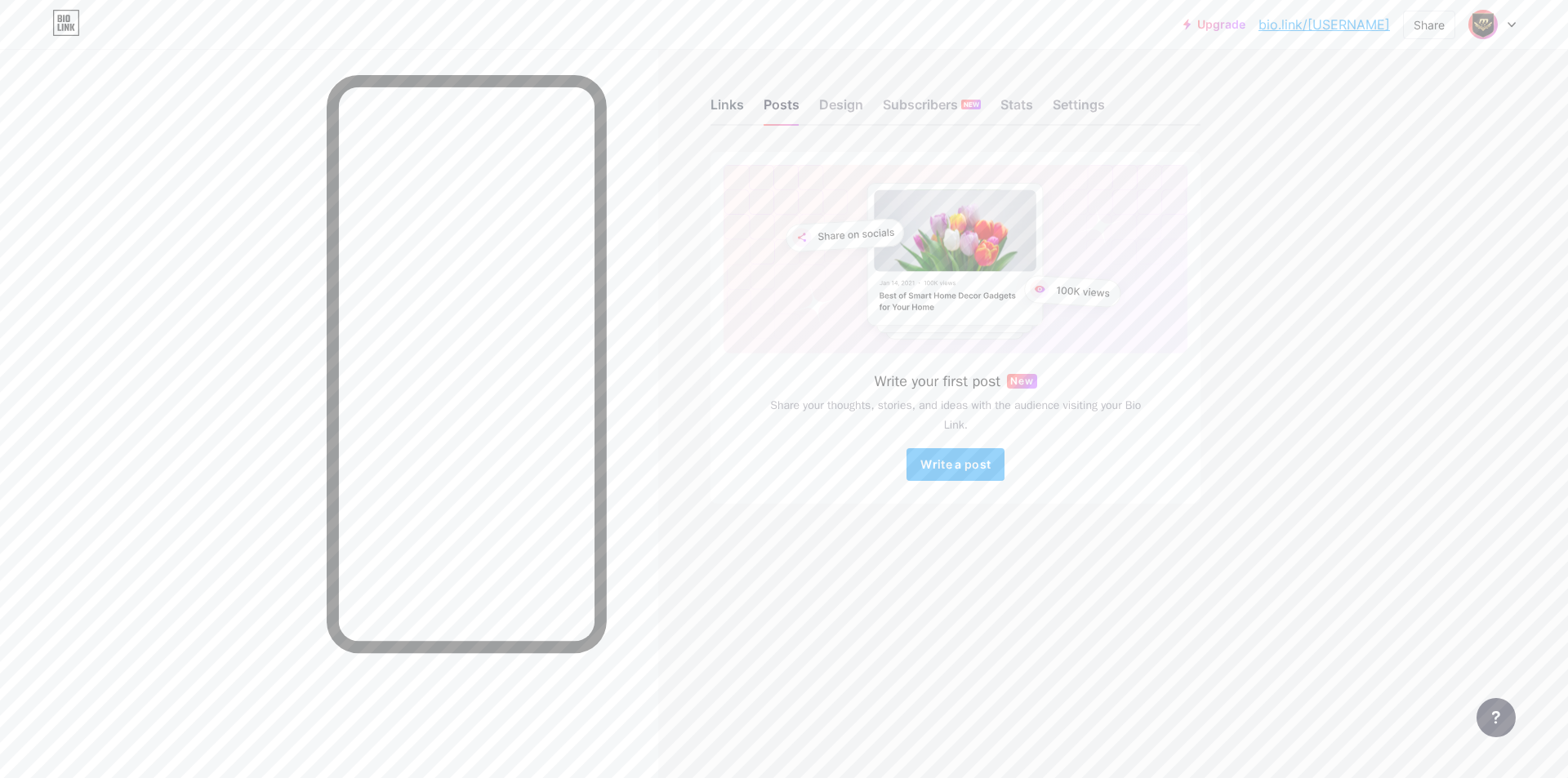 click on "Links" at bounding box center (727, 109) 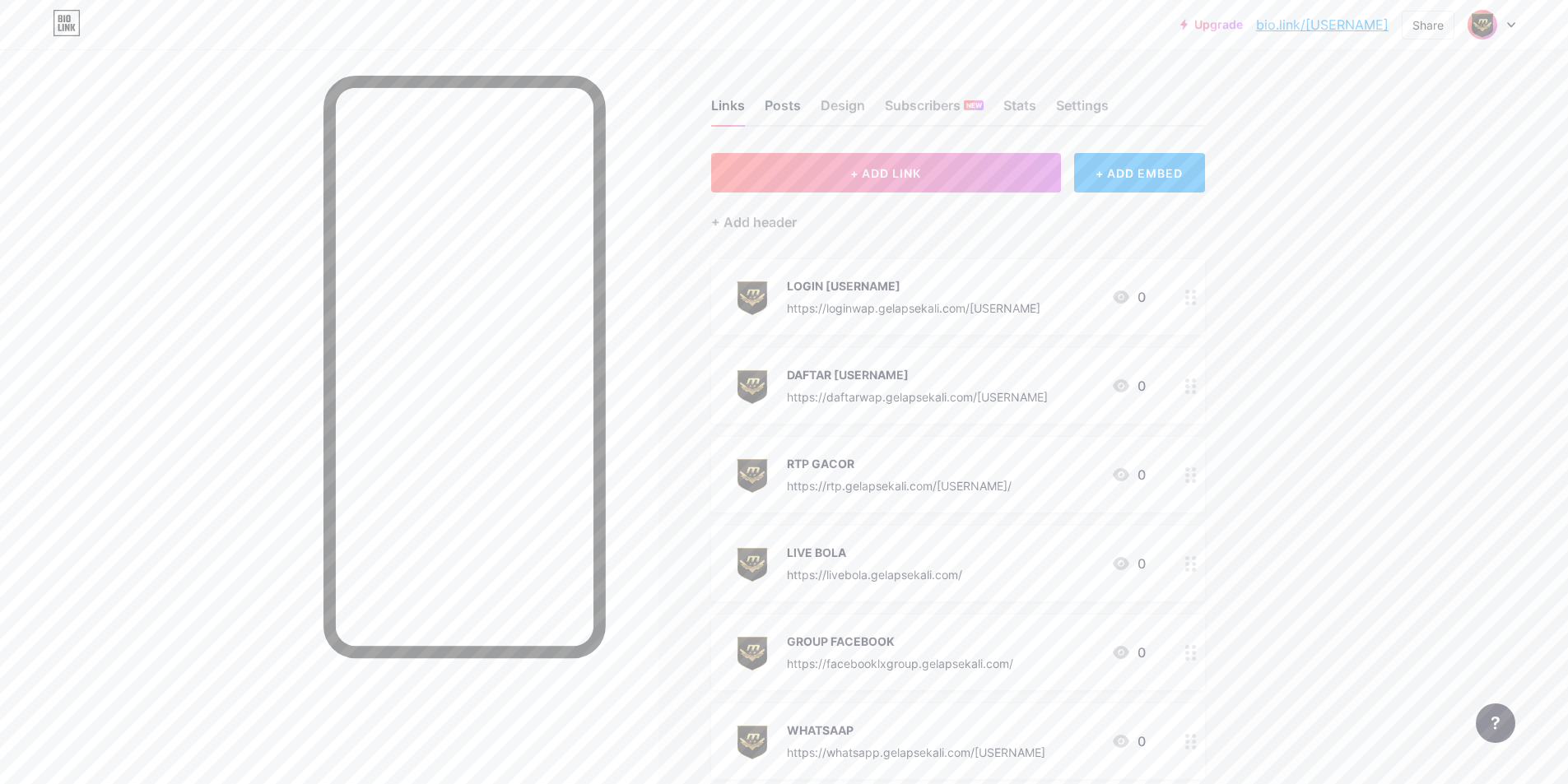 click on "Posts" at bounding box center [783, 110] 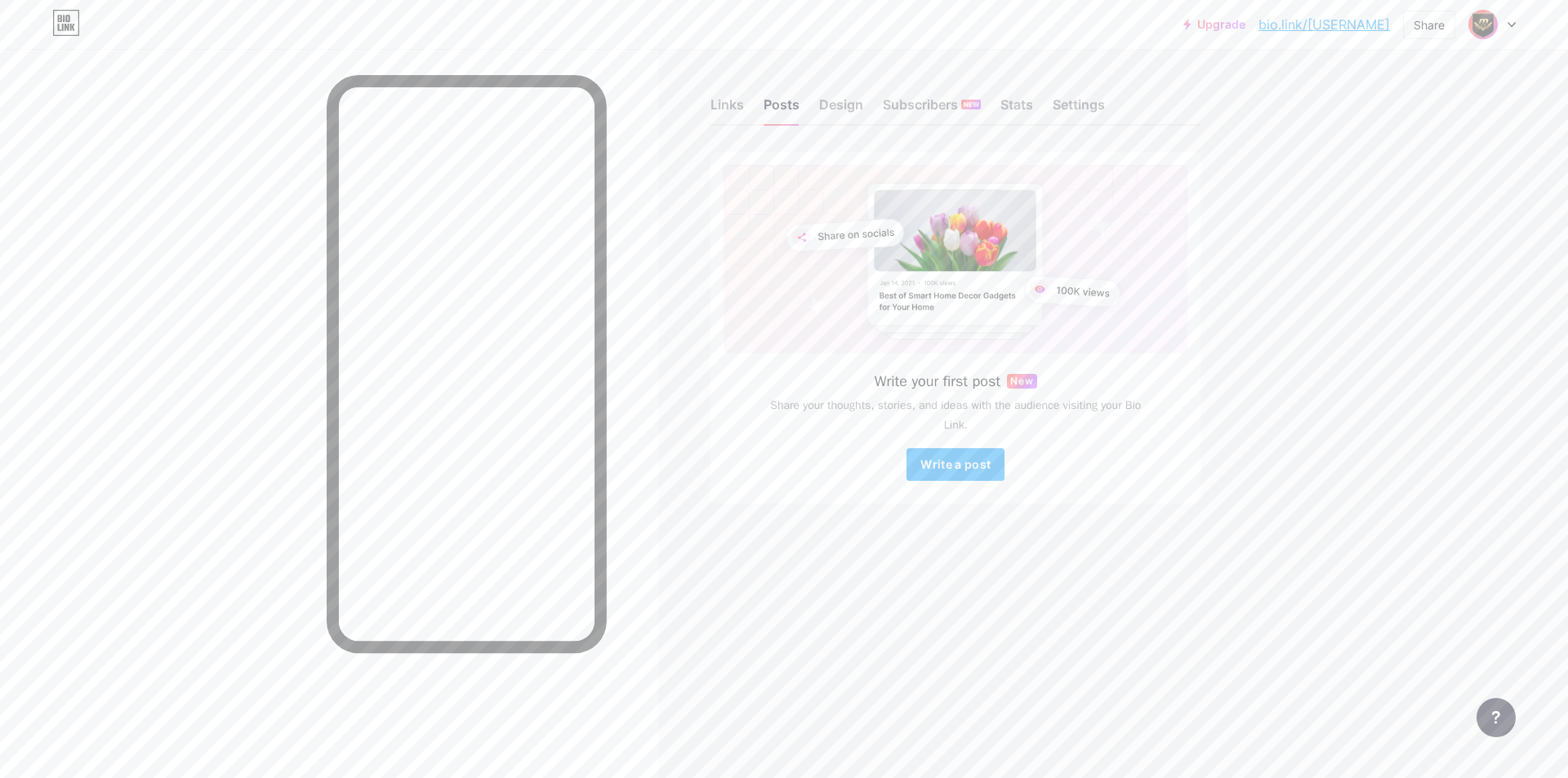 click on "Links
Posts
Design
Subscribers
NEW
Stats
Settings" at bounding box center [956, 97] 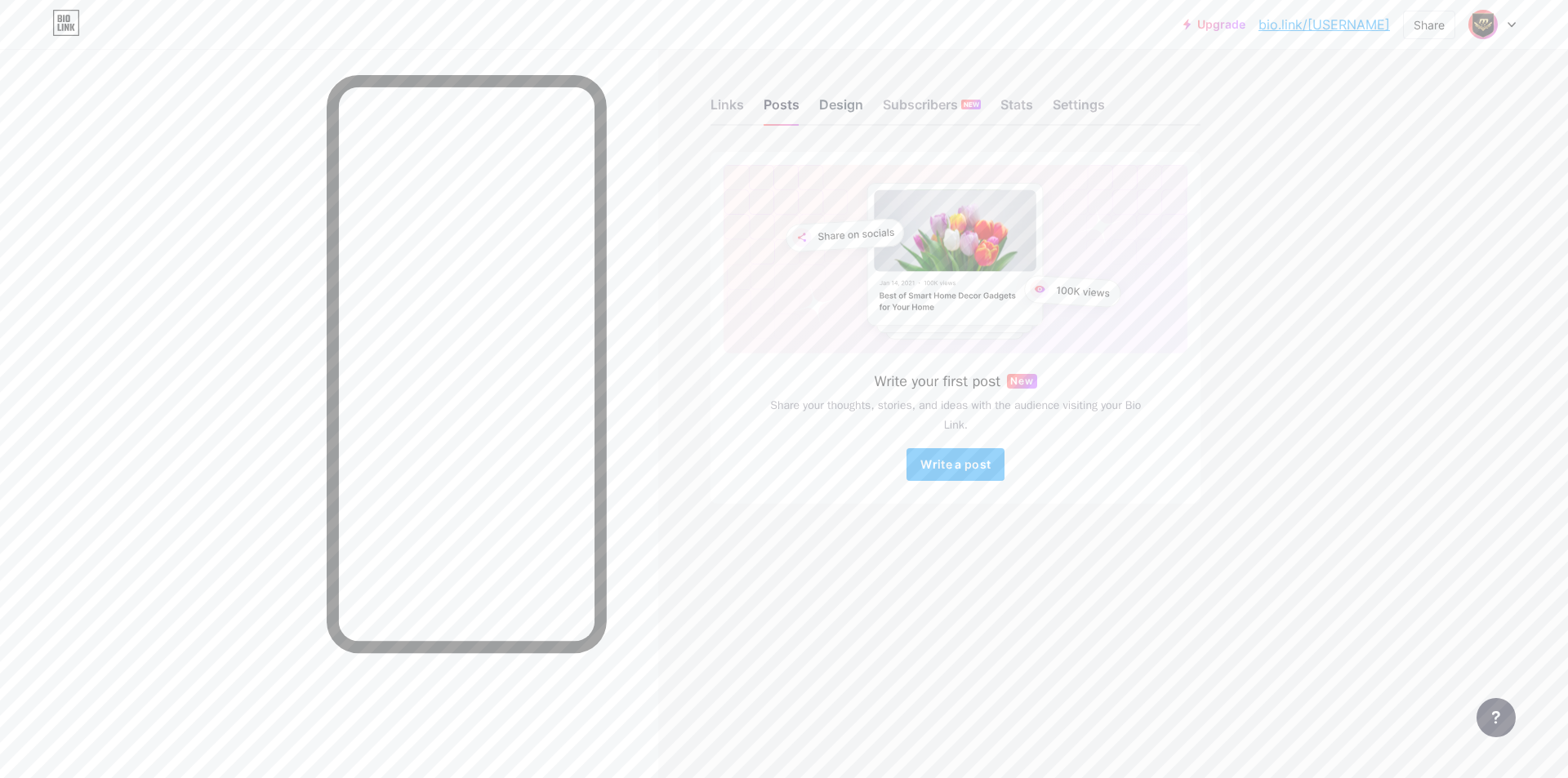 click on "Design" at bounding box center (841, 109) 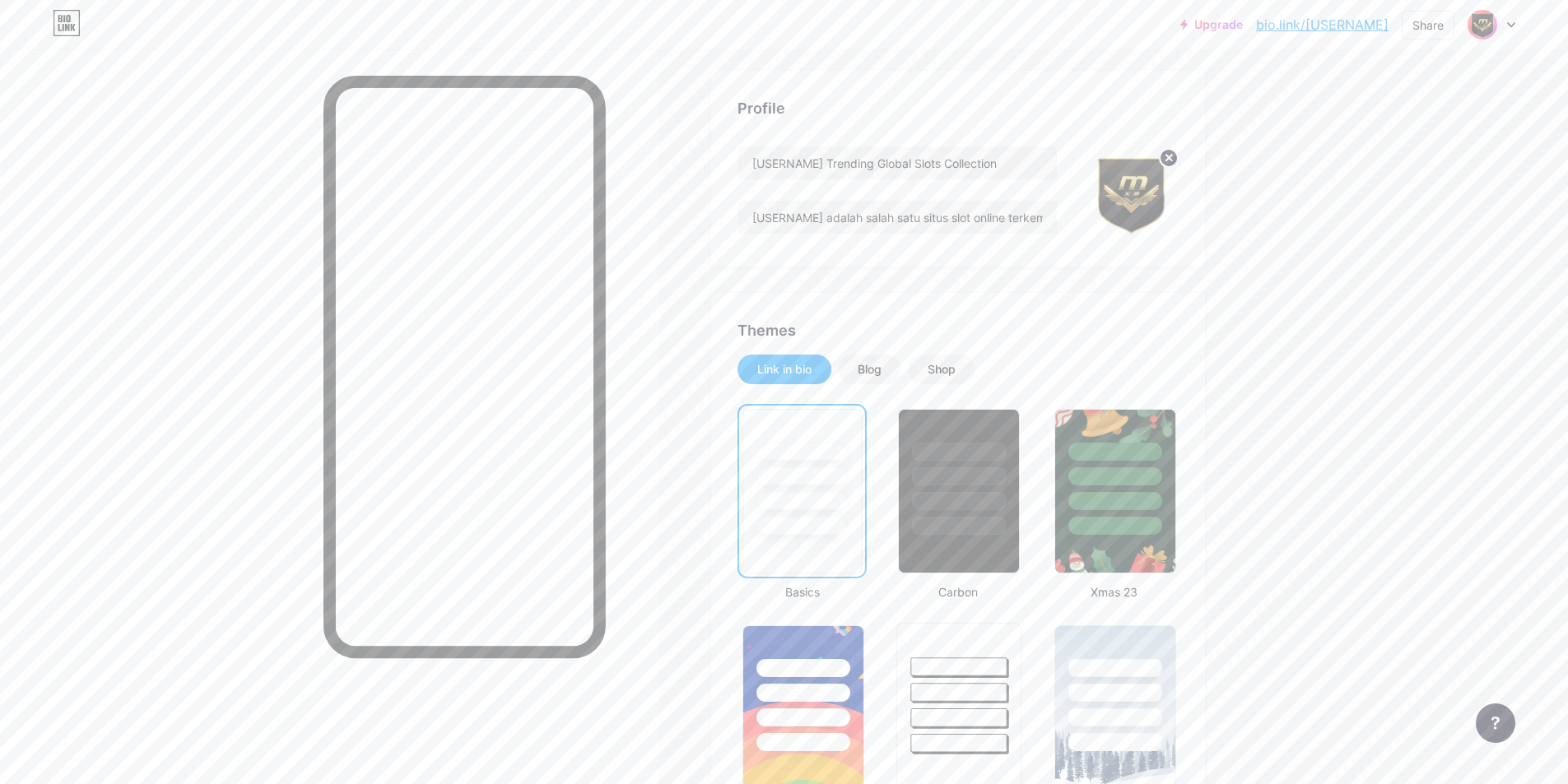 scroll, scrollTop: 0, scrollLeft: 0, axis: both 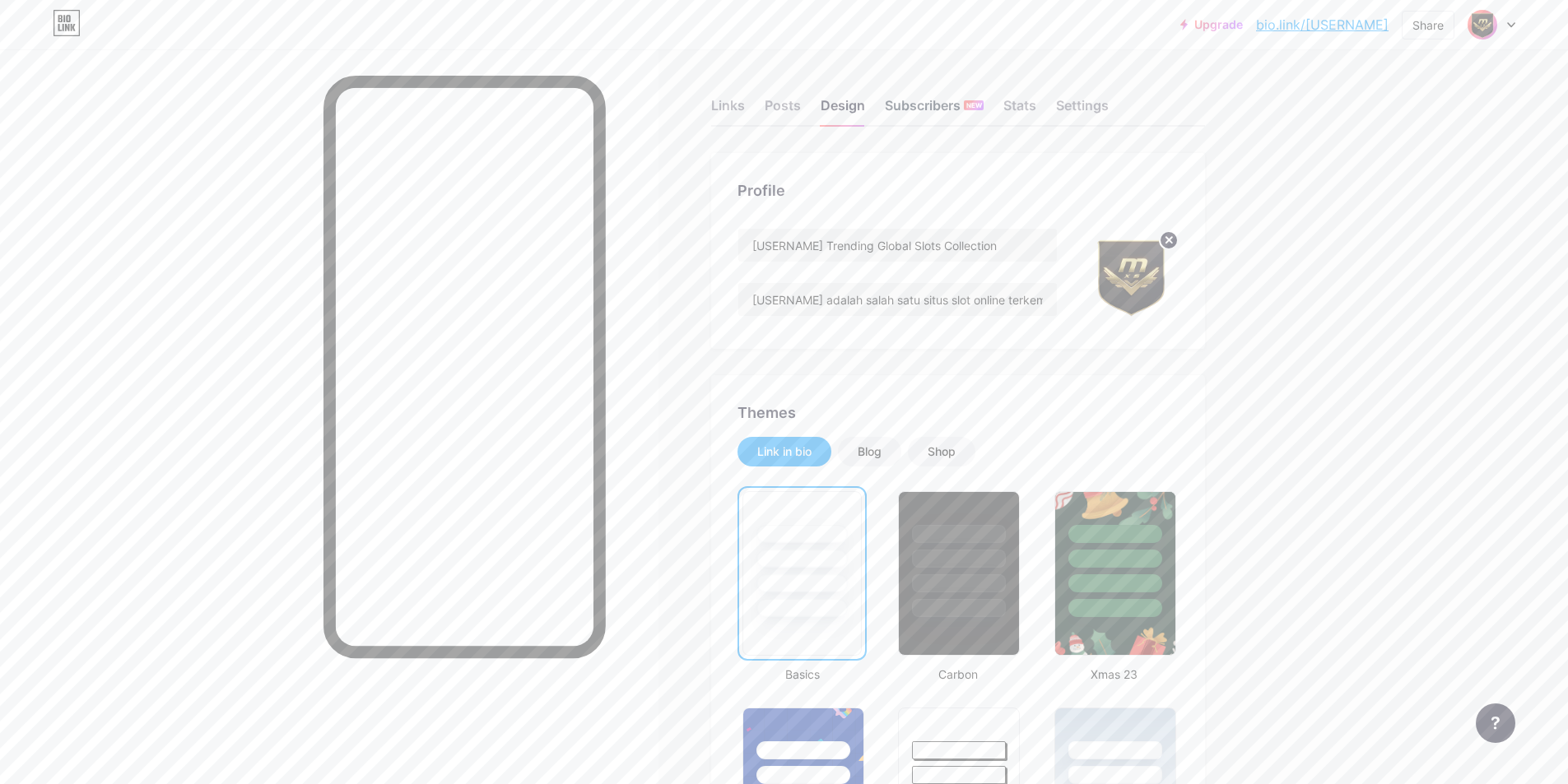 click on "Subscribers
NEW" at bounding box center [934, 110] 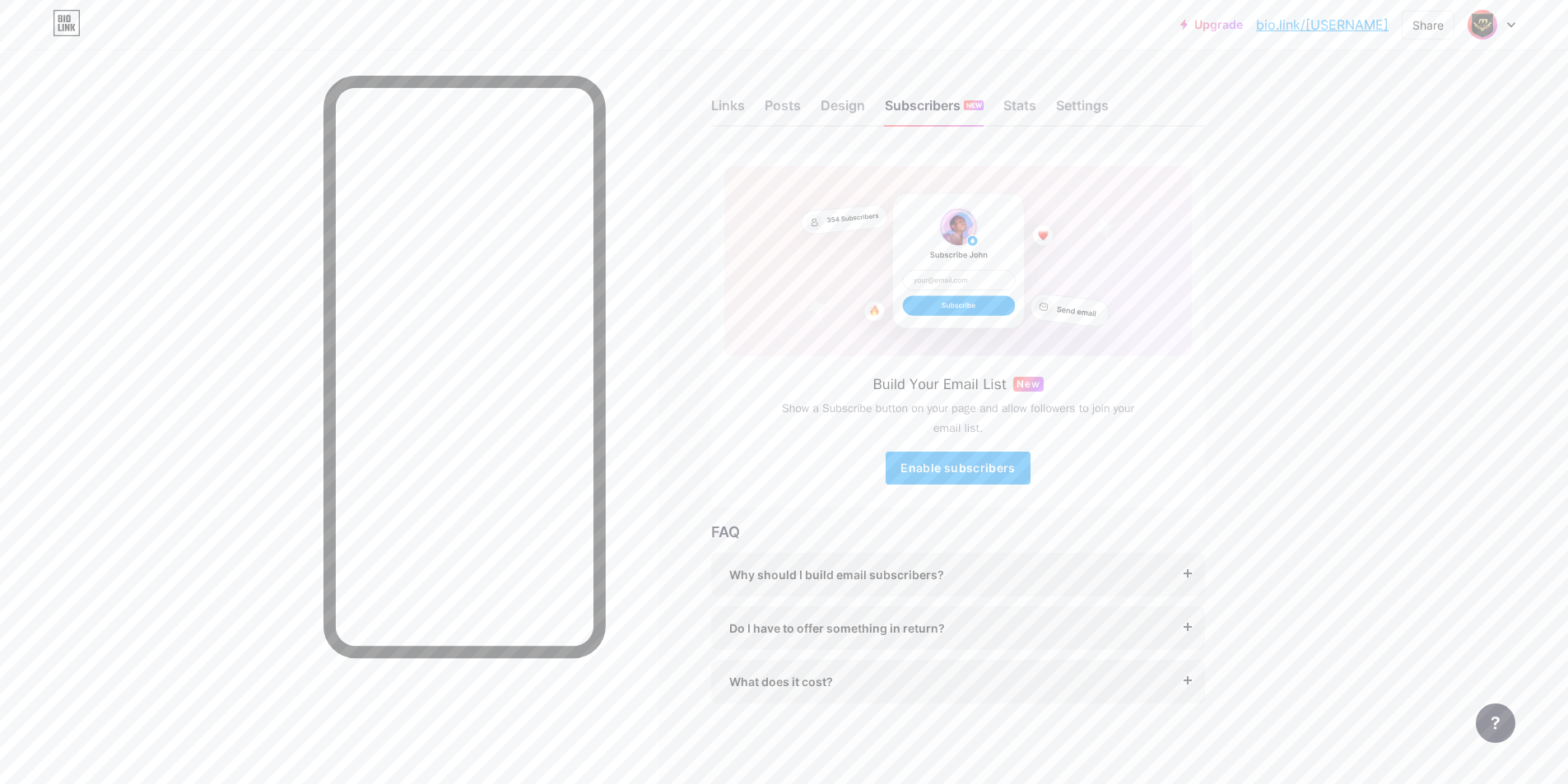 click on "bio.link/[USERNAME]" at bounding box center [1322, 25] 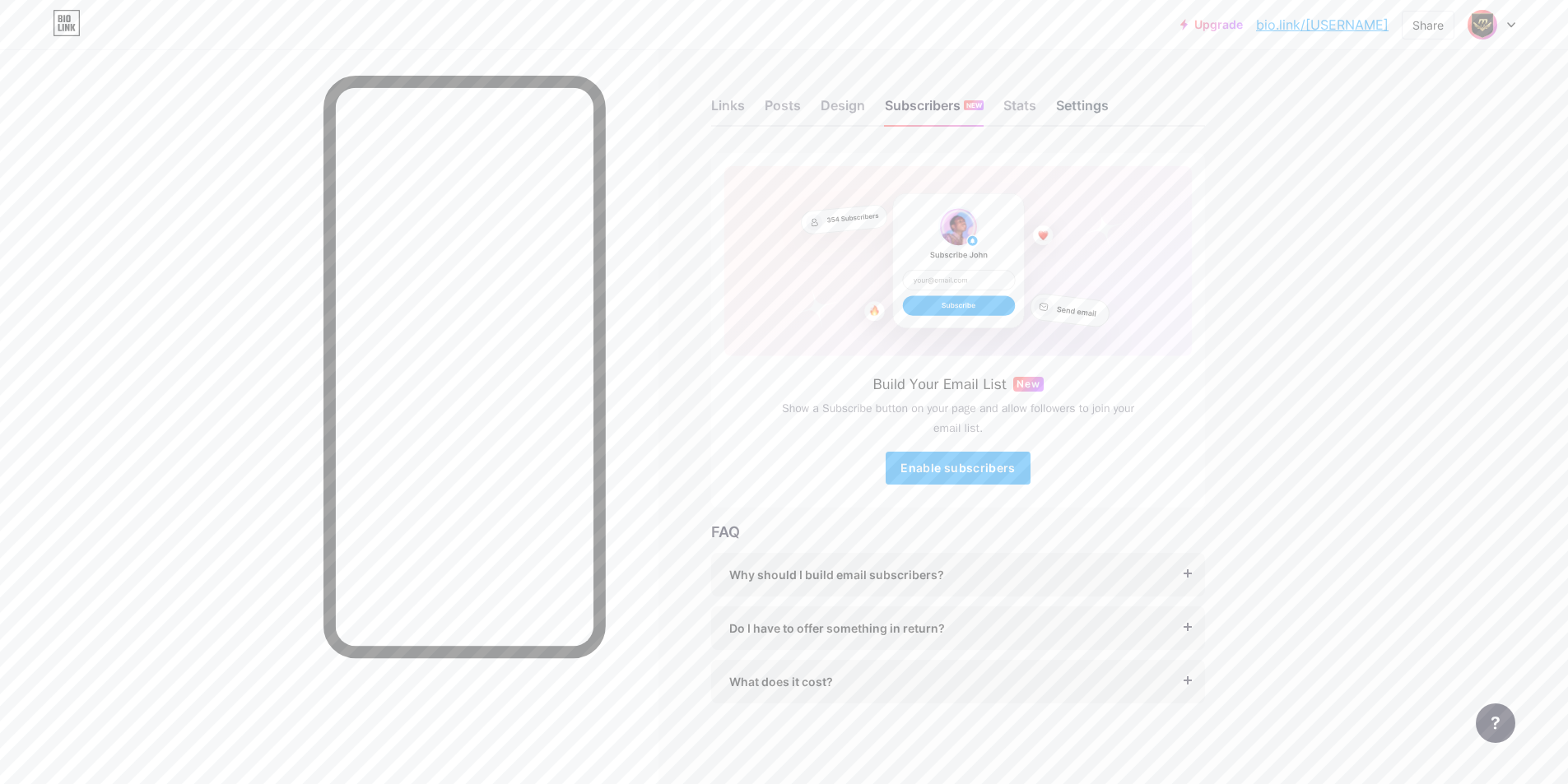 click on "Settings" at bounding box center (1082, 110) 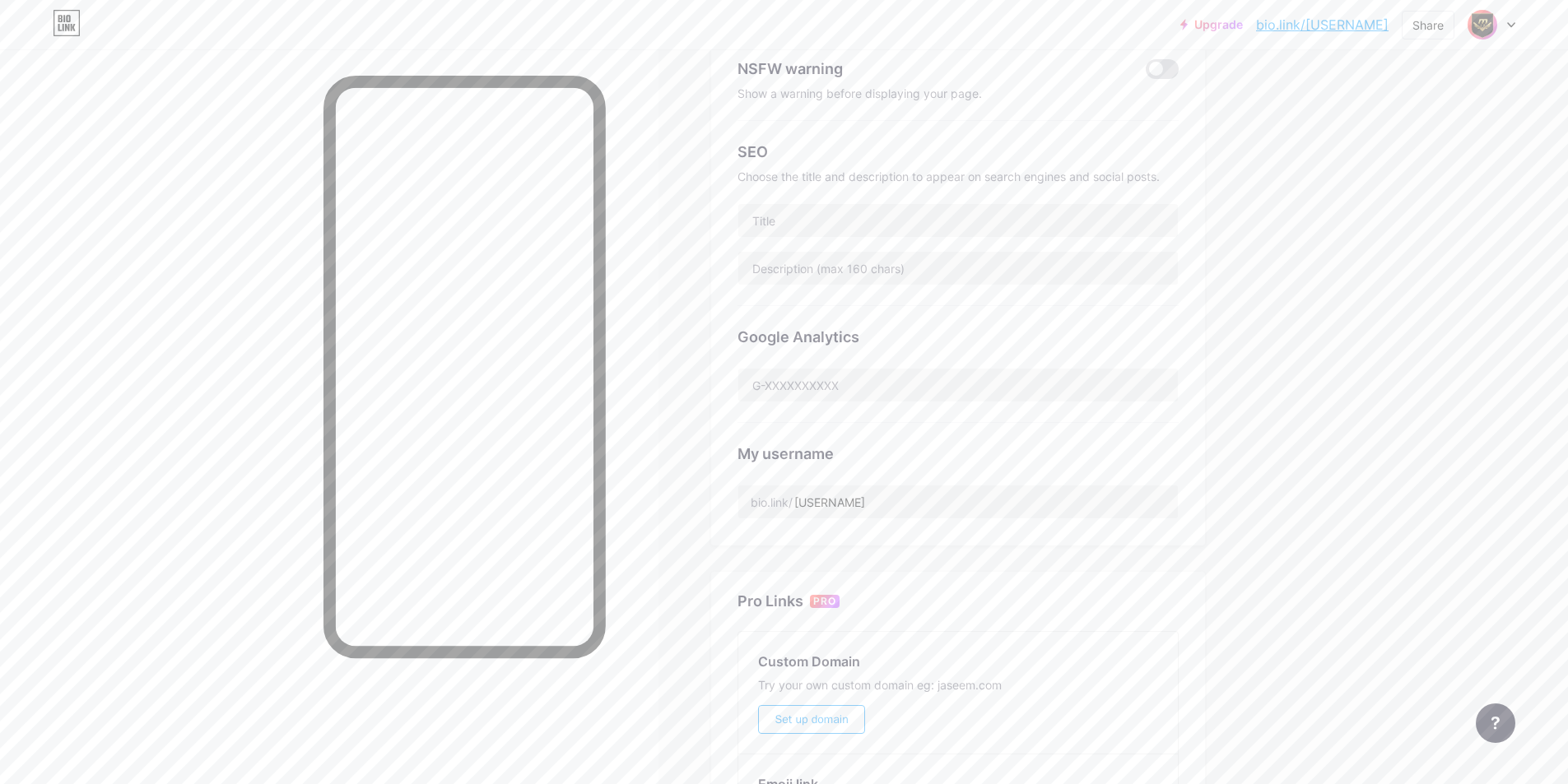 scroll, scrollTop: 329, scrollLeft: 0, axis: vertical 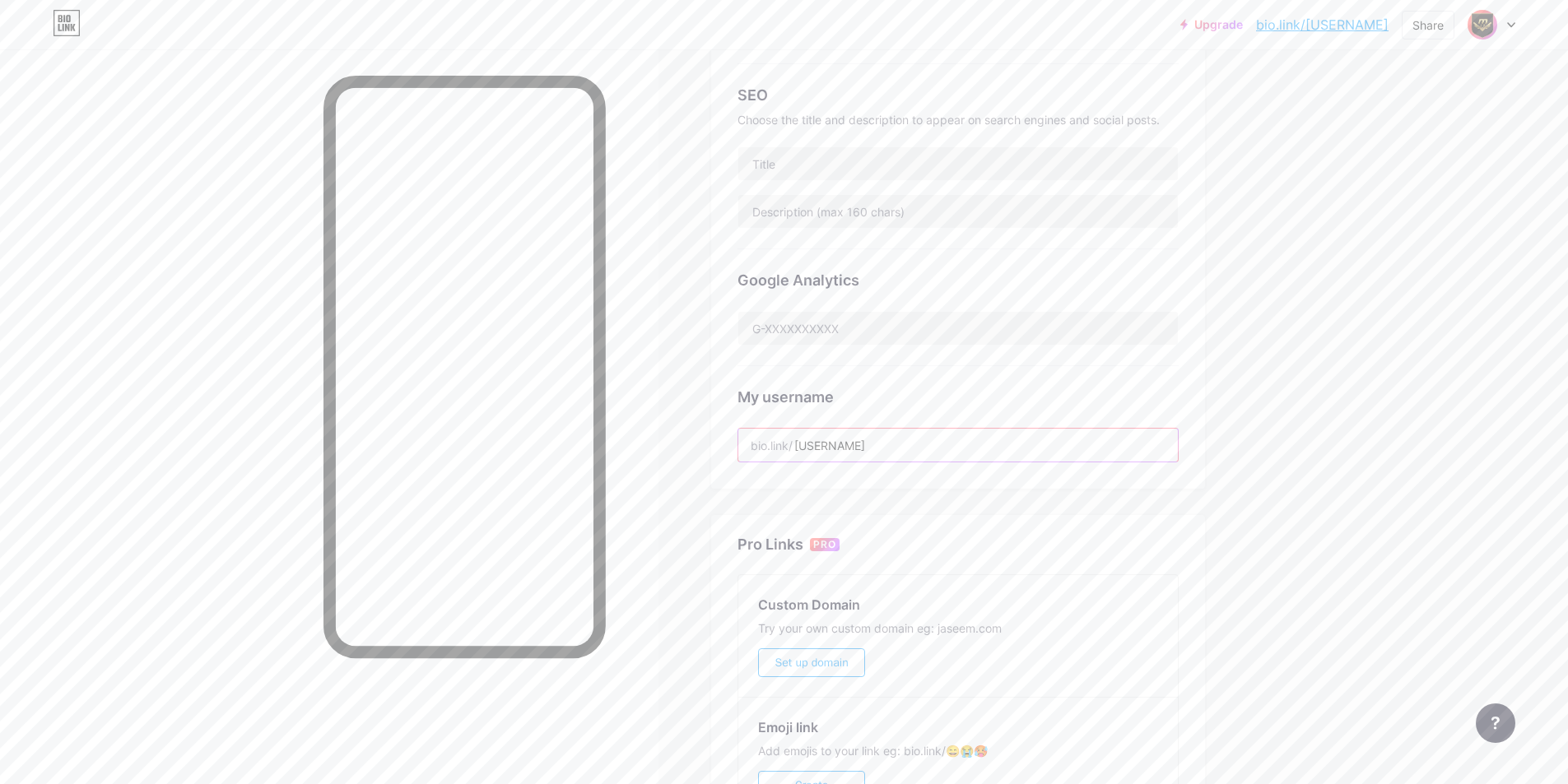 drag, startPoint x: 882, startPoint y: 439, endPoint x: 810, endPoint y: 442, distance: 72.062473 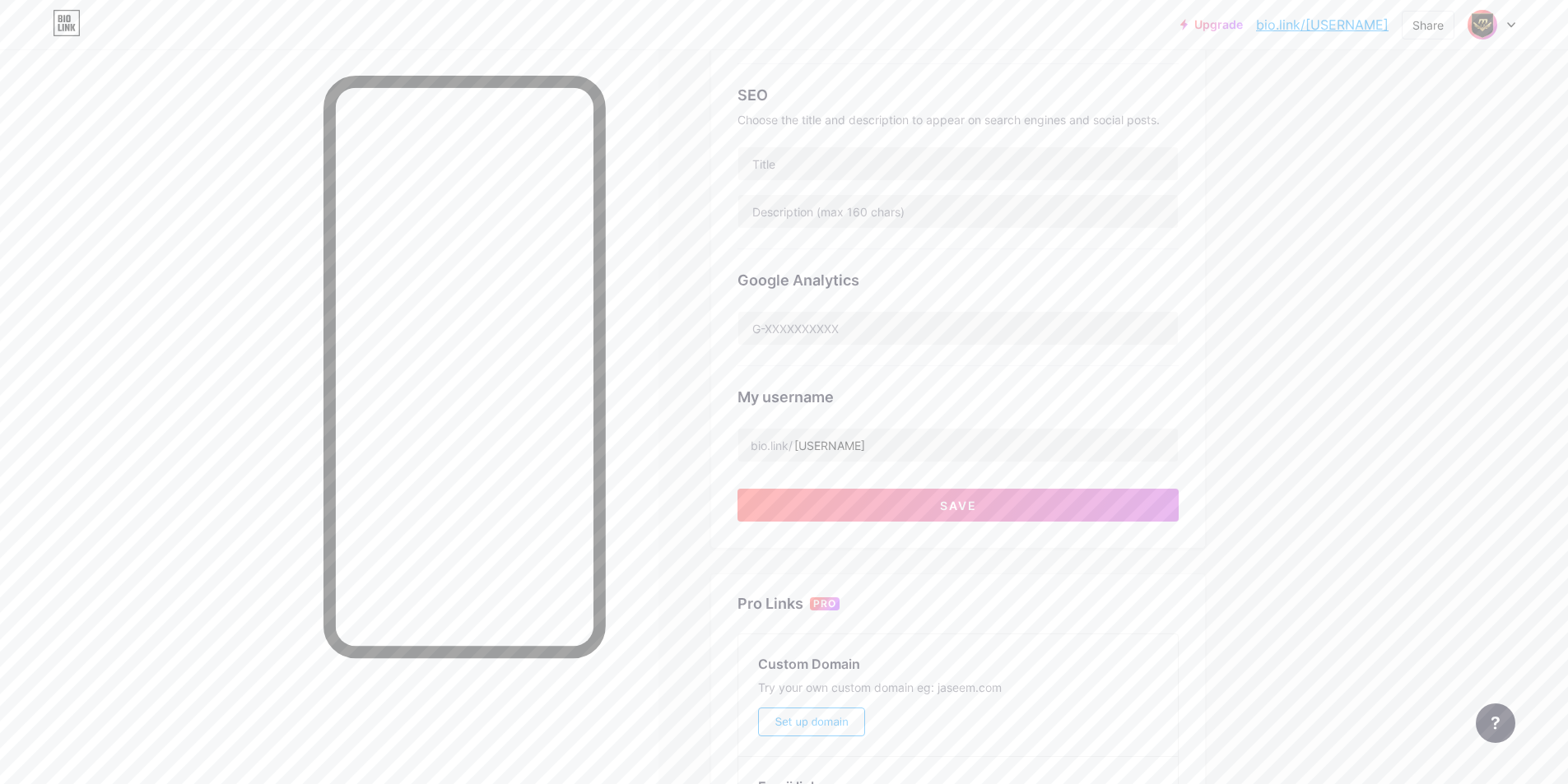 click on "Upgrade   bio.link/[USERNAME]...   bio.link/[USERNAME]   Share               Switch accounts     [USERNAME] Trending Global Slots Collection   bio.link/[USERNAME]       + Add a new page        Account settings   Logout   Link Copied
Links
Posts
Design
Subscribers
NEW
Stats
Settings     Preferred link   This is an aesthetic choice. Both links are usable.
bio.link/ [USERNAME]       [USERNAME] .bio.link
NSFW warning       Show a warning before displaying your page.     SEO   Choose the title and description to appear on search engines and social posts.           Google Analytics       My username   bio.link/   [USERNAME]         Save       Pro Links   PRO   Custom Domain   Try your own custom domain eg: jaseem.com   Set
up domain             Emoji link   Add emojis to your link eg: bio.link/😄😭🥵   Create
Go to  Help Center  to learn more or to contact support." at bounding box center (784, 345) 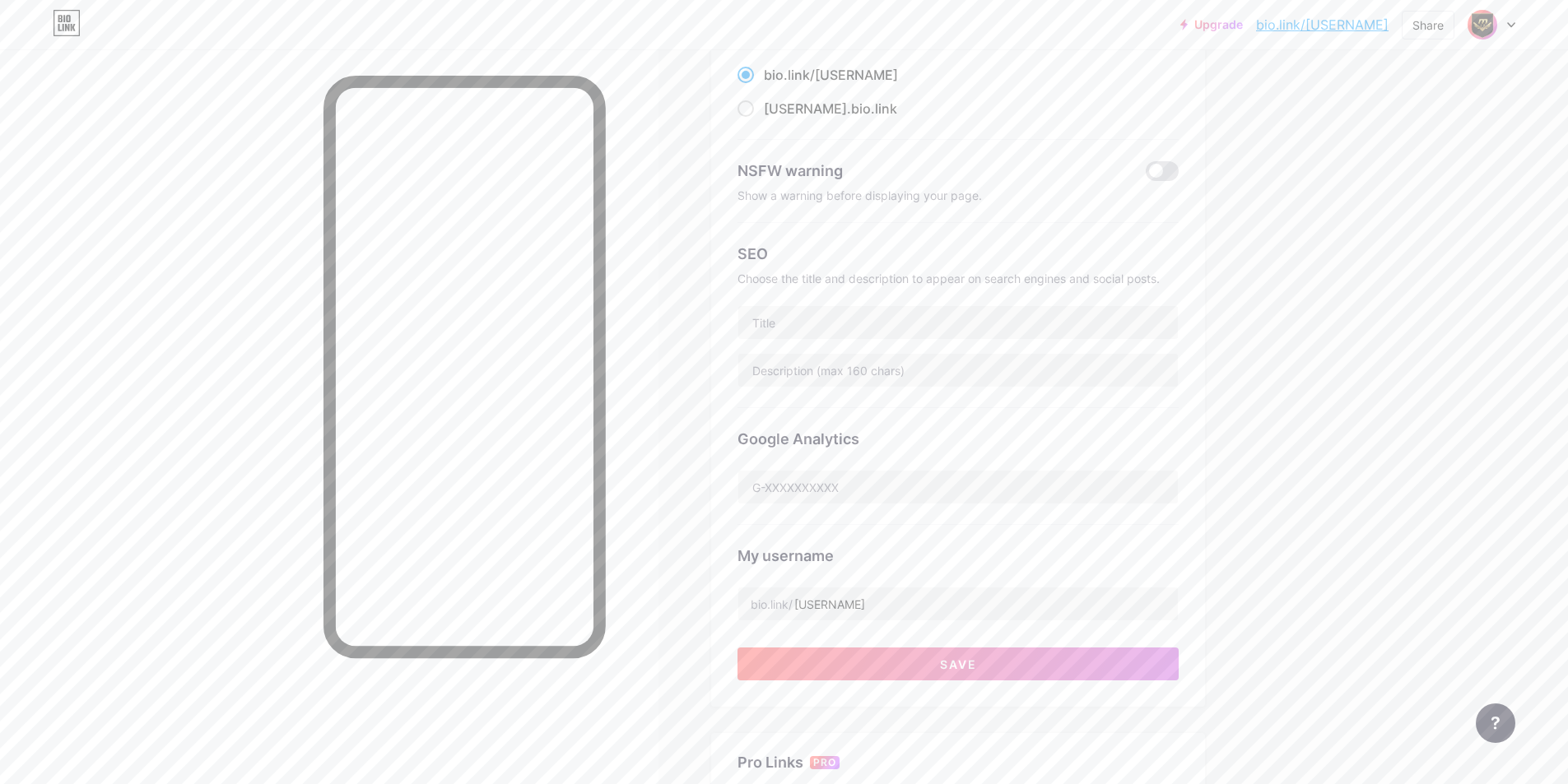 scroll, scrollTop: 165, scrollLeft: 0, axis: vertical 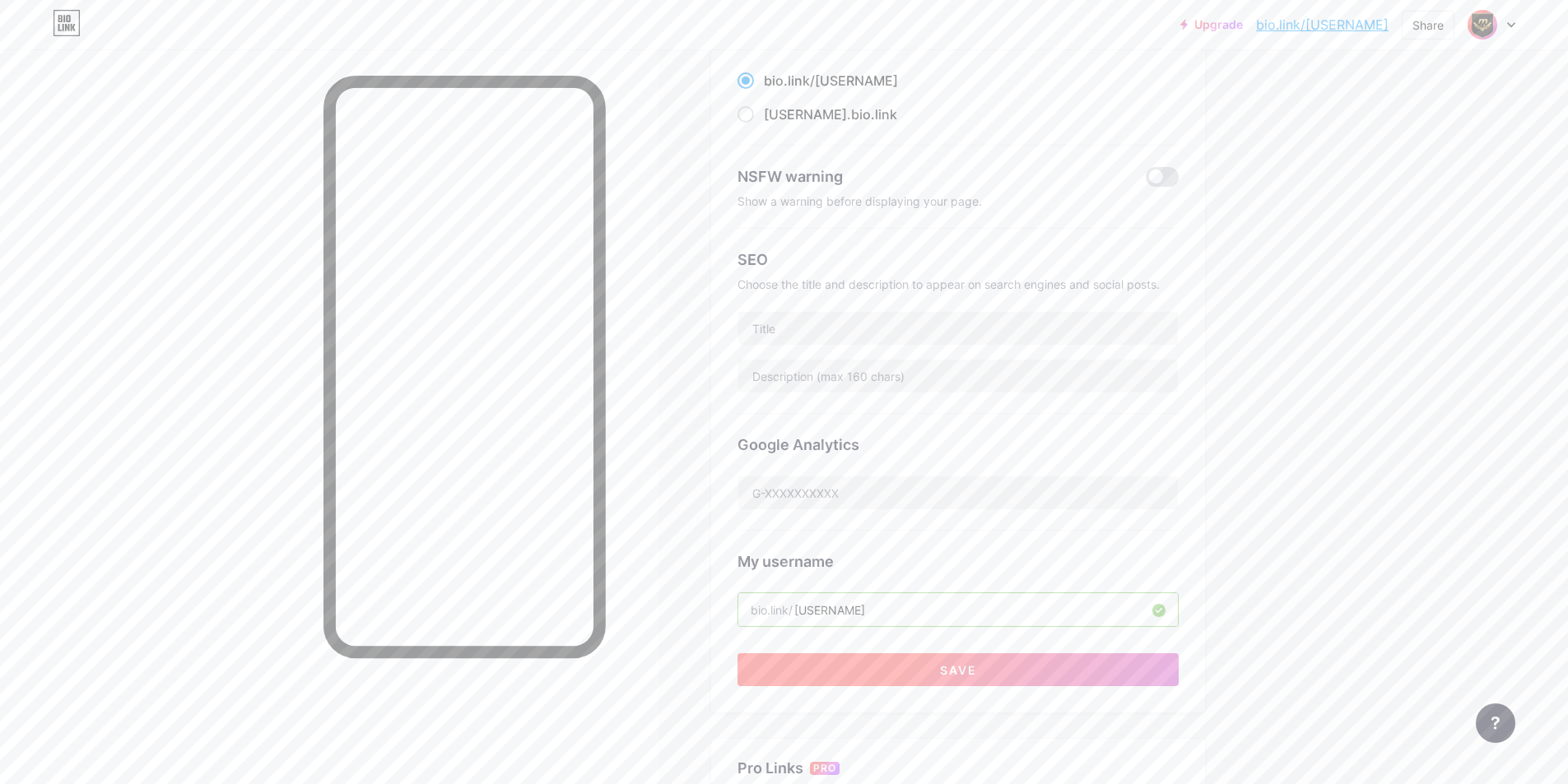 click on "Save" at bounding box center (958, 670) 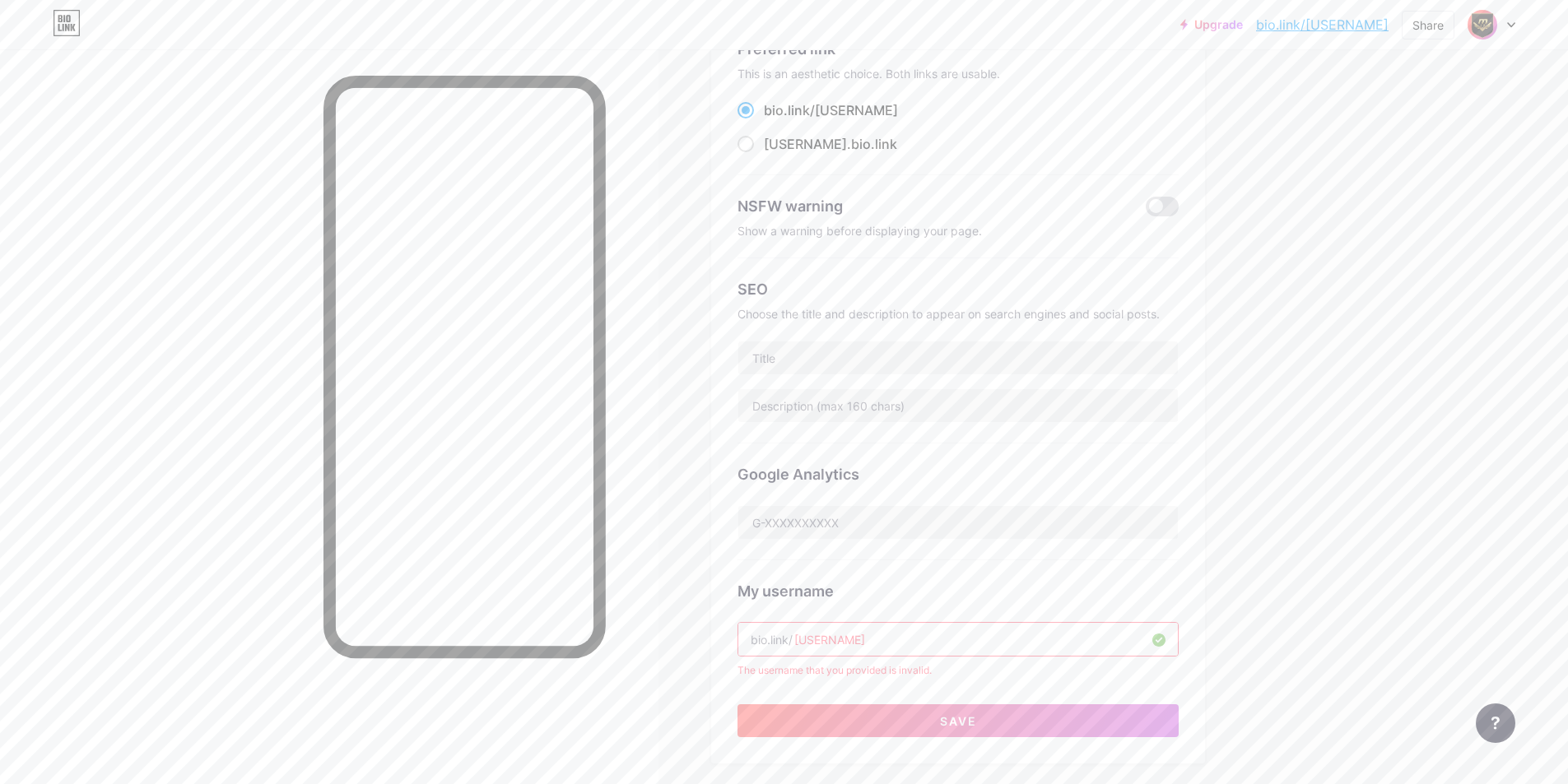 scroll, scrollTop: 165, scrollLeft: 0, axis: vertical 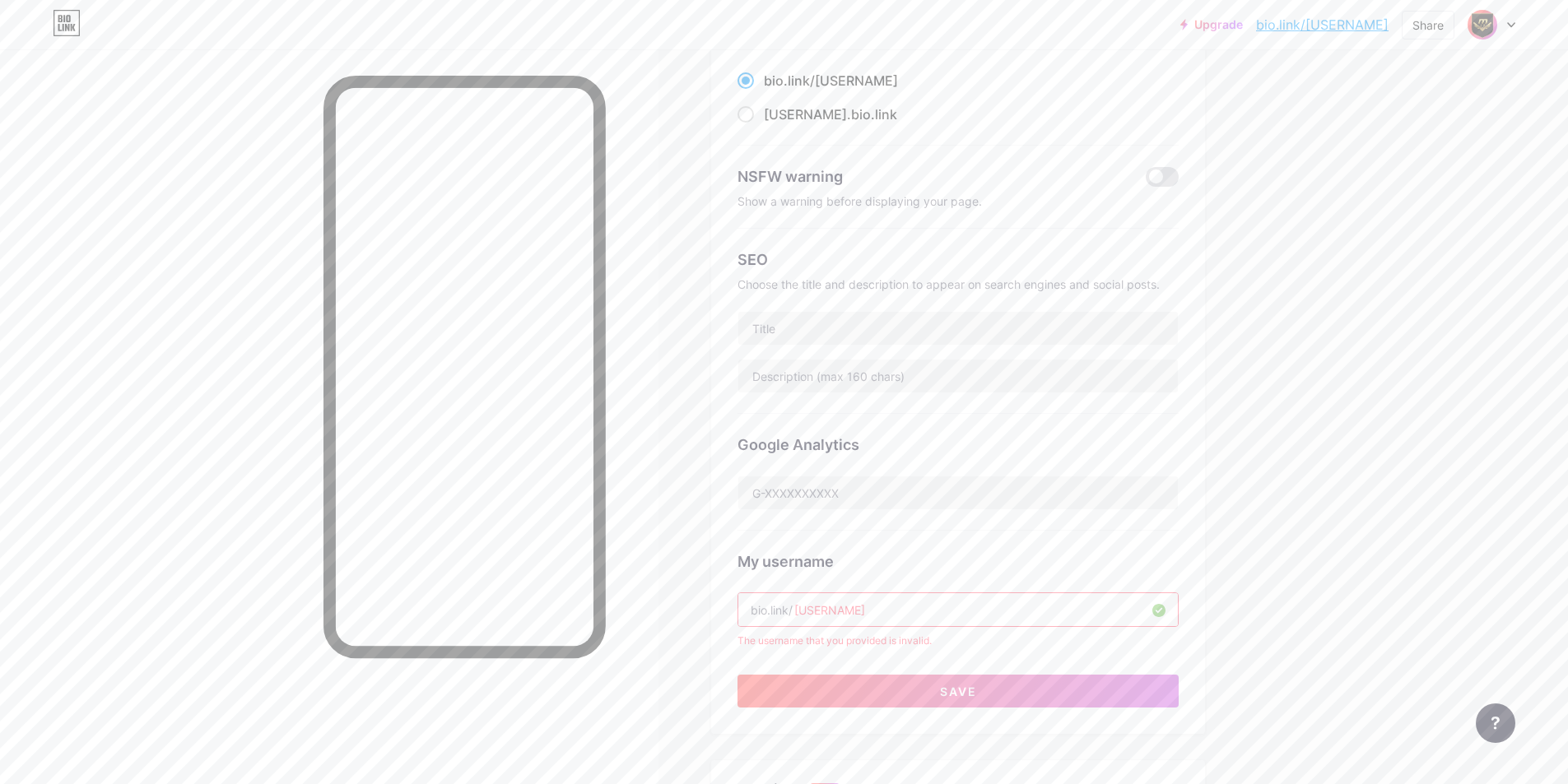 click on "[USERNAME]" at bounding box center (958, 610) 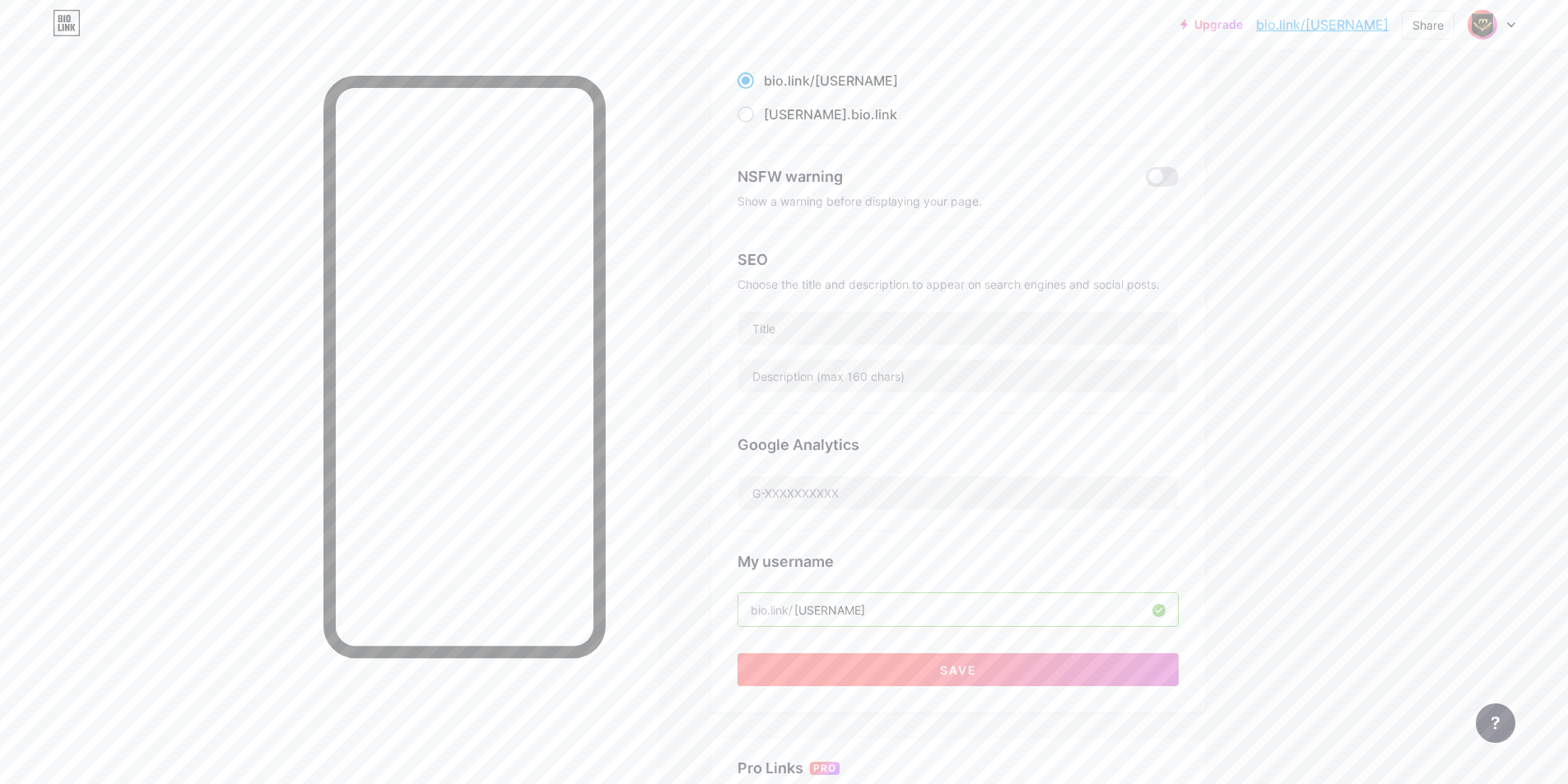 click on "Save" at bounding box center (958, 670) 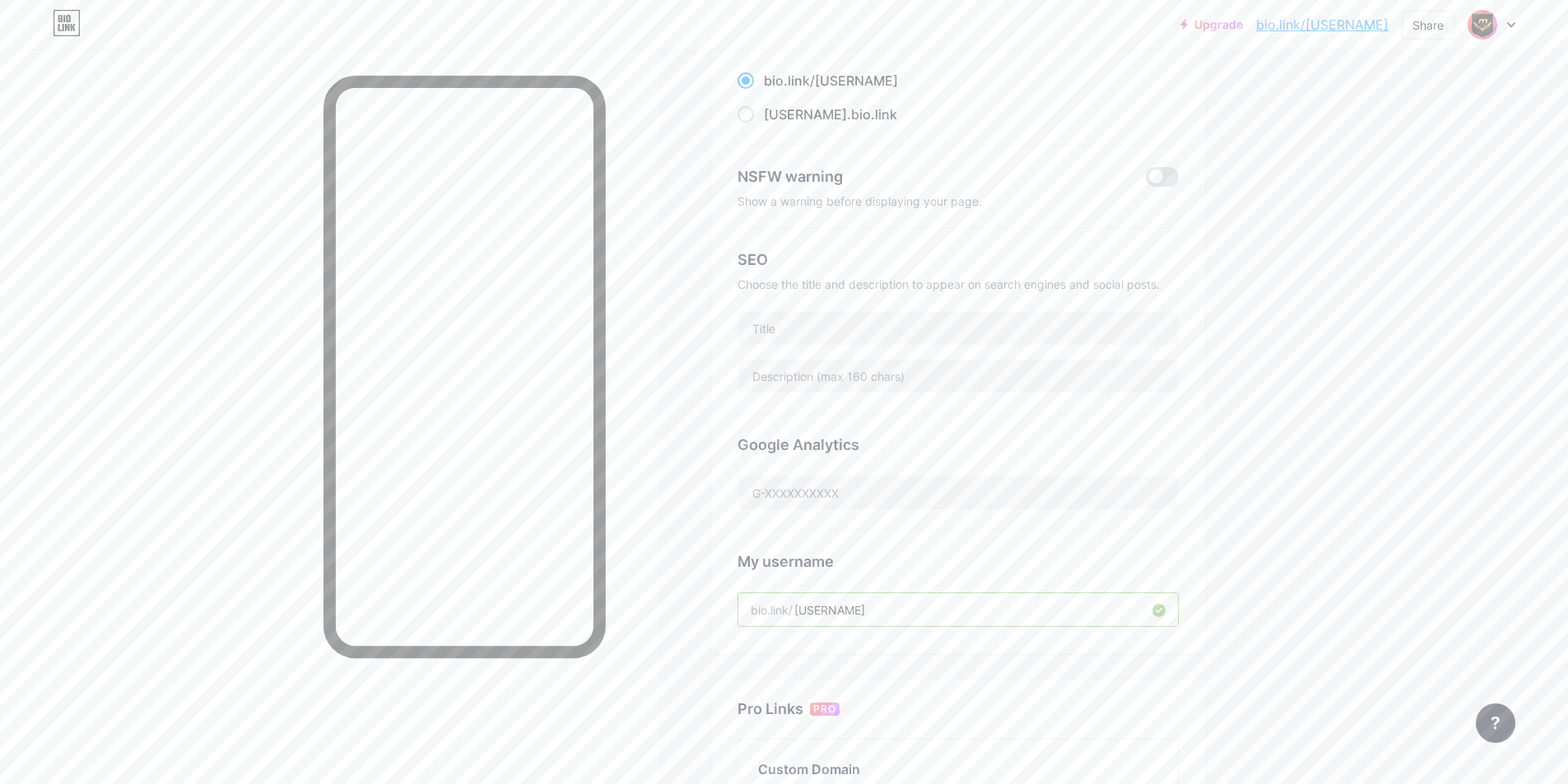 click on "[USERNAME]" at bounding box center (958, 610) 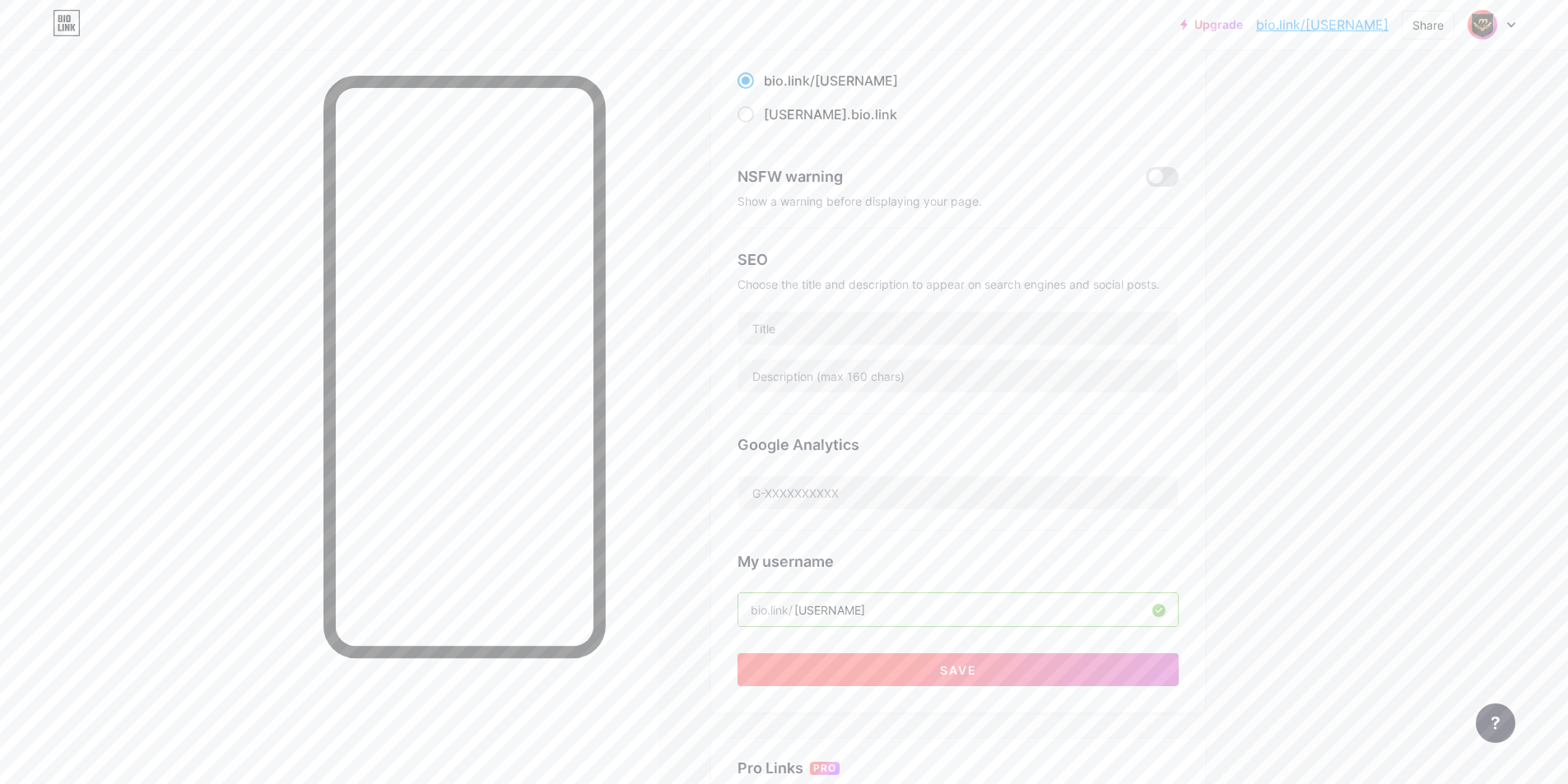 type on "[USERNAME]" 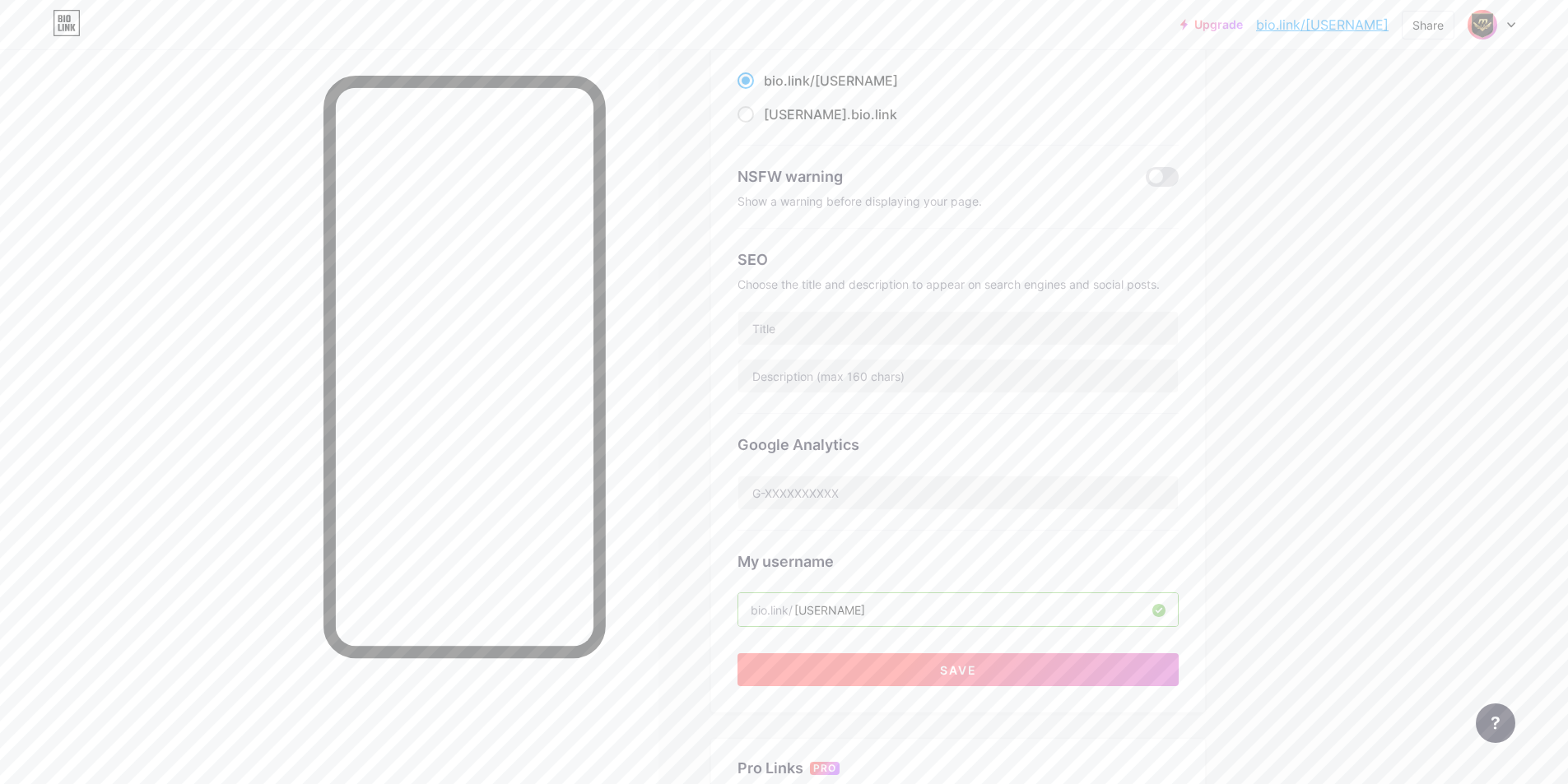 click on "Save" at bounding box center [958, 670] 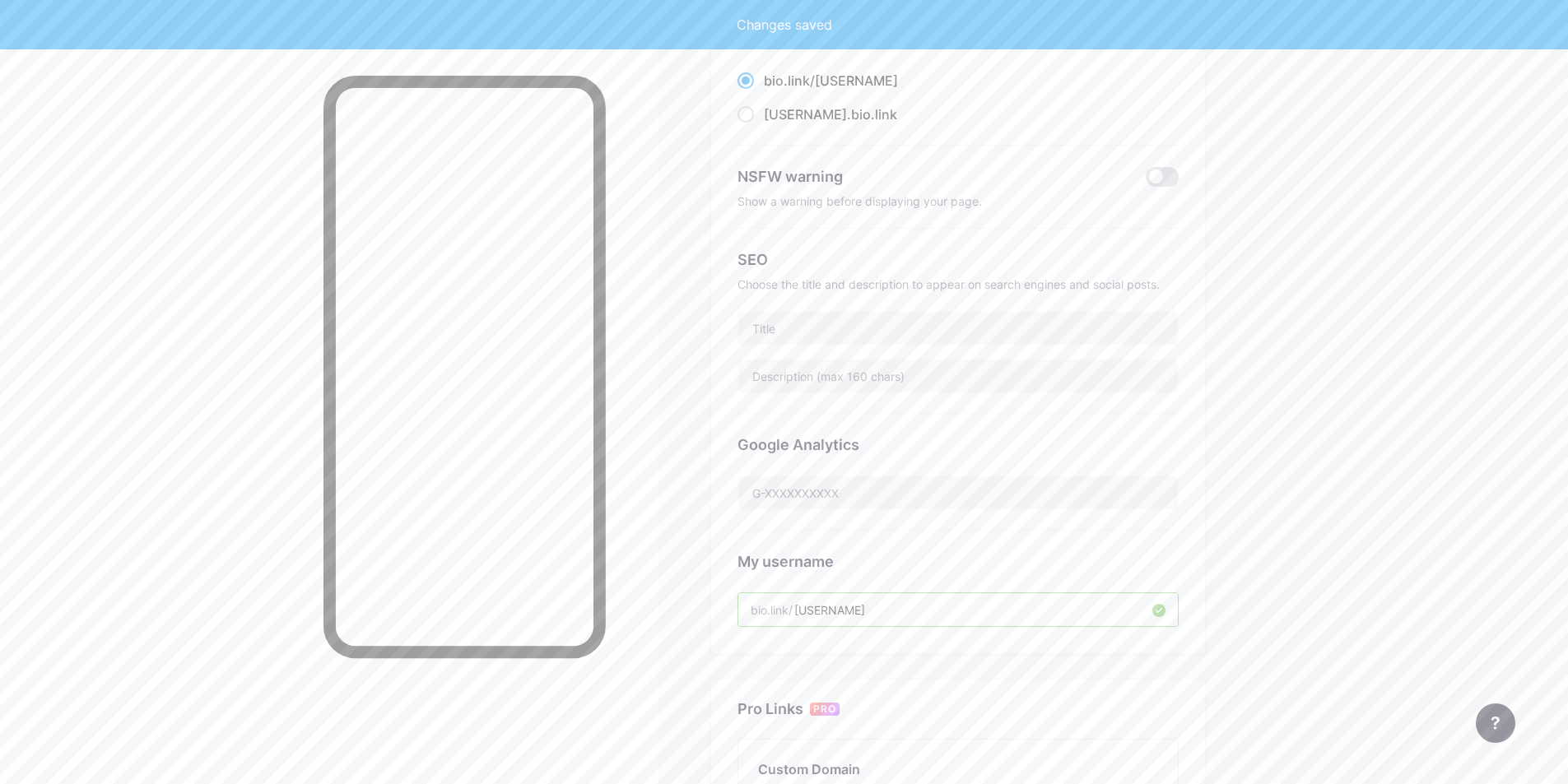 scroll, scrollTop: 0, scrollLeft: 0, axis: both 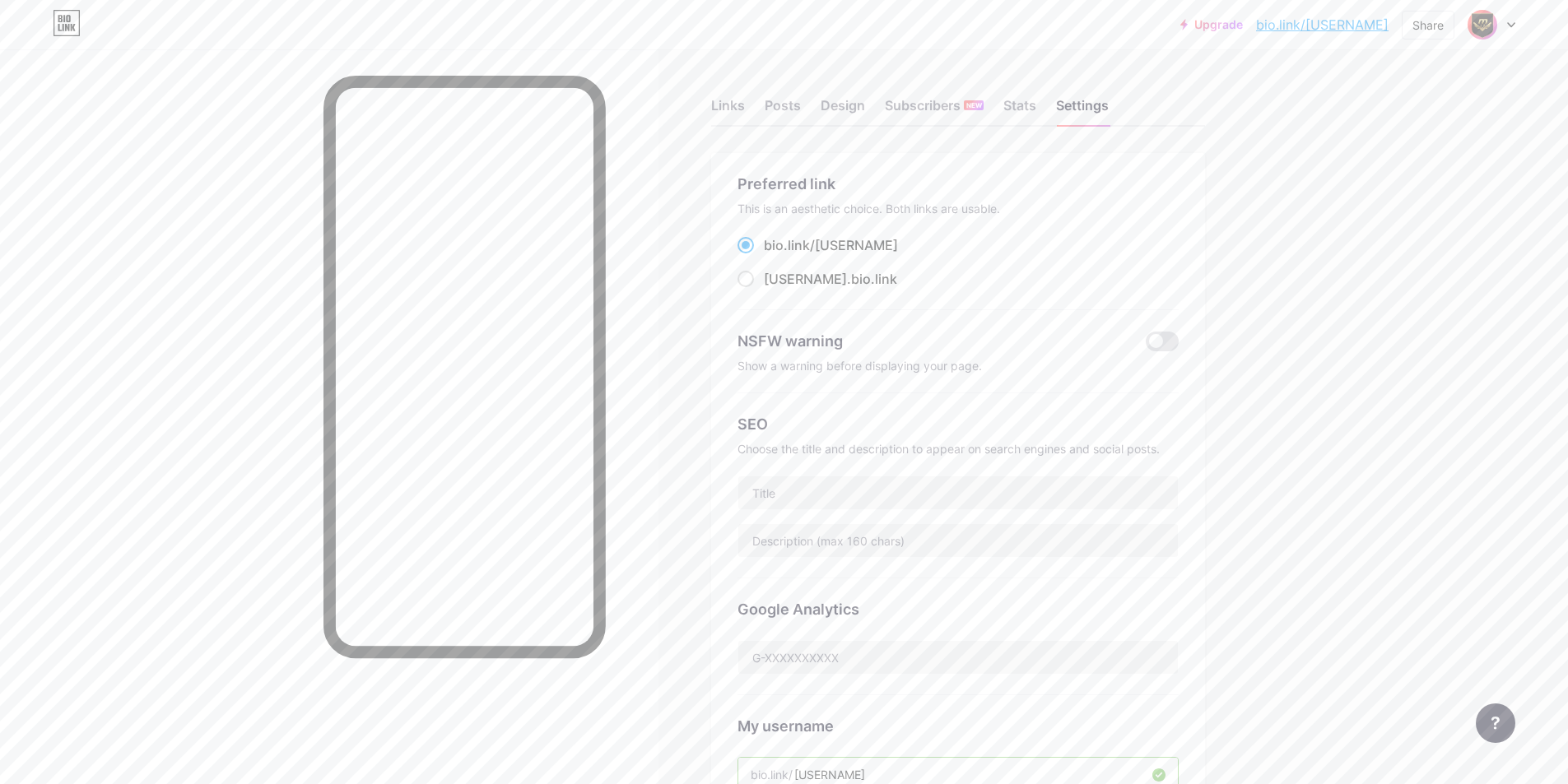 click on "bio.link/[USERNAME]" at bounding box center (1322, 25) 